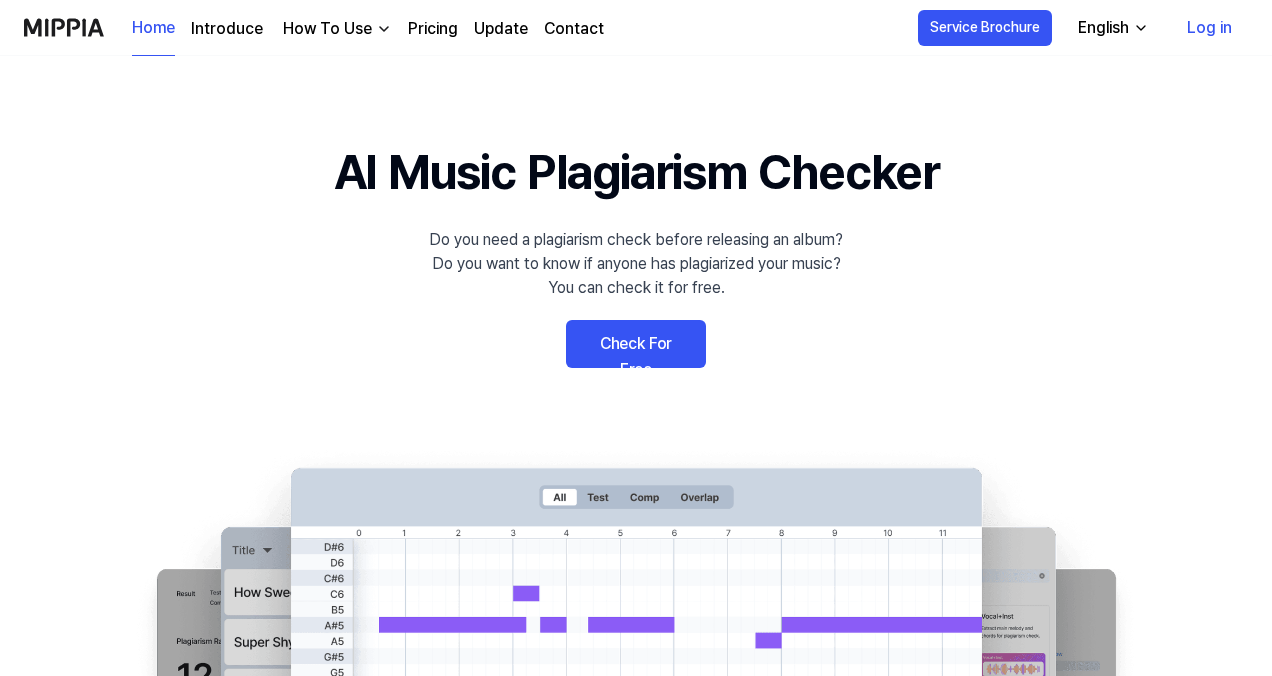 scroll, scrollTop: 0, scrollLeft: 0, axis: both 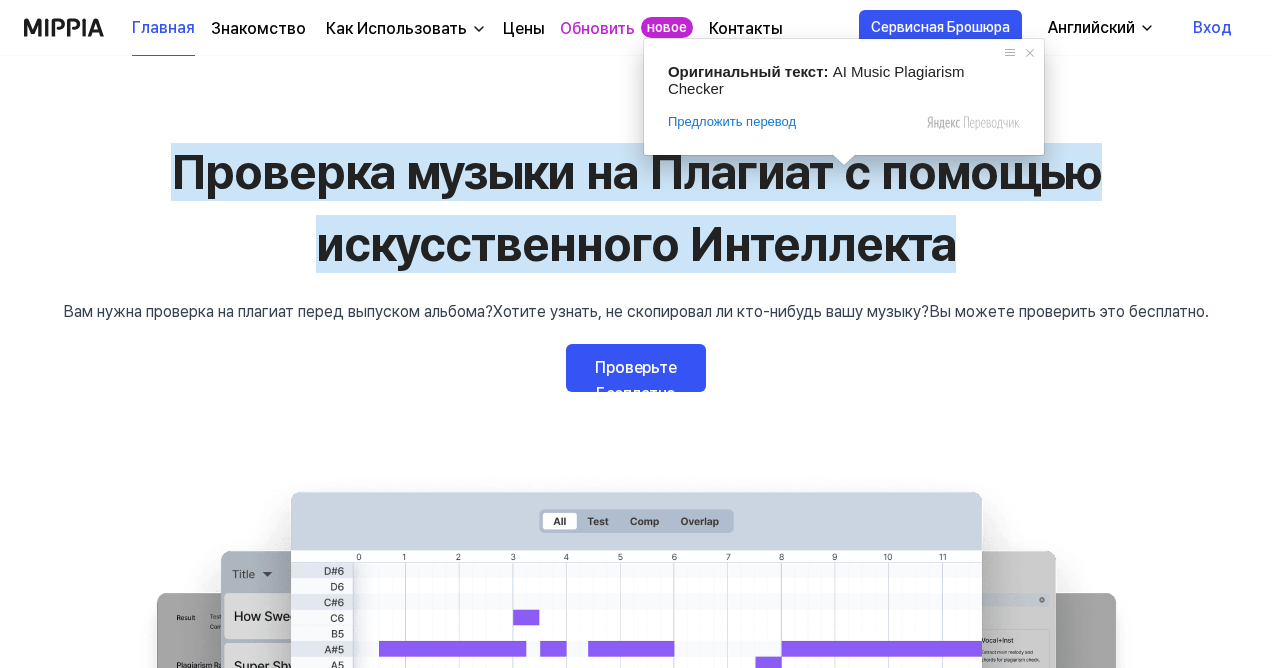 click on "Проверка музыки на Плагиат с помощью искусственного Интеллекта Вам нужна проверка на плагиат перед выпуском альбома?   Хотите узнать, не скопировал ли кто-нибудь вашу музыку?   Вы можете проверить это бесплатно. Проверьте Бесплатно" at bounding box center (636, 514) 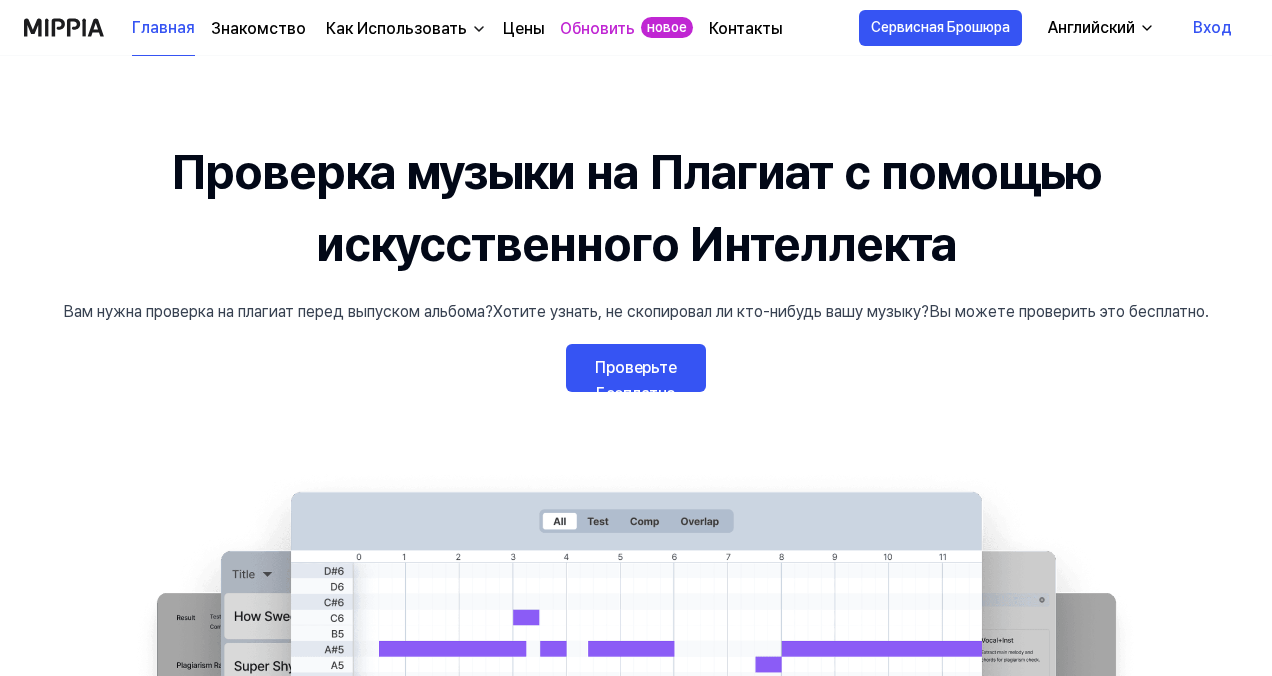 click on "Английский" at bounding box center [1091, 27] 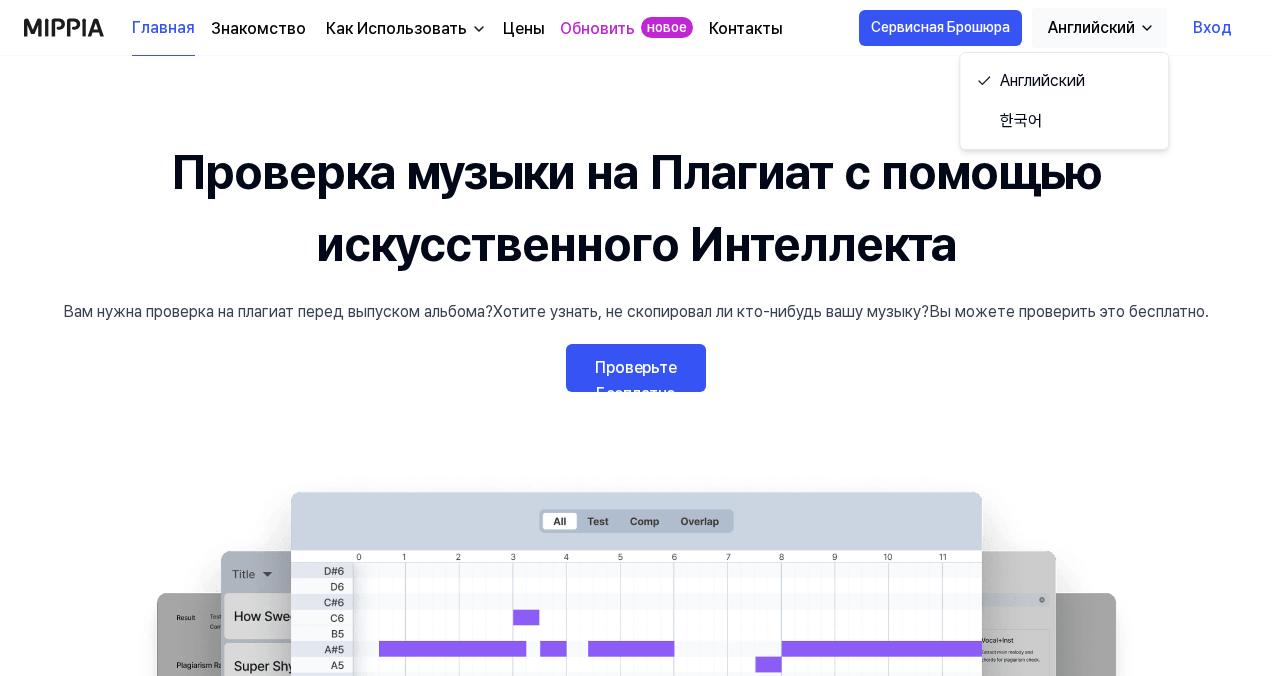 click on "Английский" at bounding box center (1091, 27) 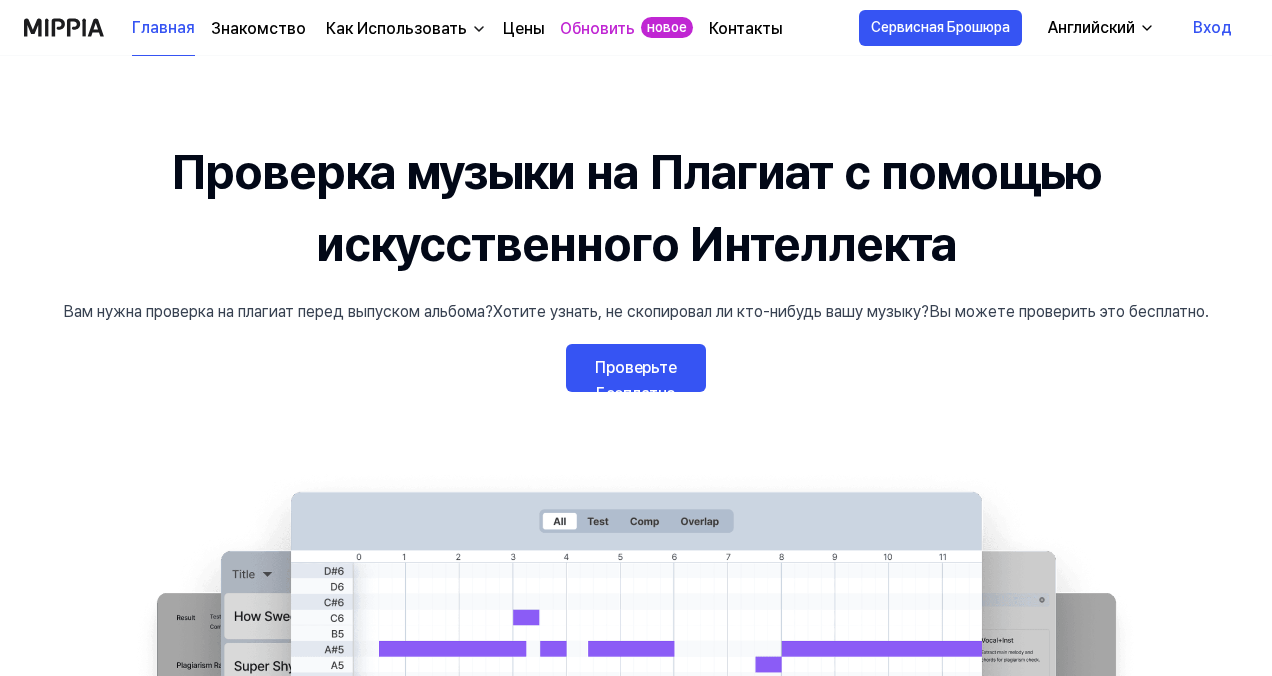 click on "Вход" at bounding box center [1212, 28] 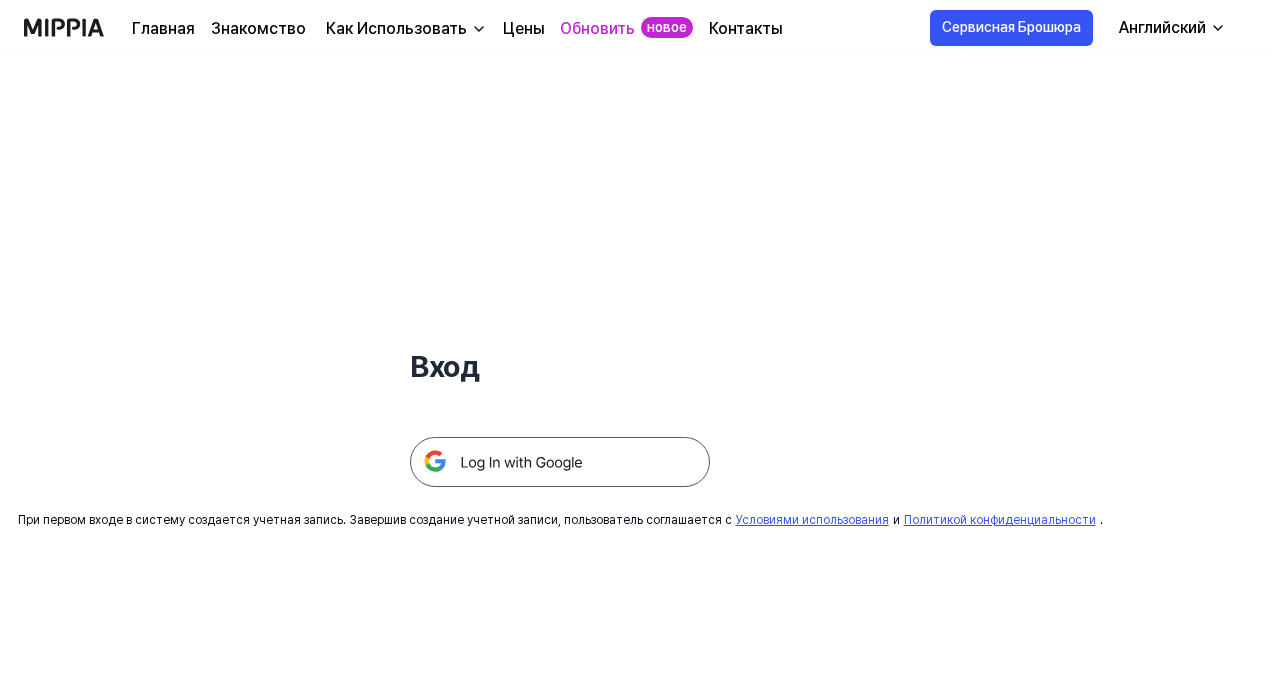 click at bounding box center [560, 462] 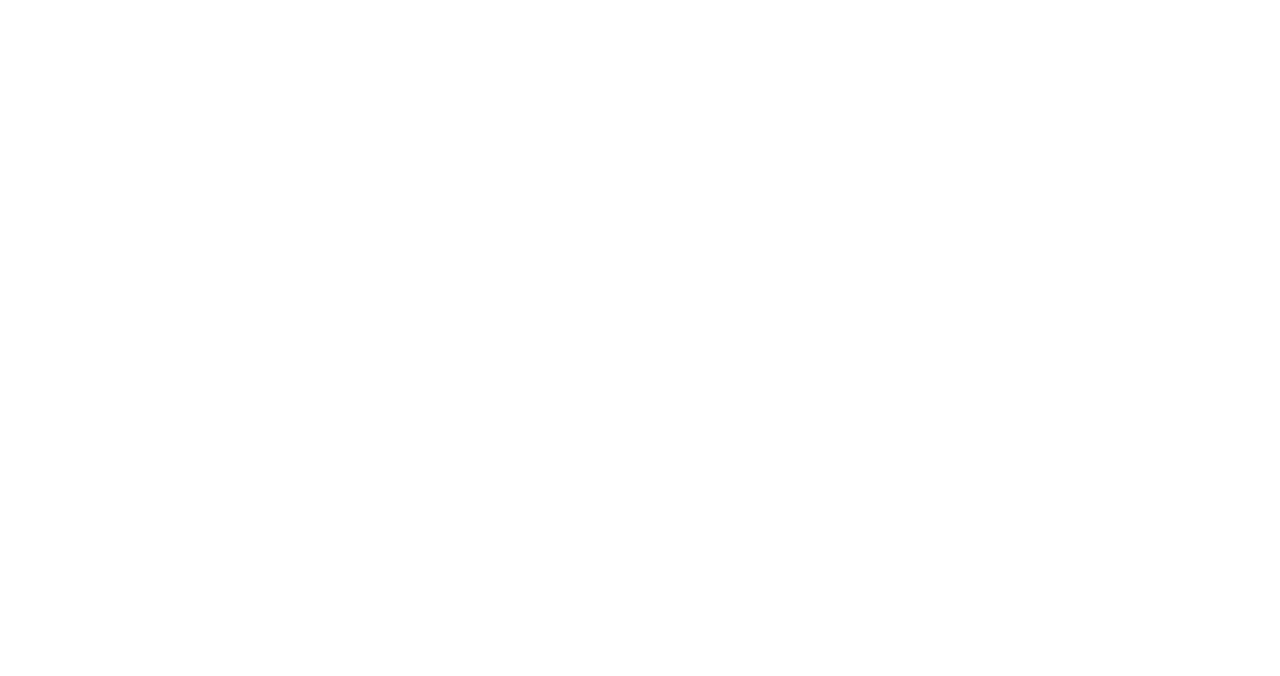 scroll, scrollTop: 0, scrollLeft: 0, axis: both 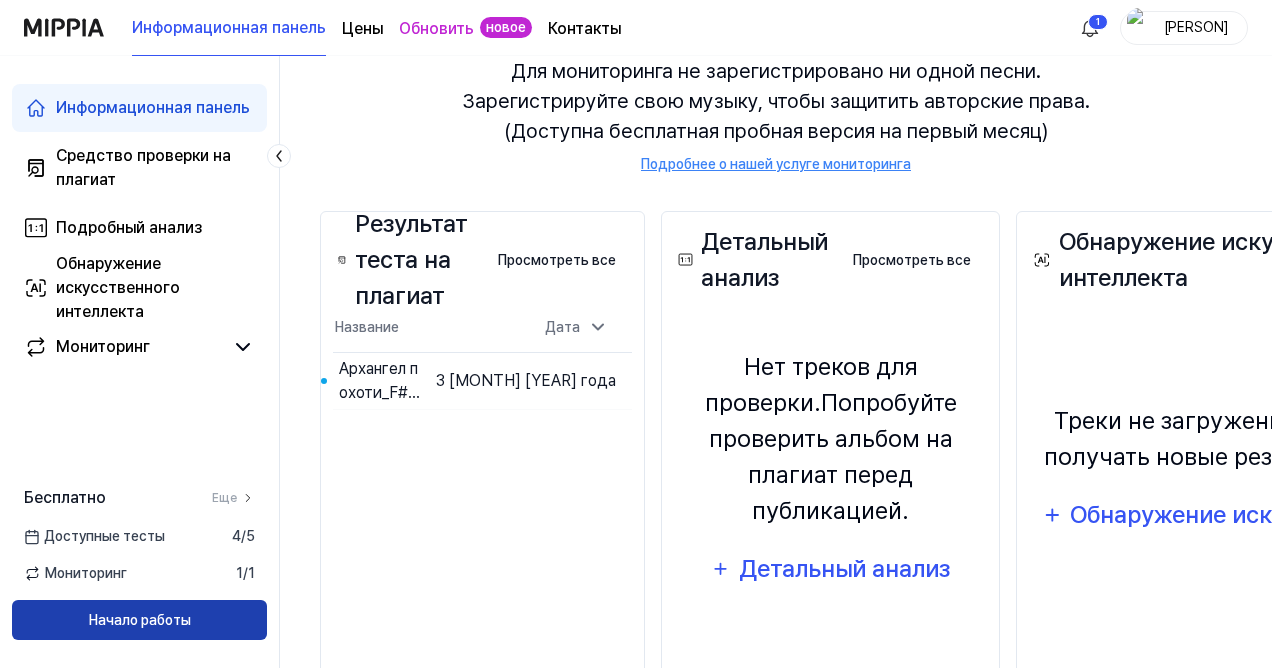 click on "Начало работы" at bounding box center (139, 620) 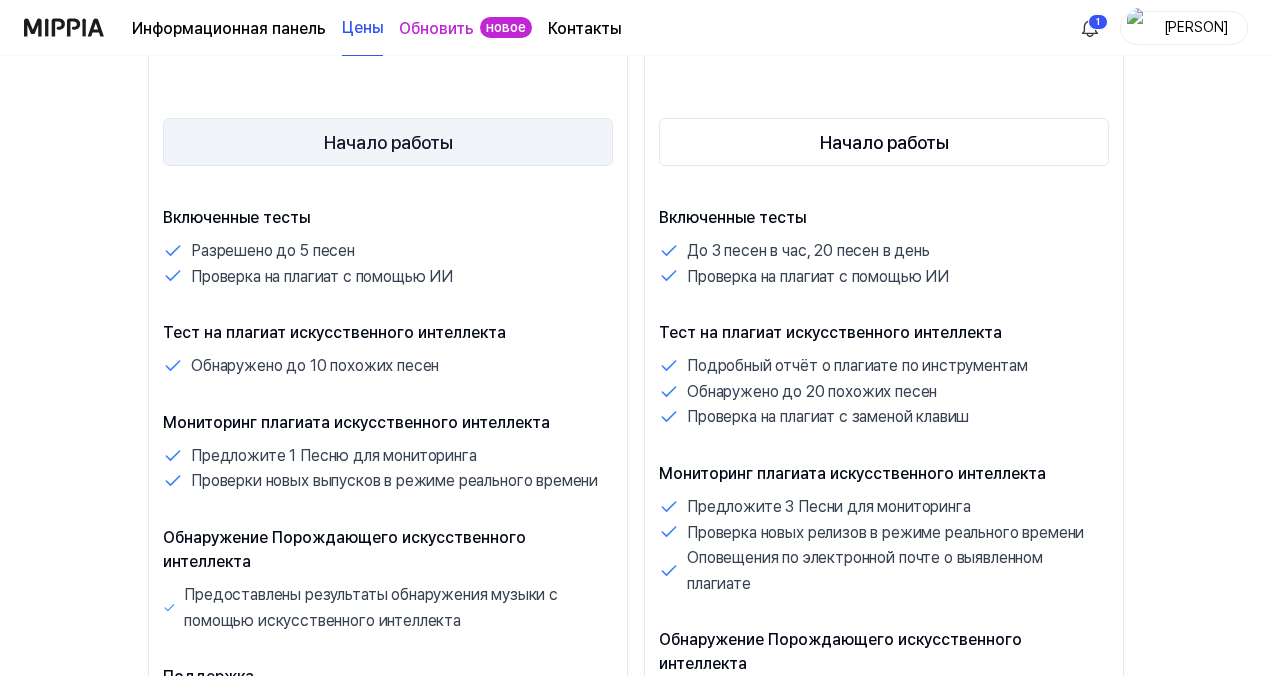 scroll, scrollTop: 400, scrollLeft: 0, axis: vertical 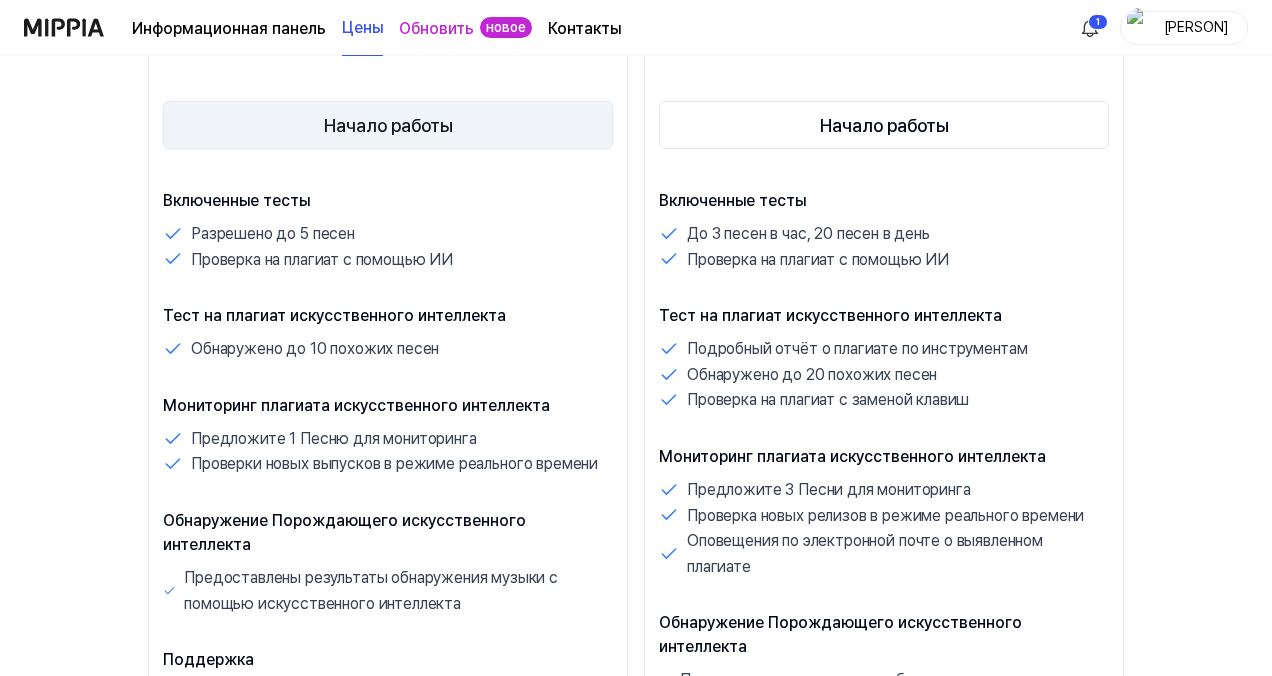 click on "Начало работы" at bounding box center [388, 125] 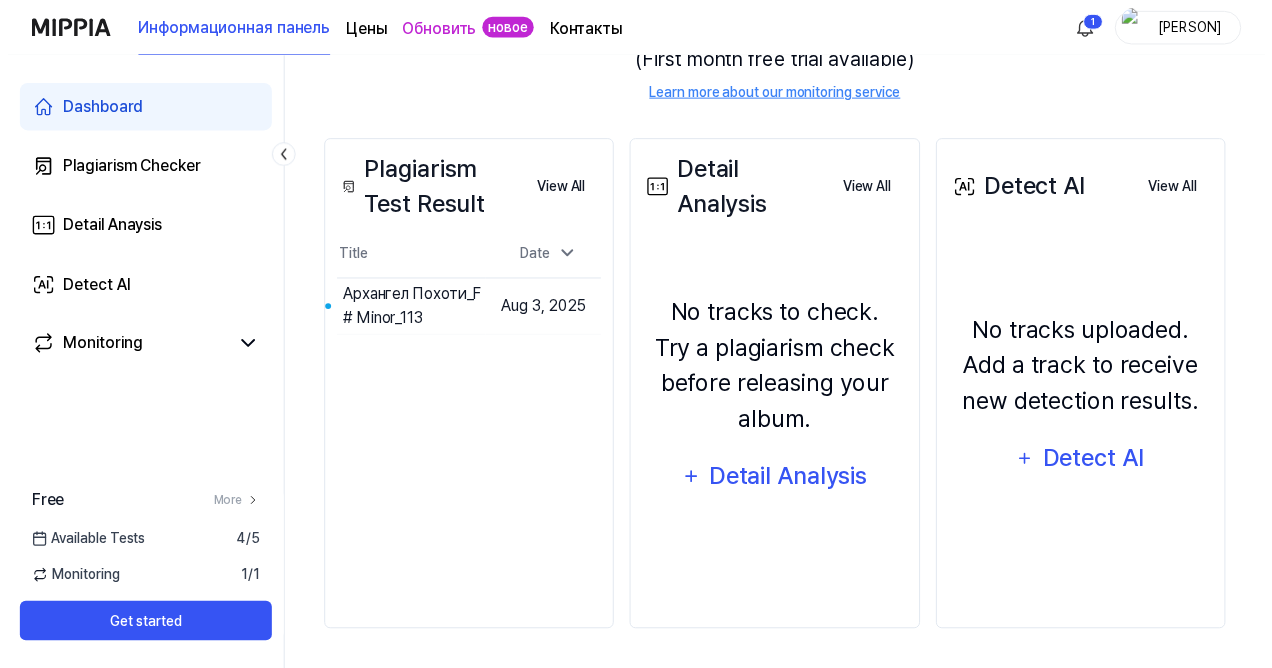scroll, scrollTop: 0, scrollLeft: 0, axis: both 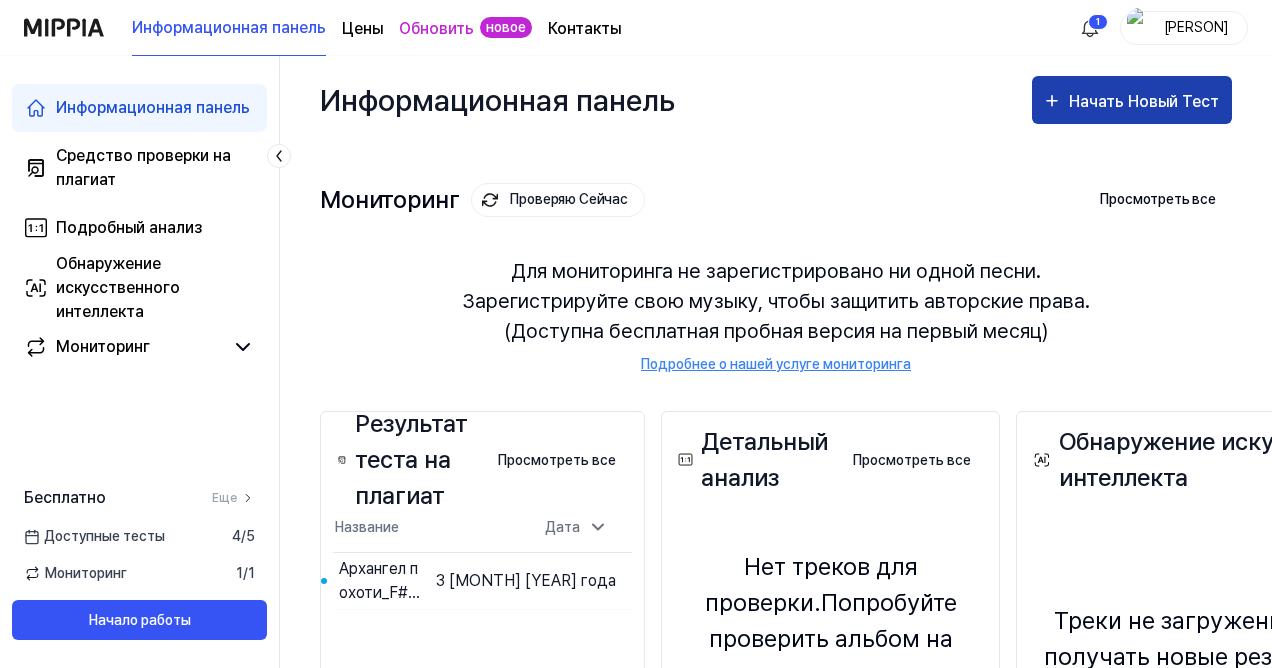 click on "Начать Новый Тест" at bounding box center [1132, 100] 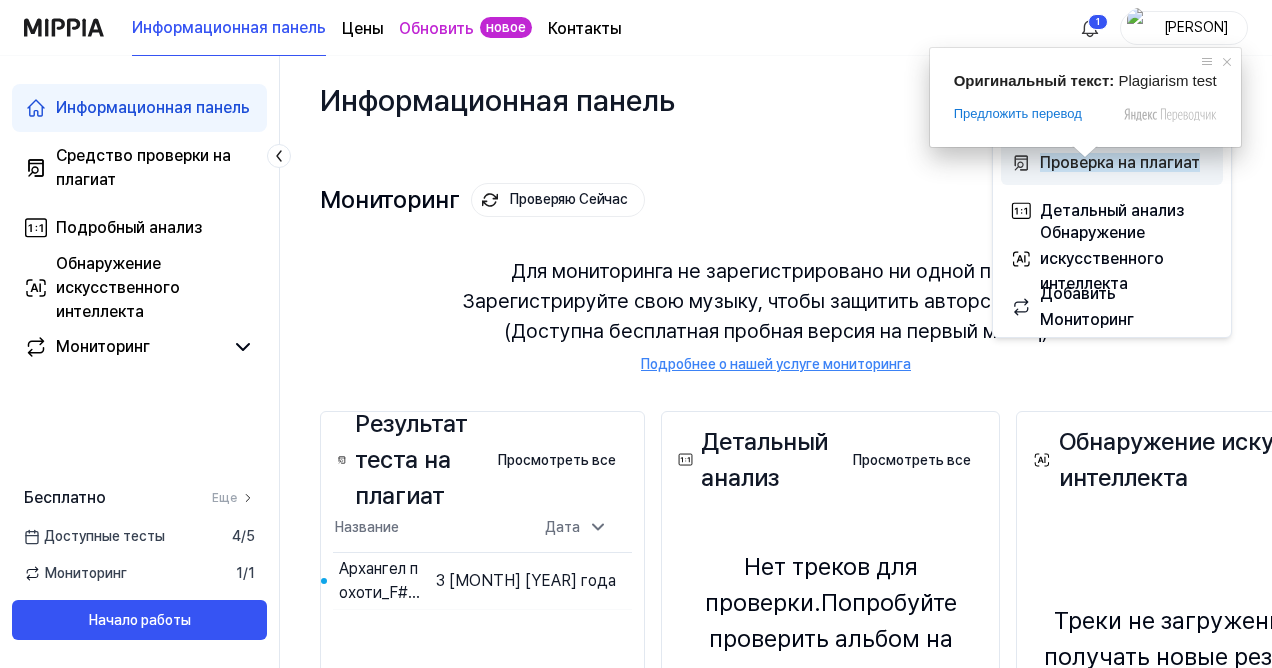 click at bounding box center (1085, 152) 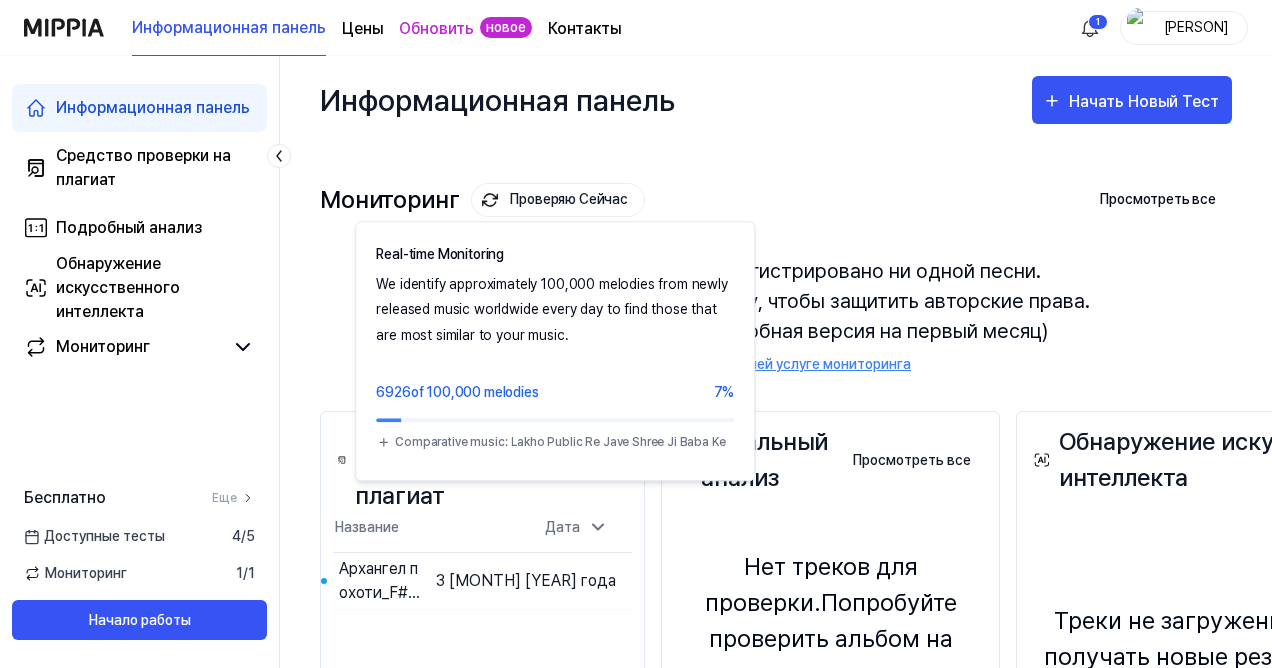 click on "Проверяю Сейчас" at bounding box center [569, 200] 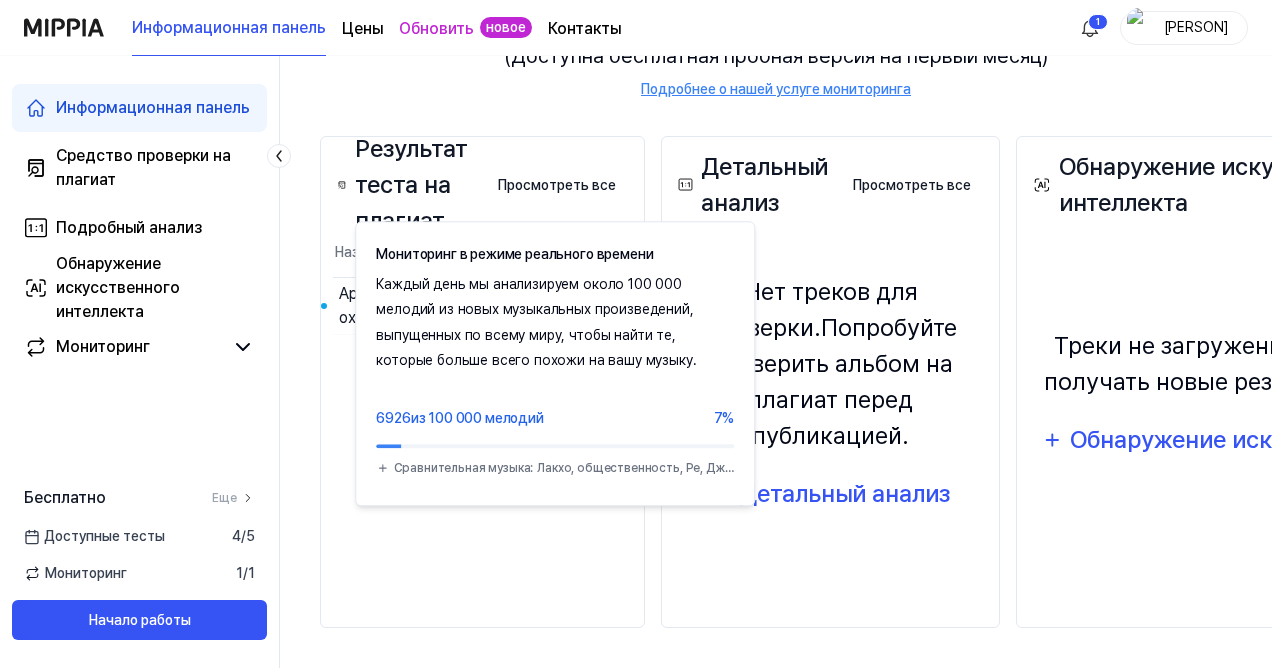 scroll, scrollTop: 0, scrollLeft: 0, axis: both 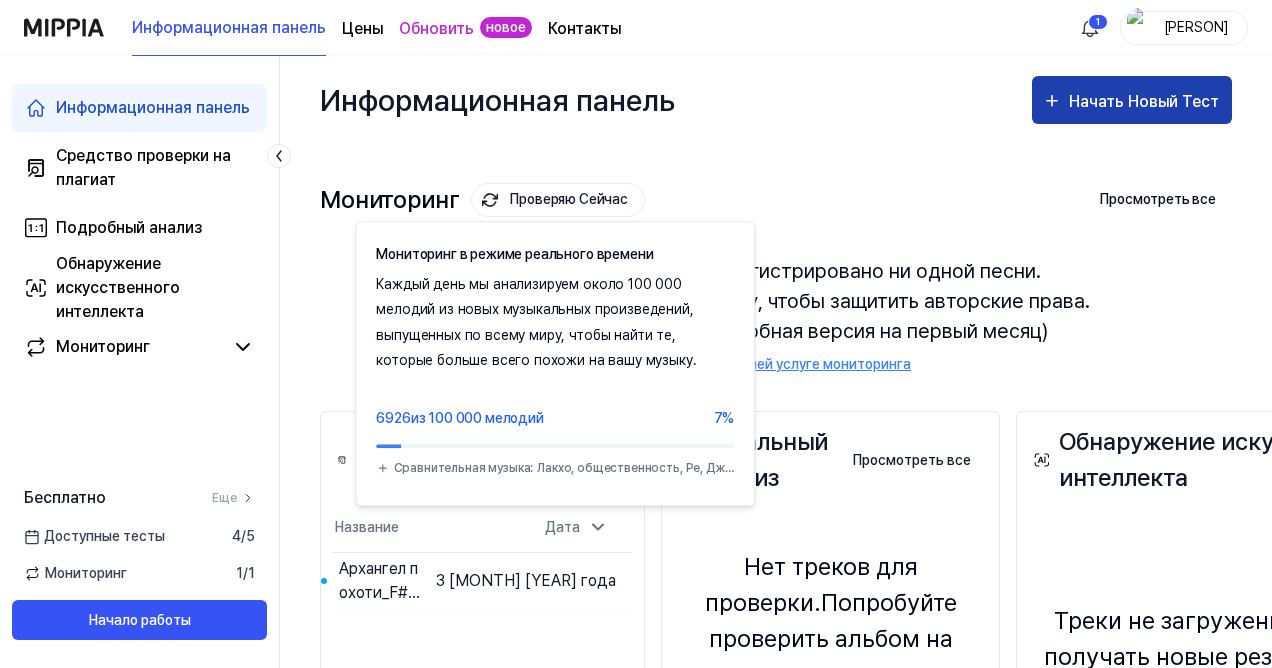 click on "Начать Новый Тест" at bounding box center (1146, 102) 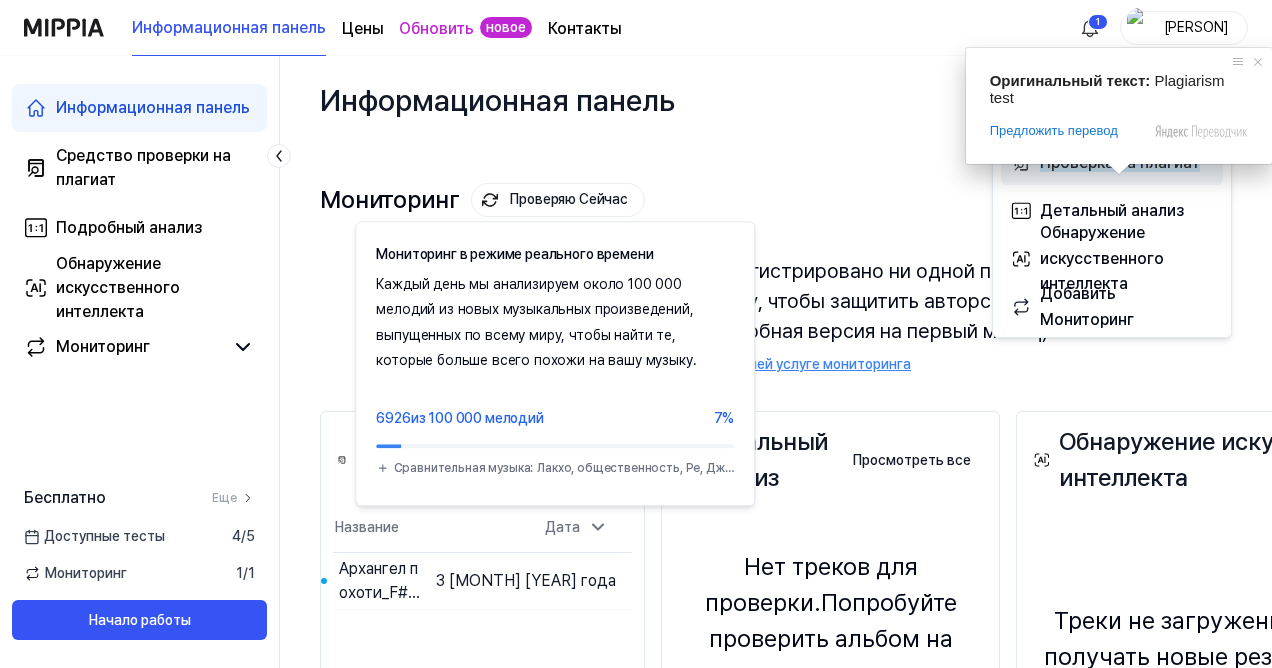 click on "Проверка на плагиат" at bounding box center [1120, 162] 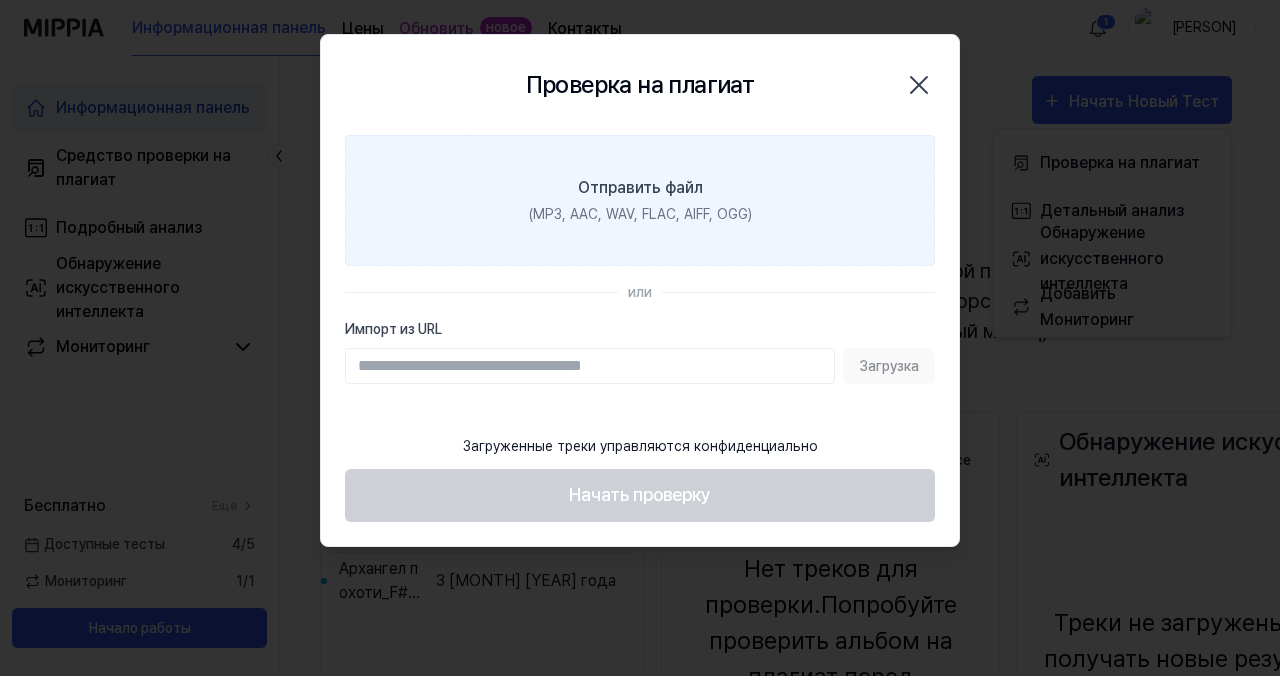 click on "Отправить файл (MP3, AAC, WAV, FLAC, AIFF, OGG)" at bounding box center [640, 200] 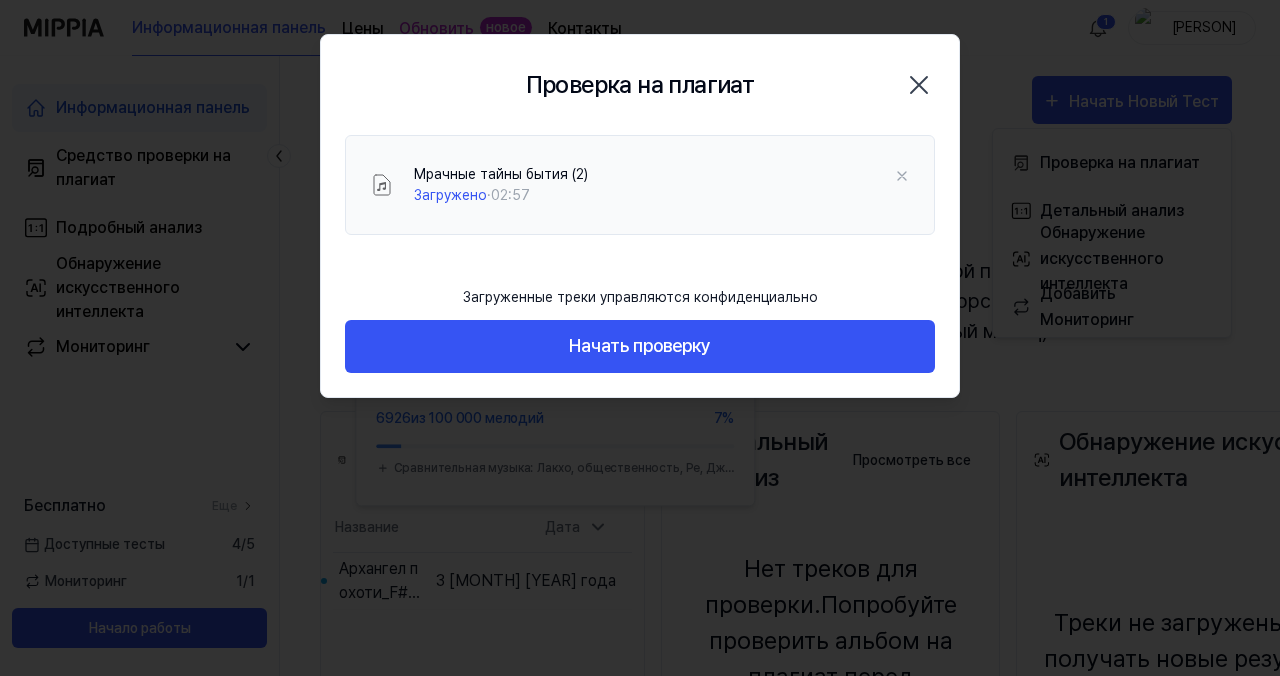 click on "Мрачные тайны бытия (2) Загружено ·  02:57" at bounding box center (640, 205) 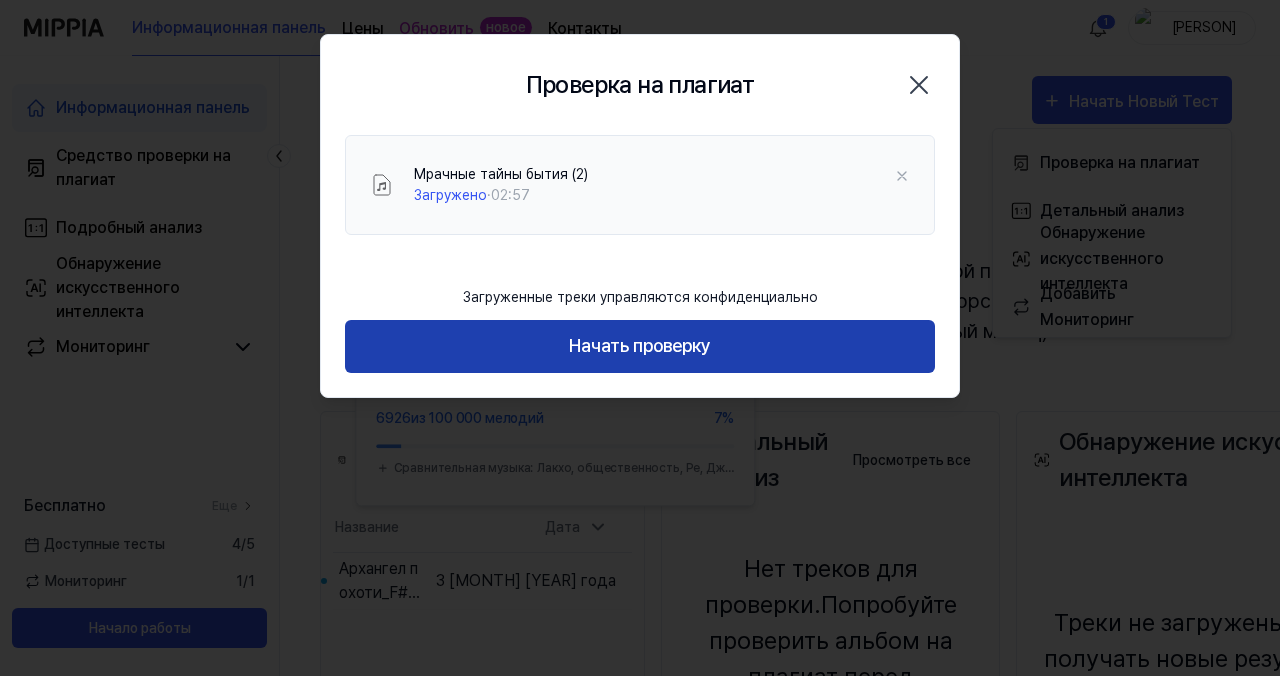 click on "Начать проверку" at bounding box center [640, 346] 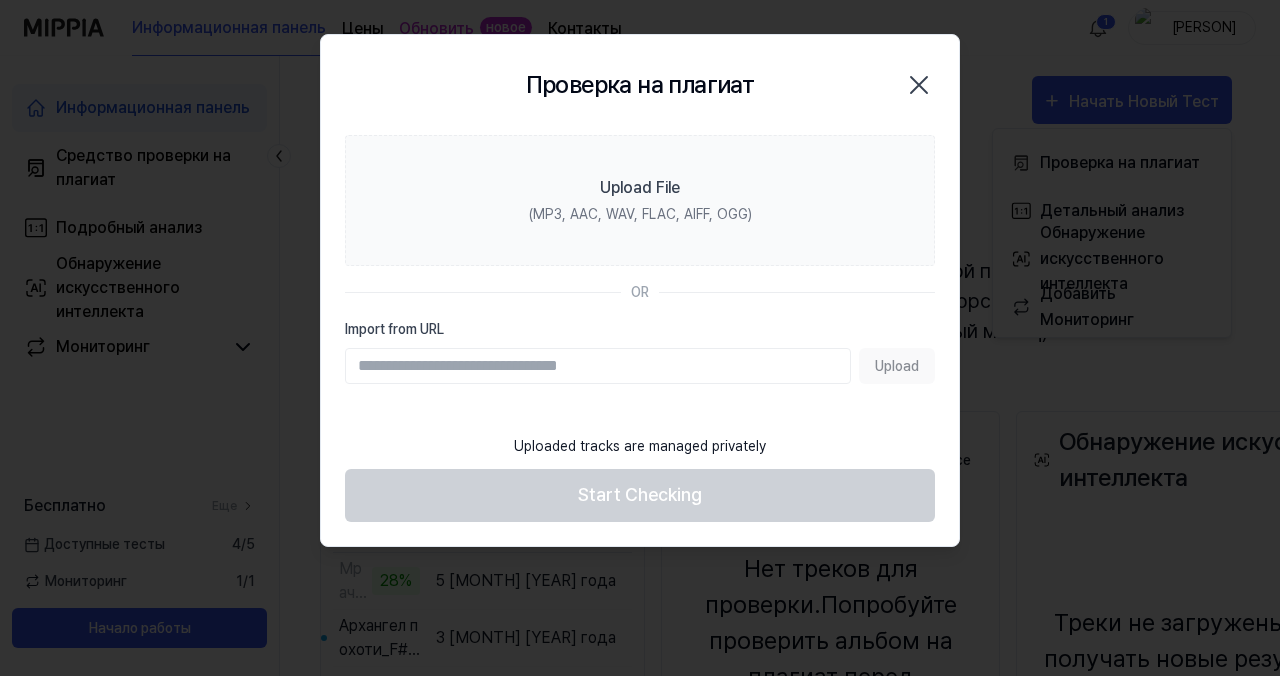 click at bounding box center (640, 338) 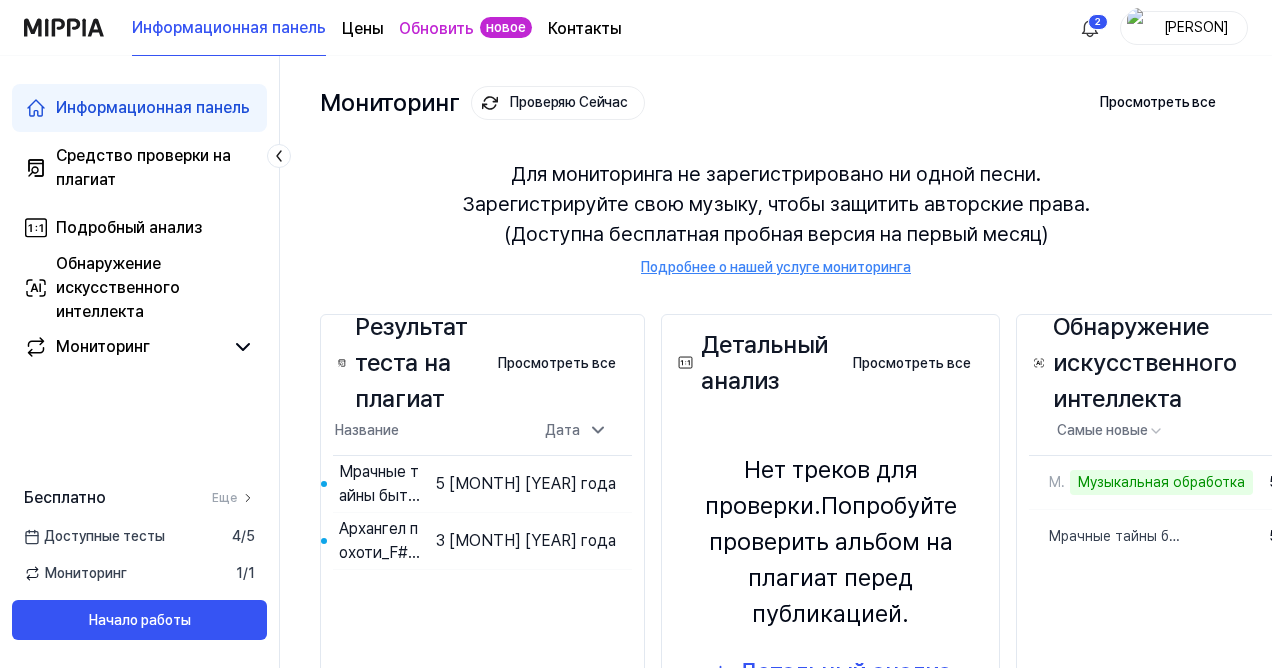 scroll, scrollTop: 100, scrollLeft: 0, axis: vertical 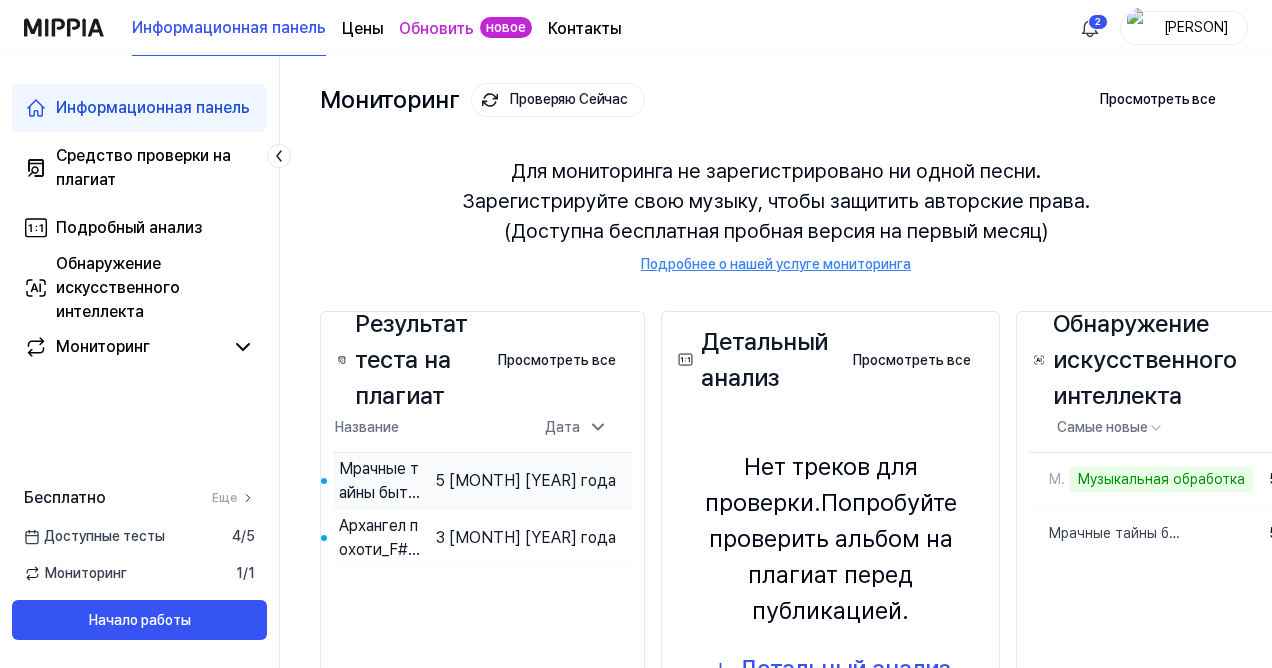click on "5 [MONTH] [YEAR] года" at bounding box center (526, 480) 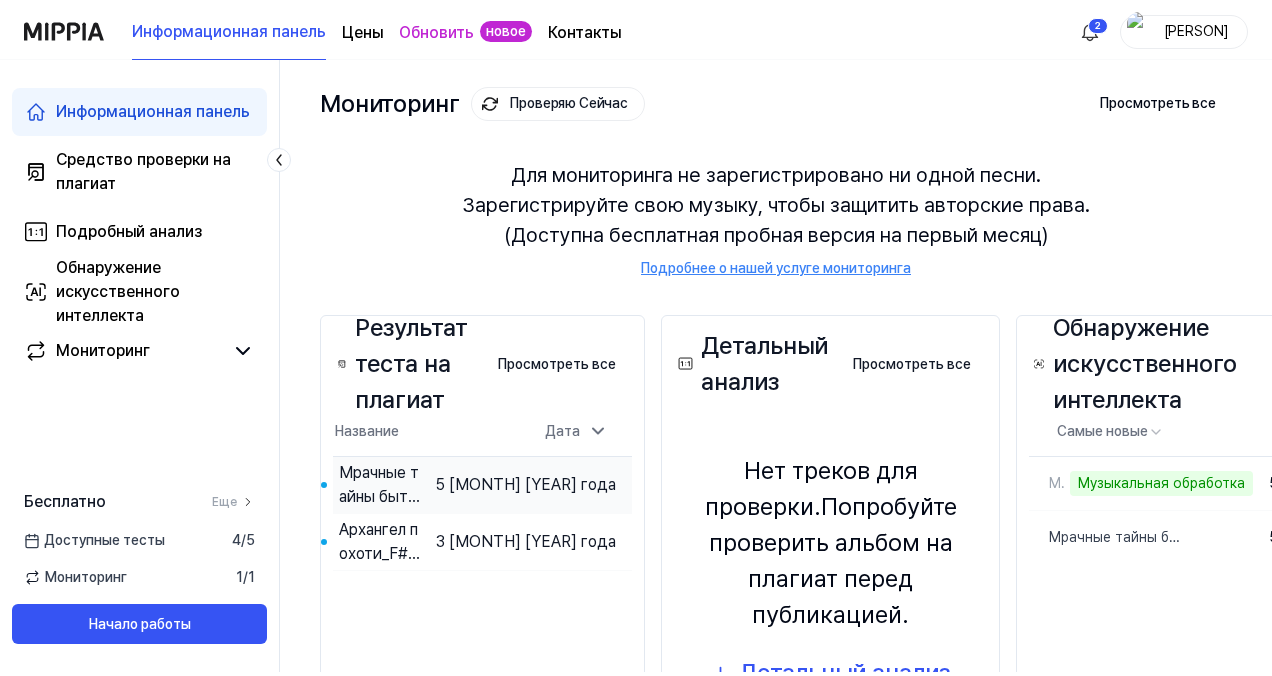scroll, scrollTop: 0, scrollLeft: 0, axis: both 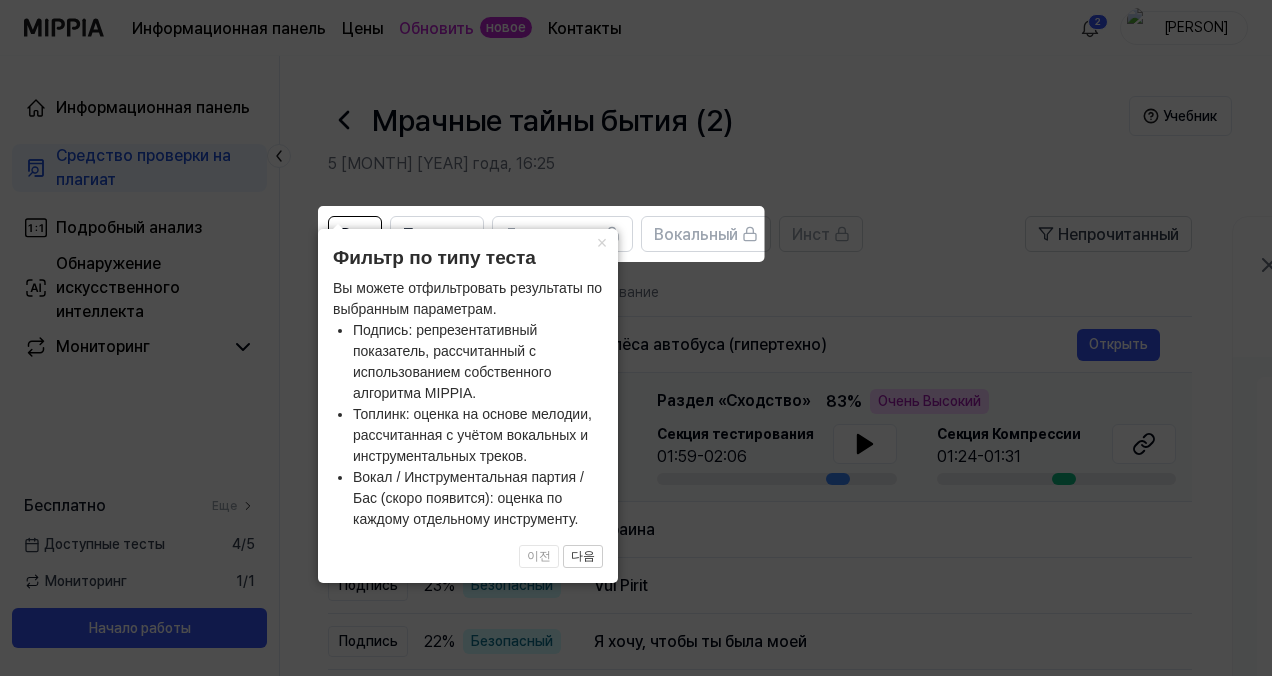 click 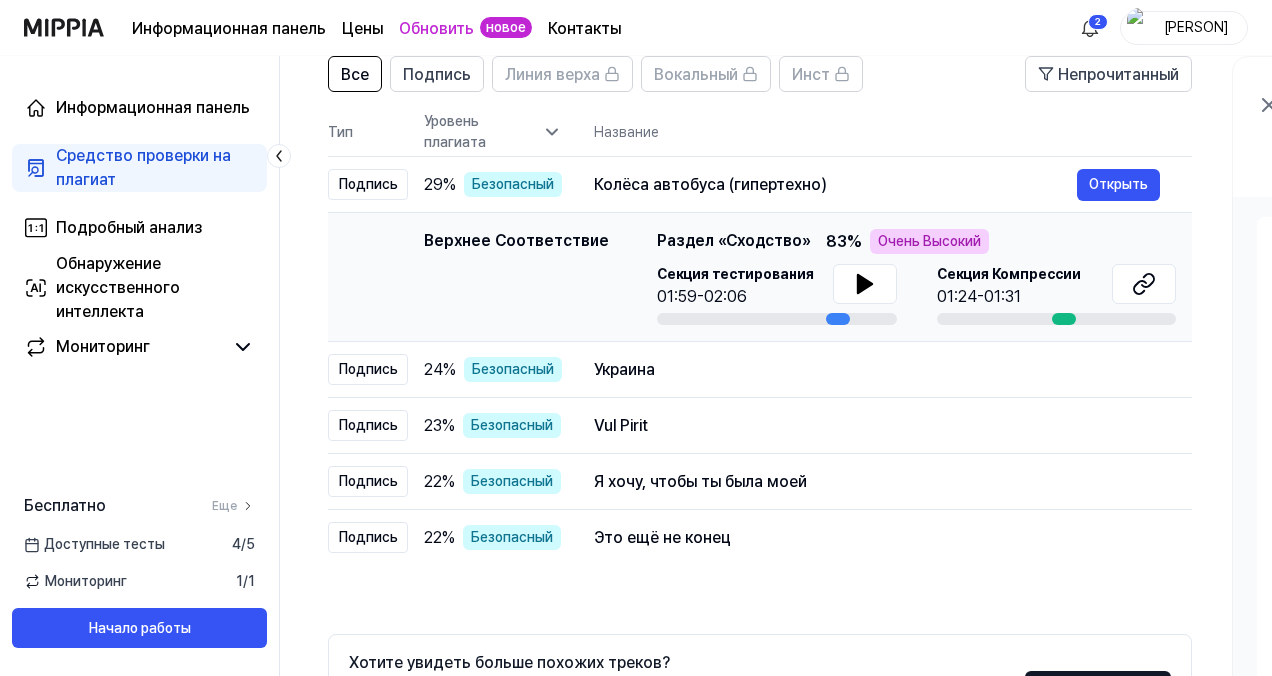 scroll, scrollTop: 132, scrollLeft: 0, axis: vertical 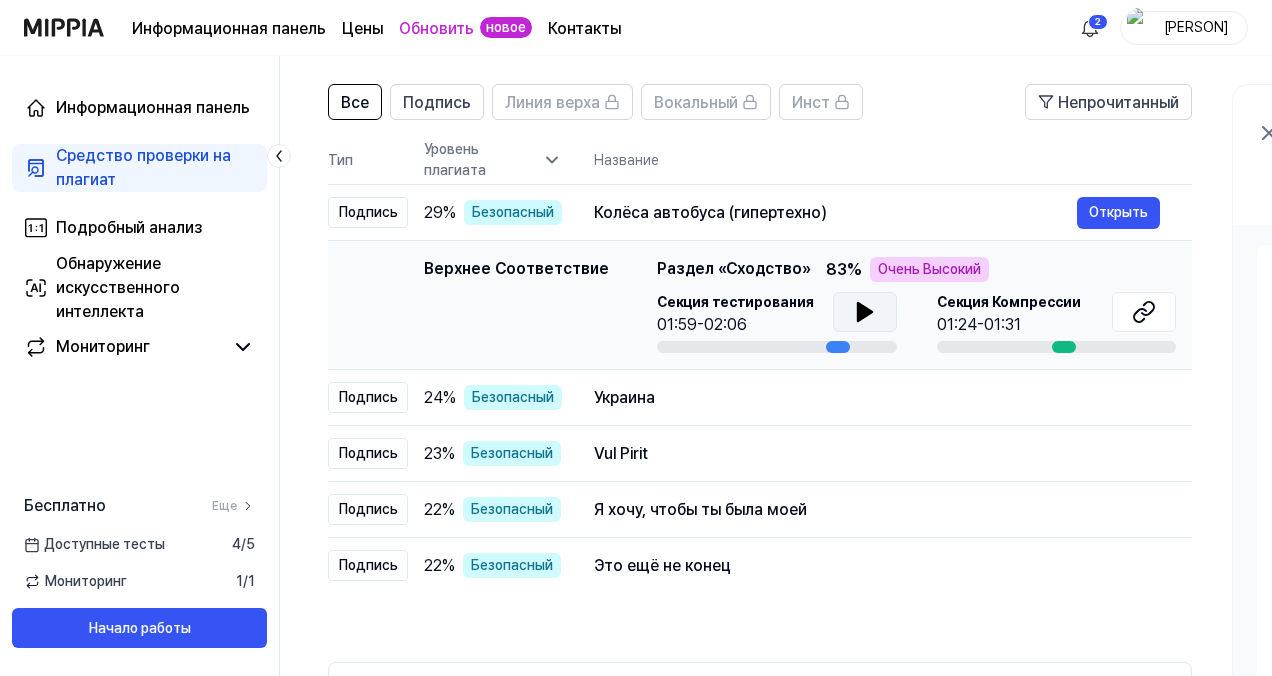 click at bounding box center (865, 312) 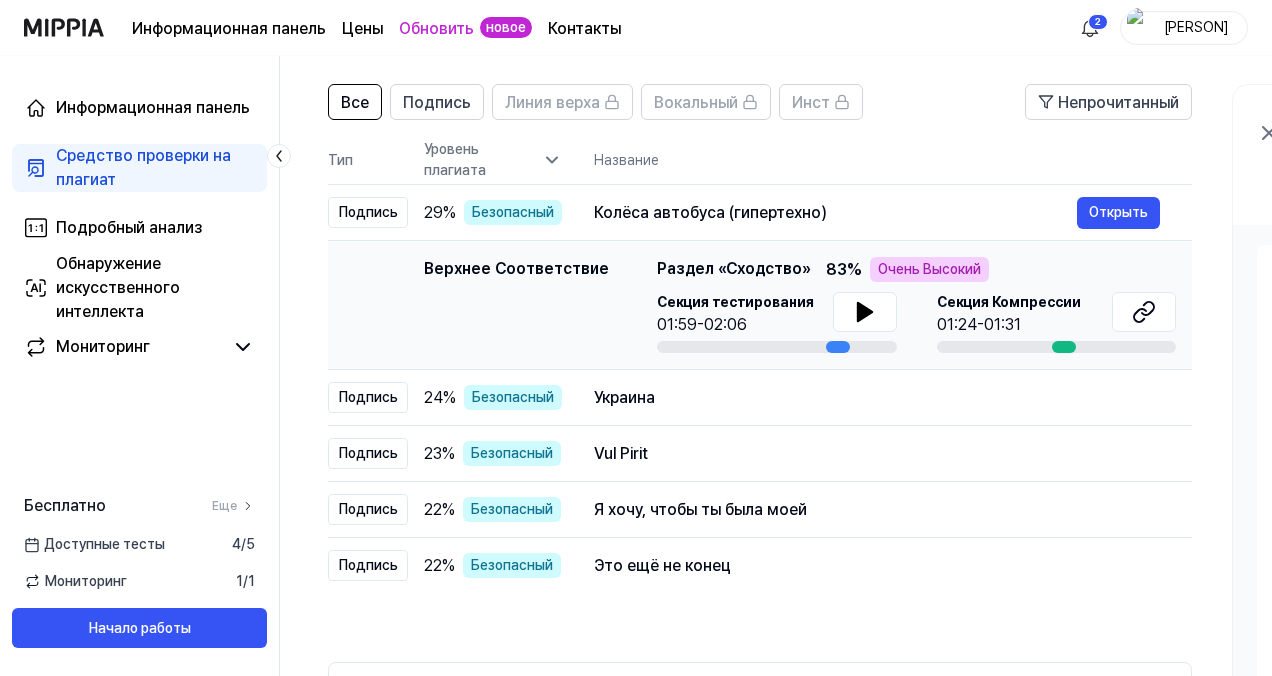 click at bounding box center [777, 347] 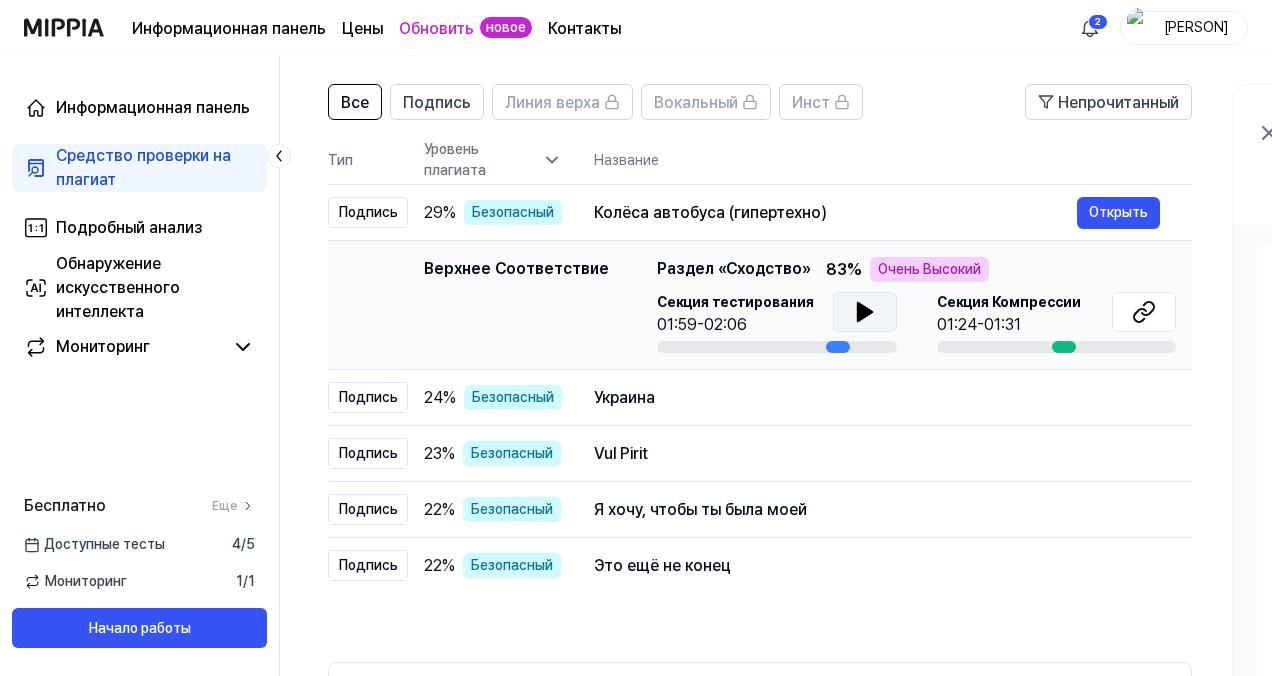 click 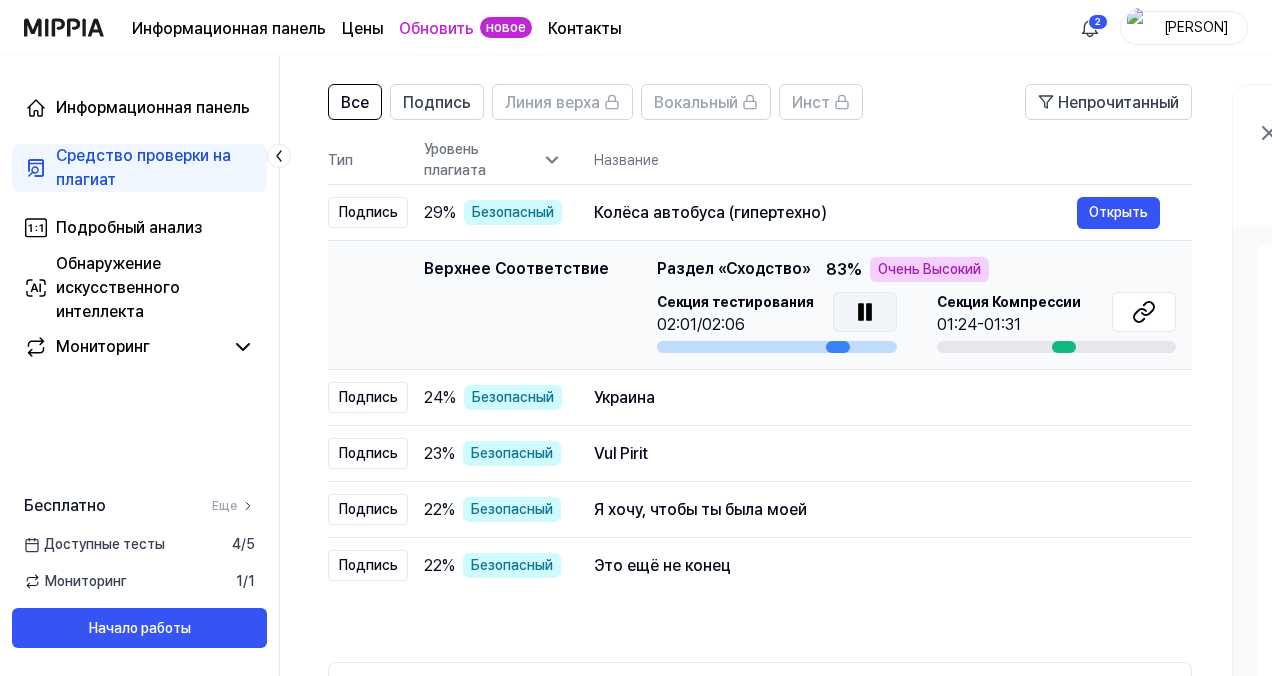 click at bounding box center (865, 312) 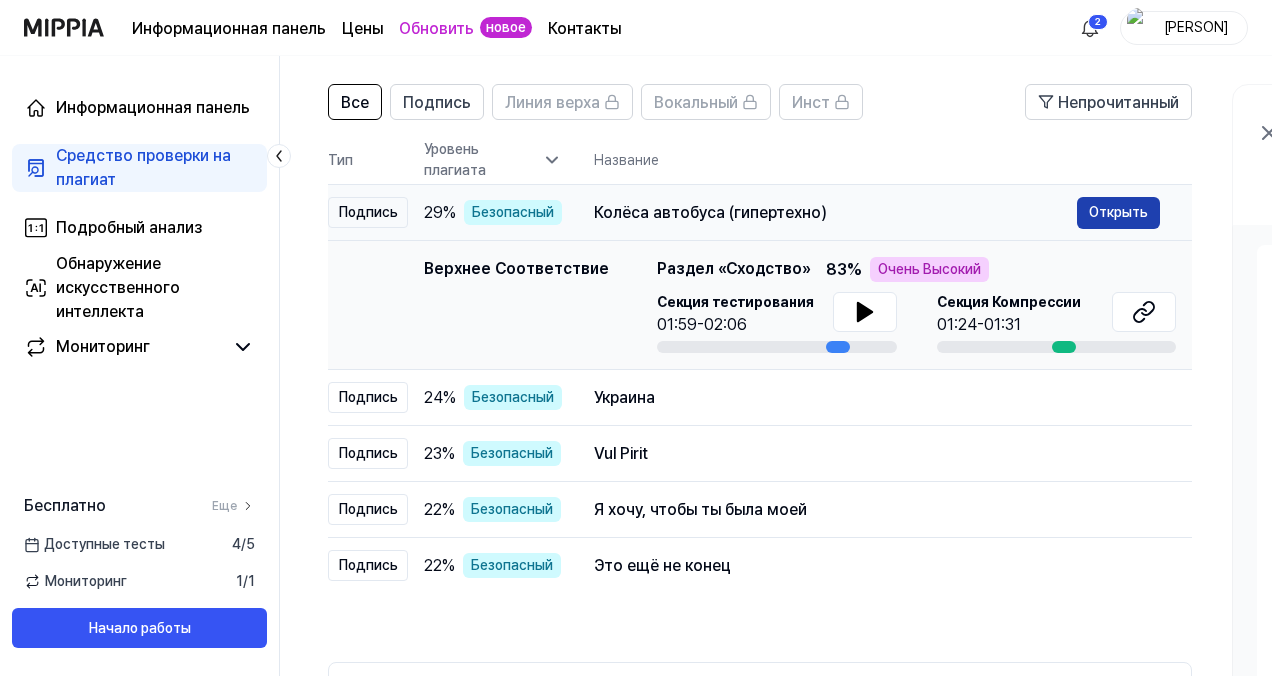 click on "Открыть" at bounding box center [1118, 213] 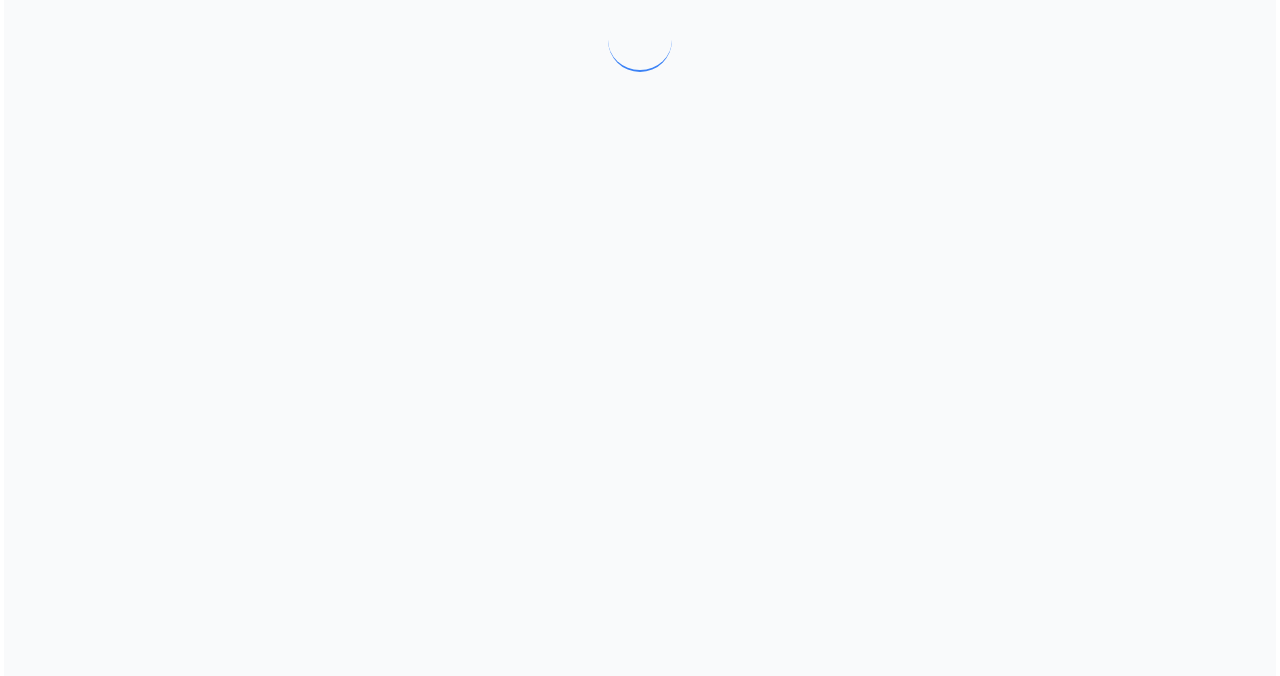 scroll, scrollTop: 0, scrollLeft: 0, axis: both 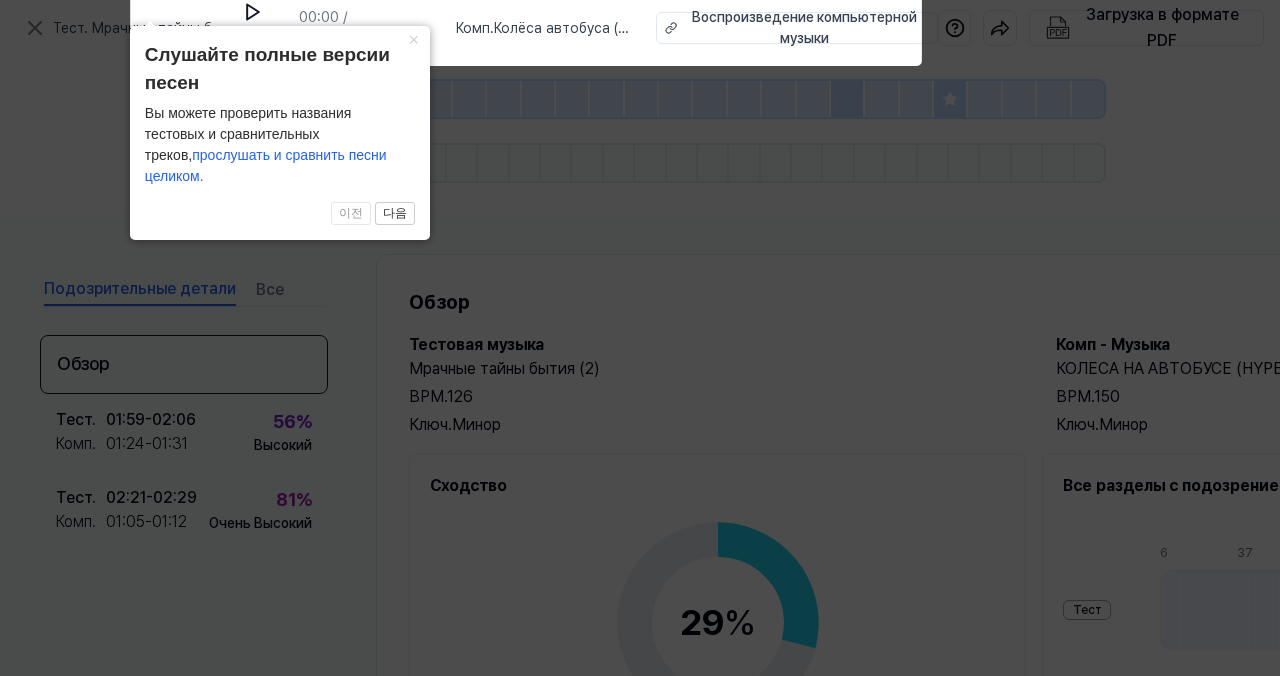 drag, startPoint x: 412, startPoint y: 52, endPoint x: 411, endPoint y: 65, distance: 13.038404 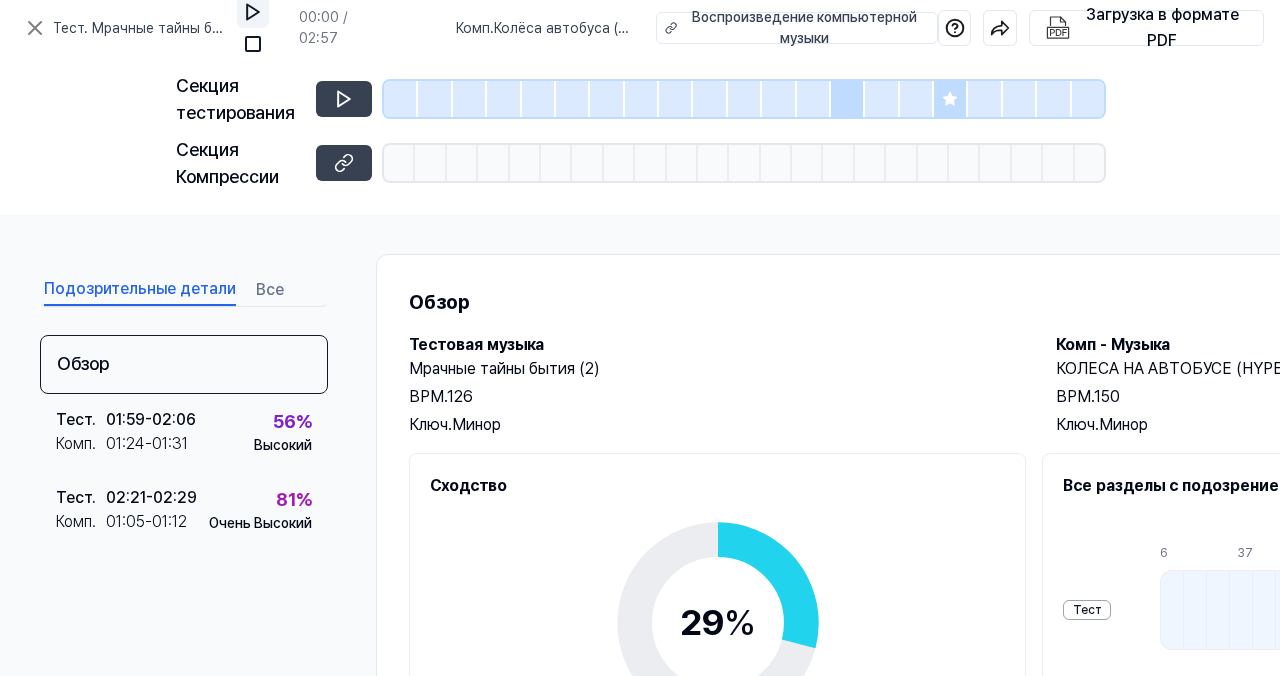 click at bounding box center [253, 12] 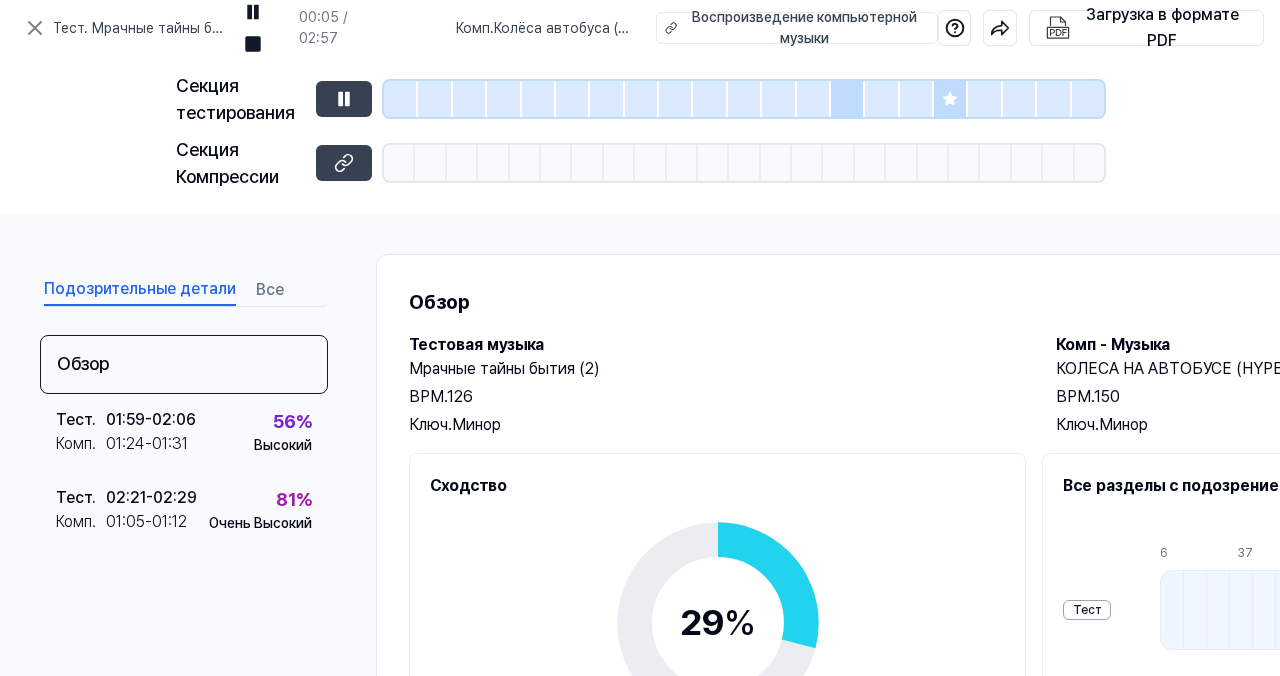 click at bounding box center (401, 99) 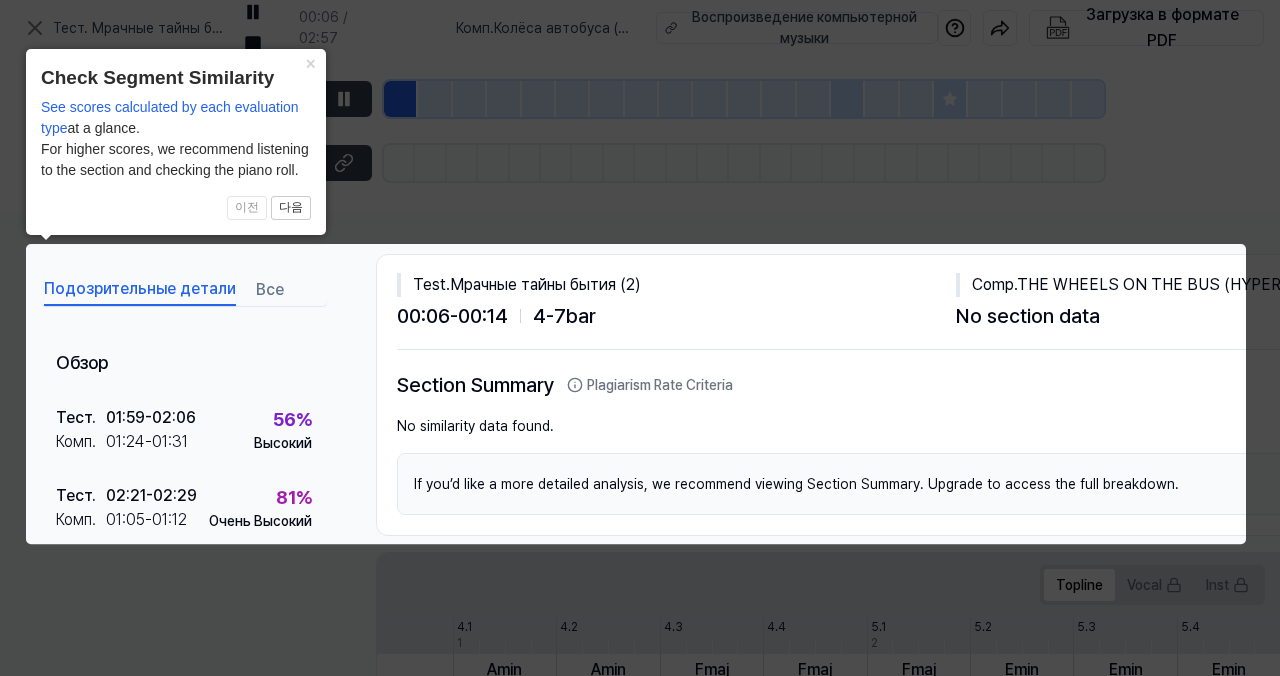 scroll, scrollTop: 0, scrollLeft: 340, axis: horizontal 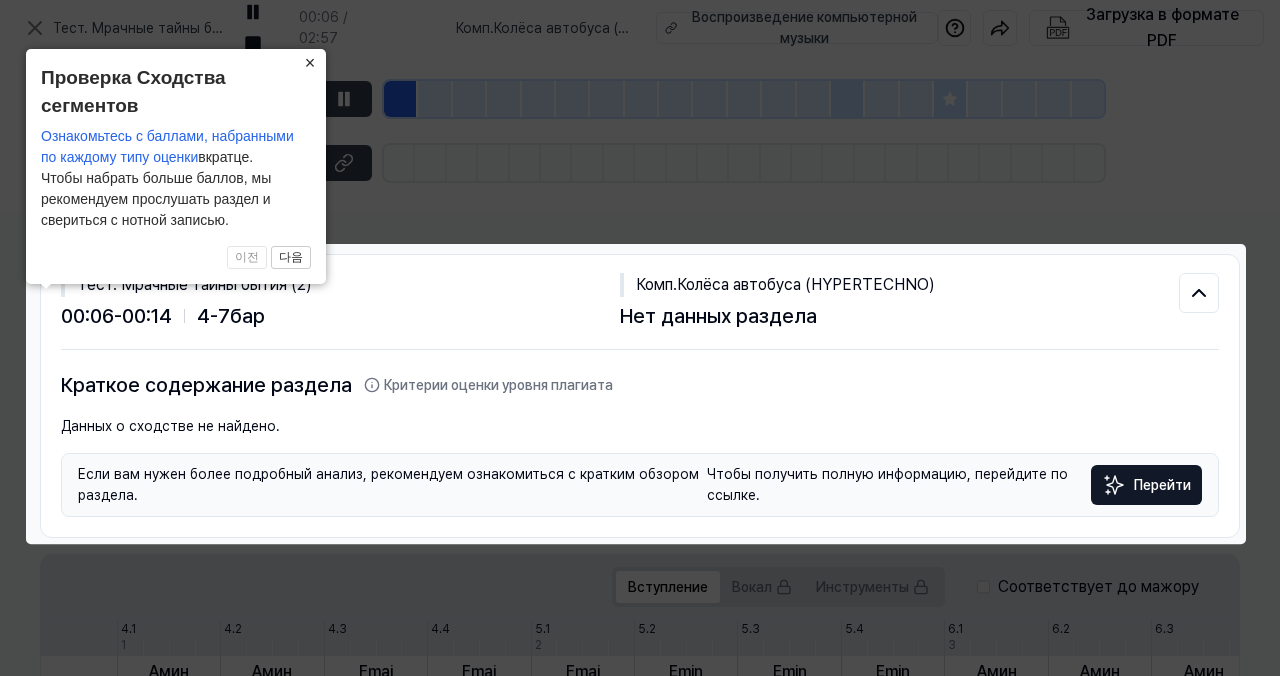 click on "×" at bounding box center (310, 63) 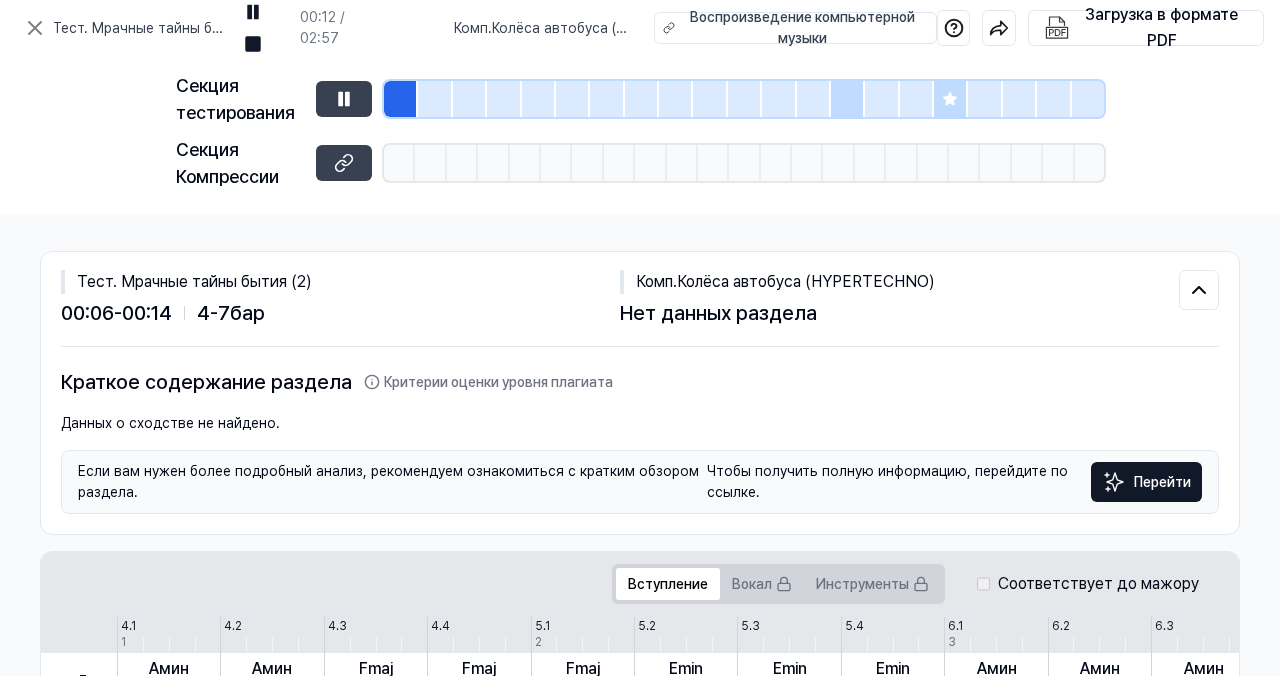 scroll, scrollTop: 0, scrollLeft: 340, axis: horizontal 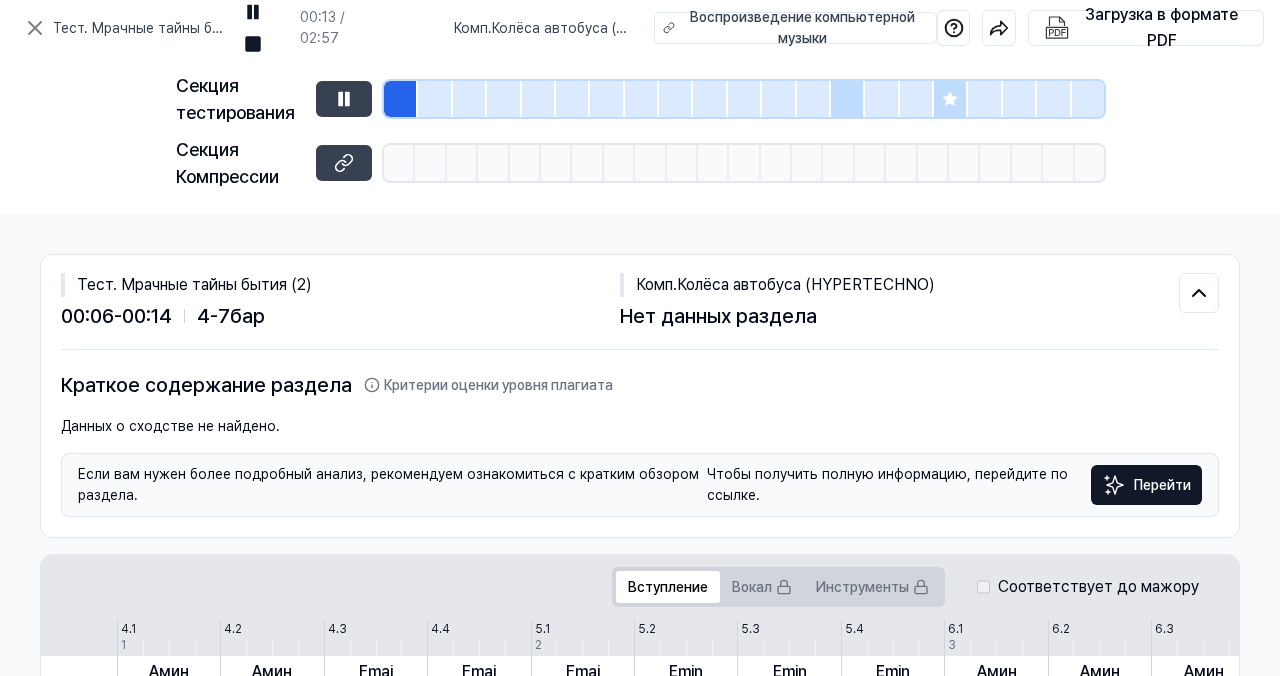 click at bounding box center (470, 99) 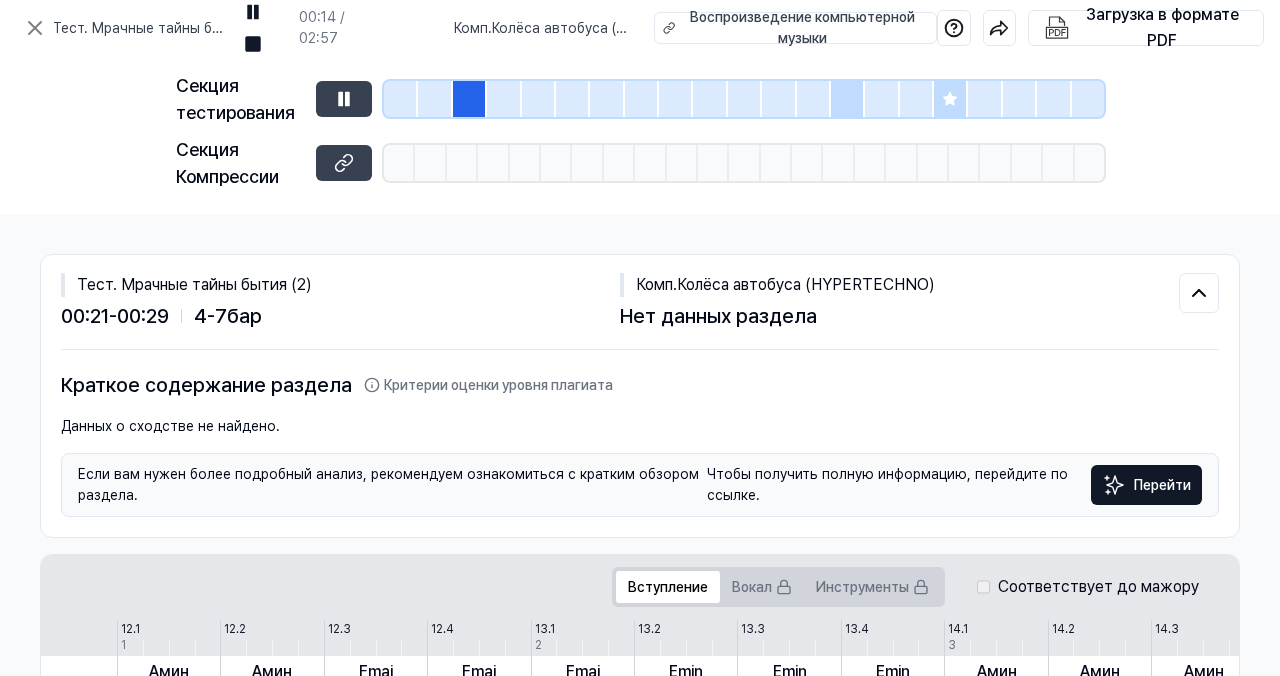 click at bounding box center [539, 99] 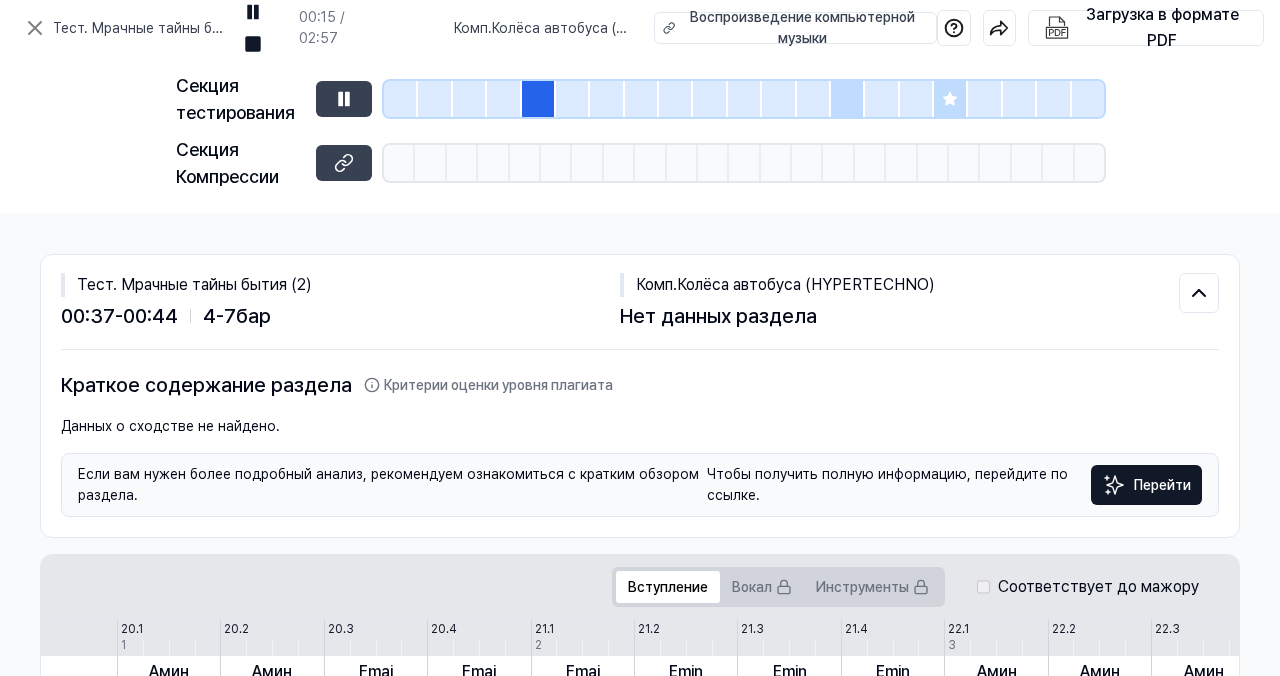 drag, startPoint x: 620, startPoint y: 96, endPoint x: 686, endPoint y: 96, distance: 66 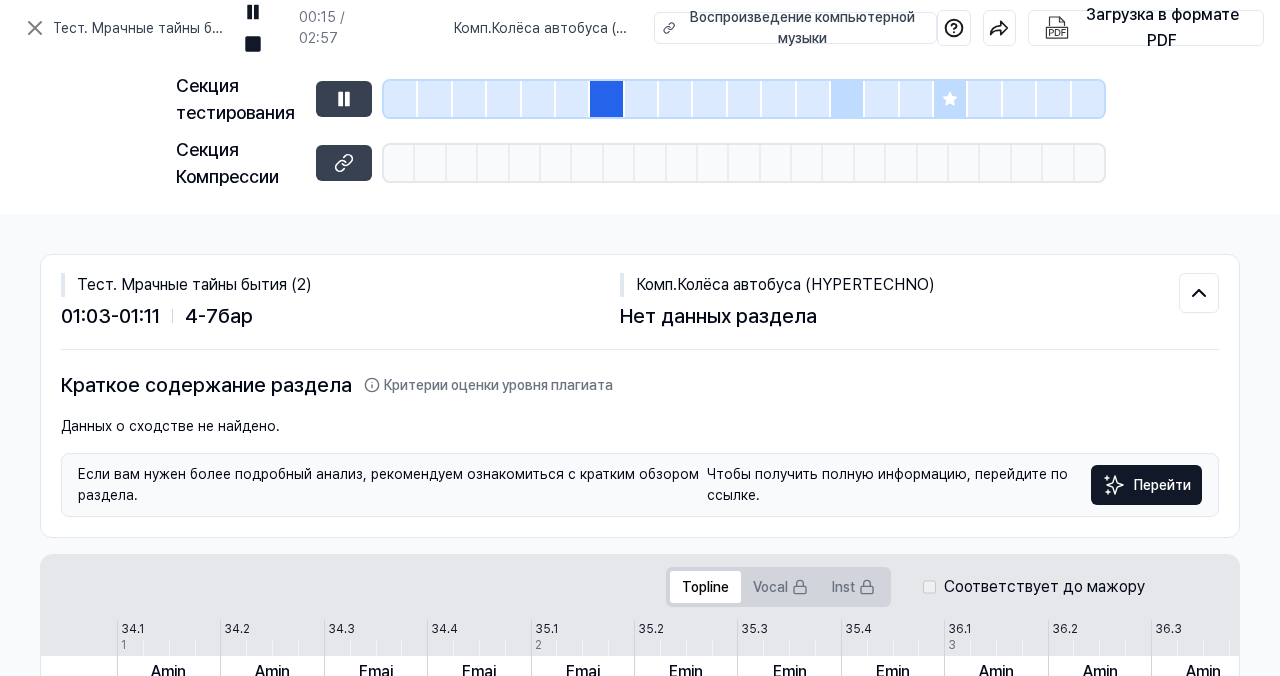 drag, startPoint x: 776, startPoint y: 114, endPoint x: 864, endPoint y: 109, distance: 88.14193 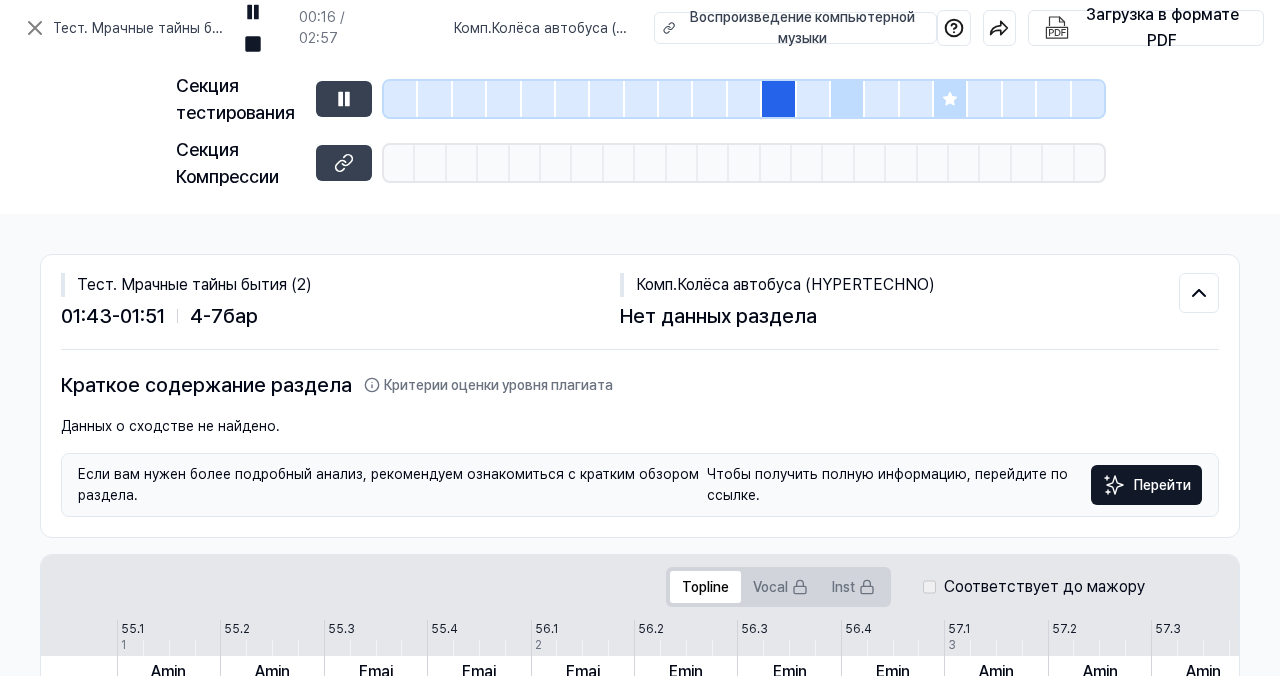 click at bounding box center (882, 99) 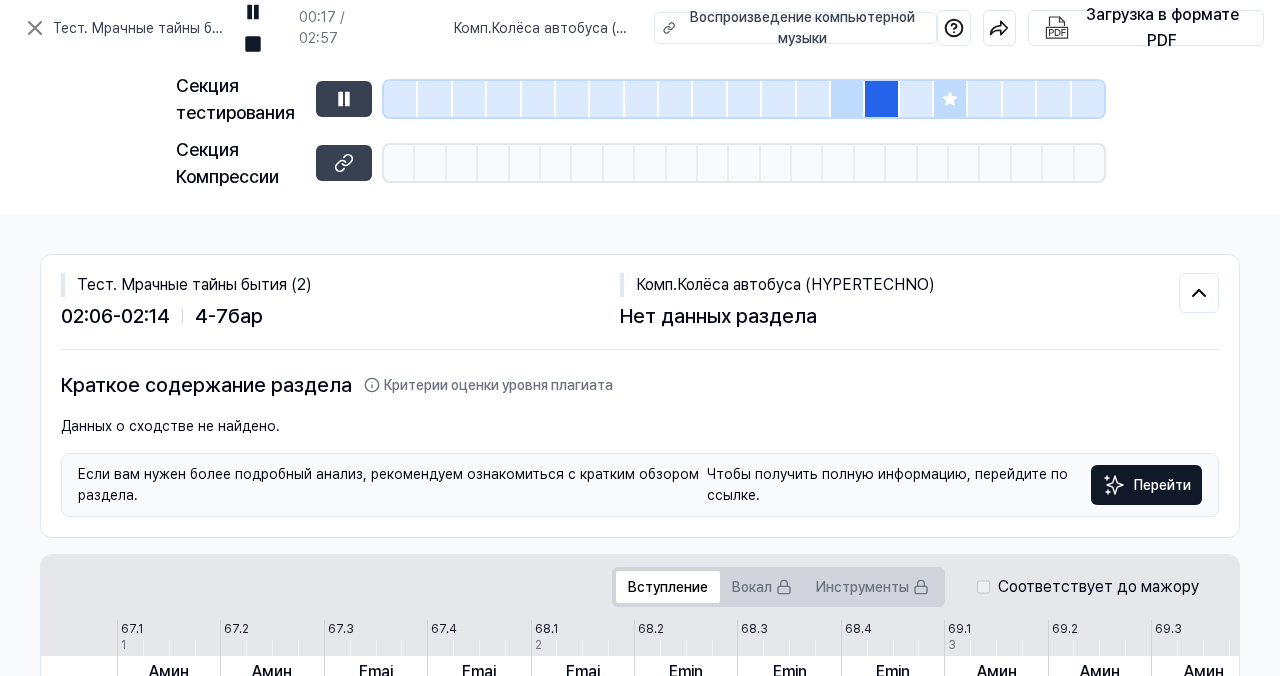 click at bounding box center [951, 99] 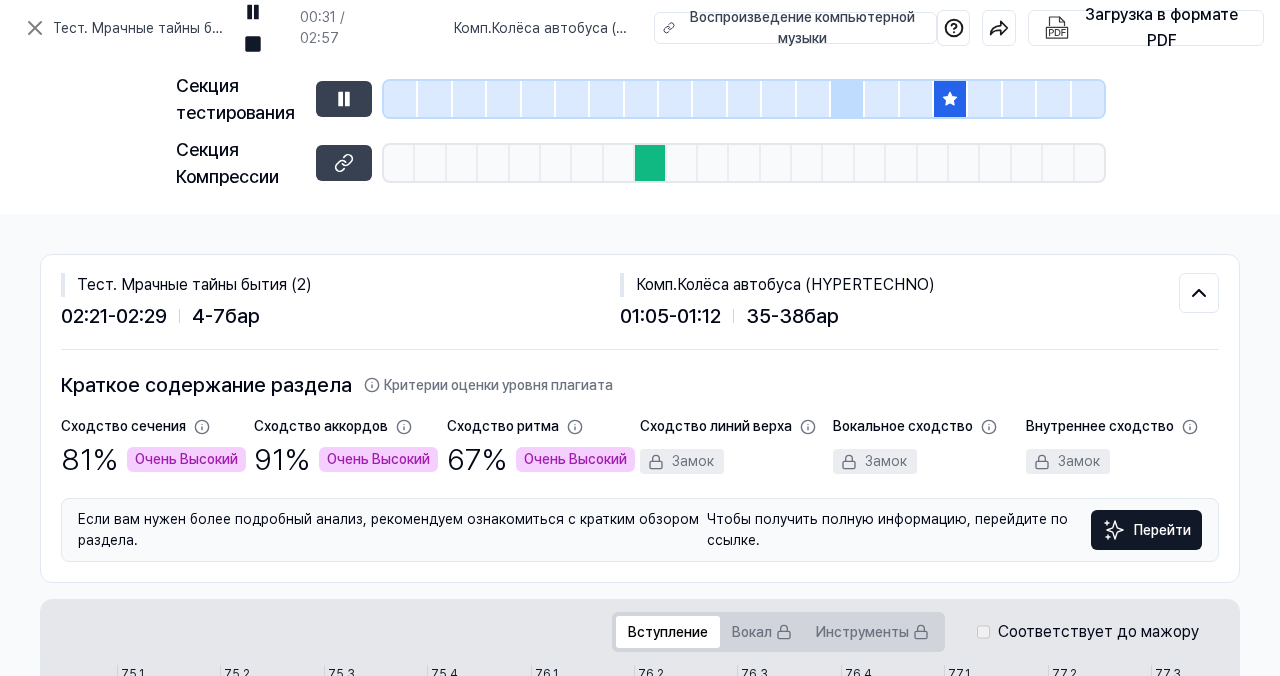 click at bounding box center (682, 163) 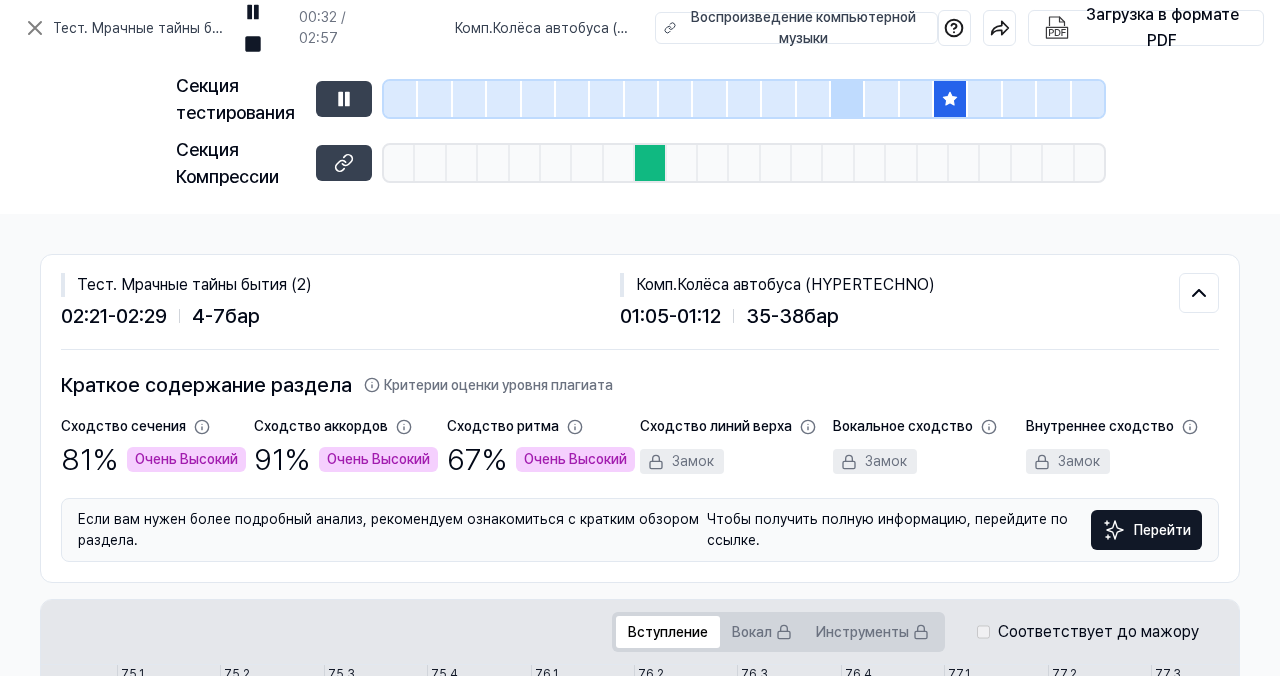 click at bounding box center [650, 163] 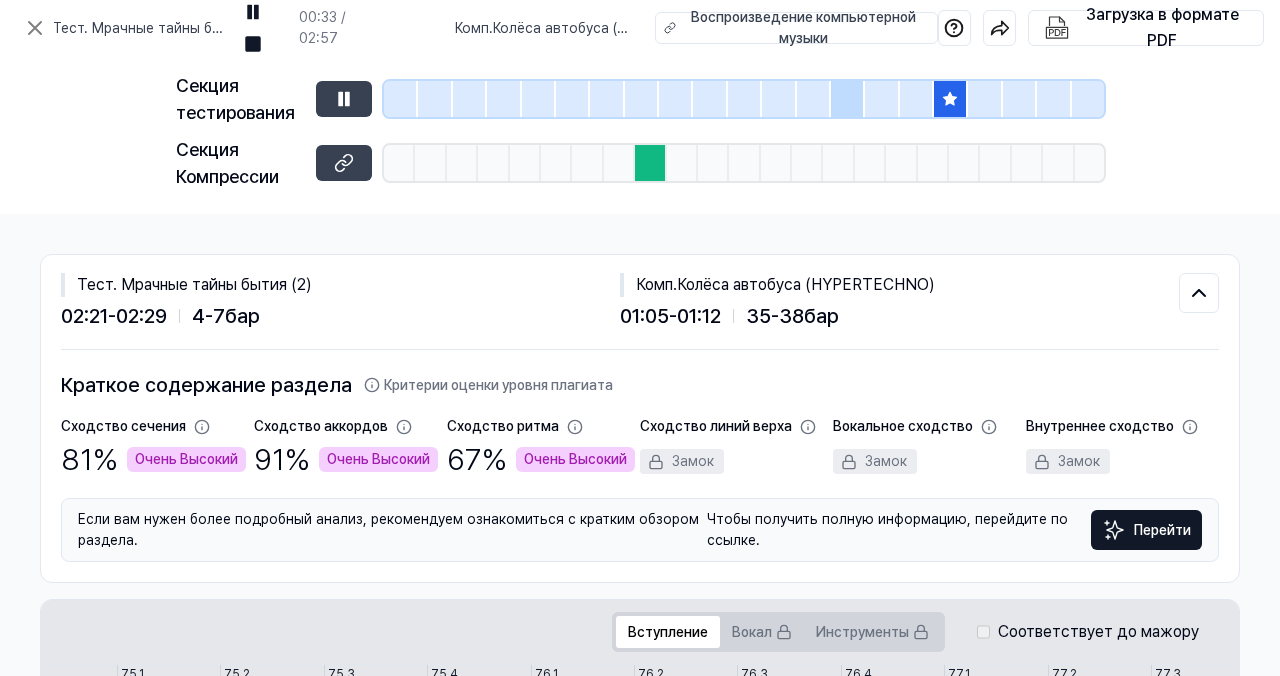 click at bounding box center (1054, 99) 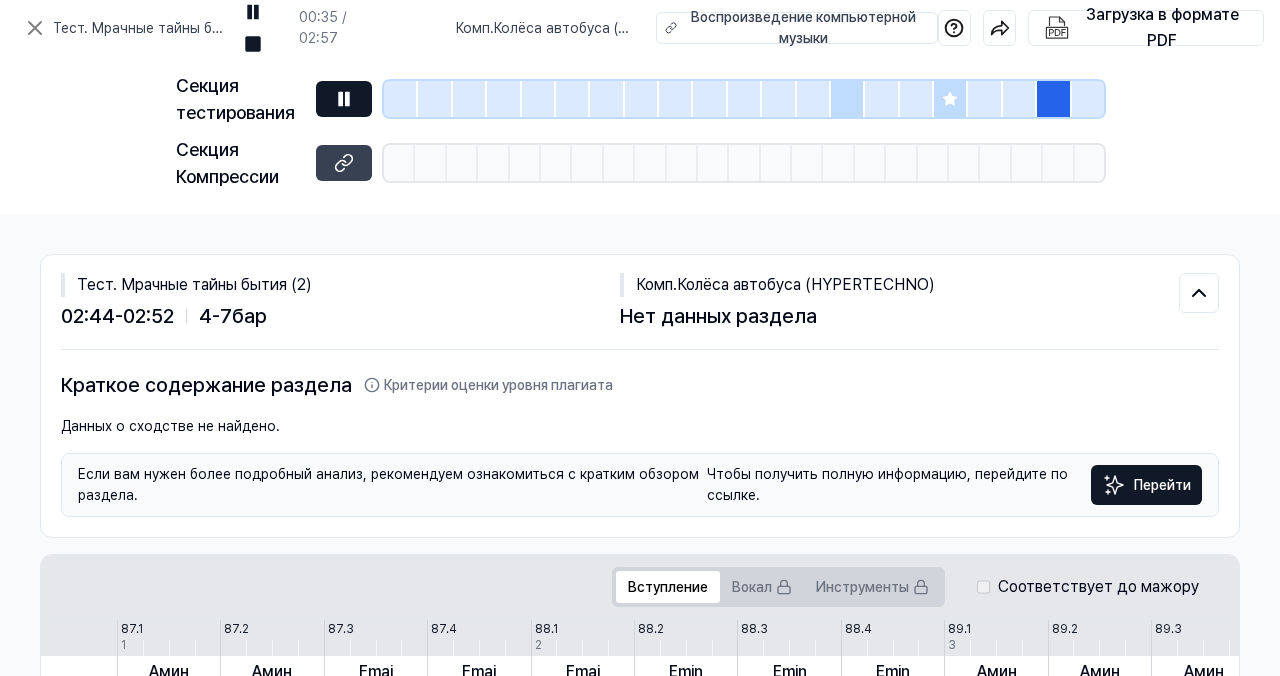 click at bounding box center [344, 99] 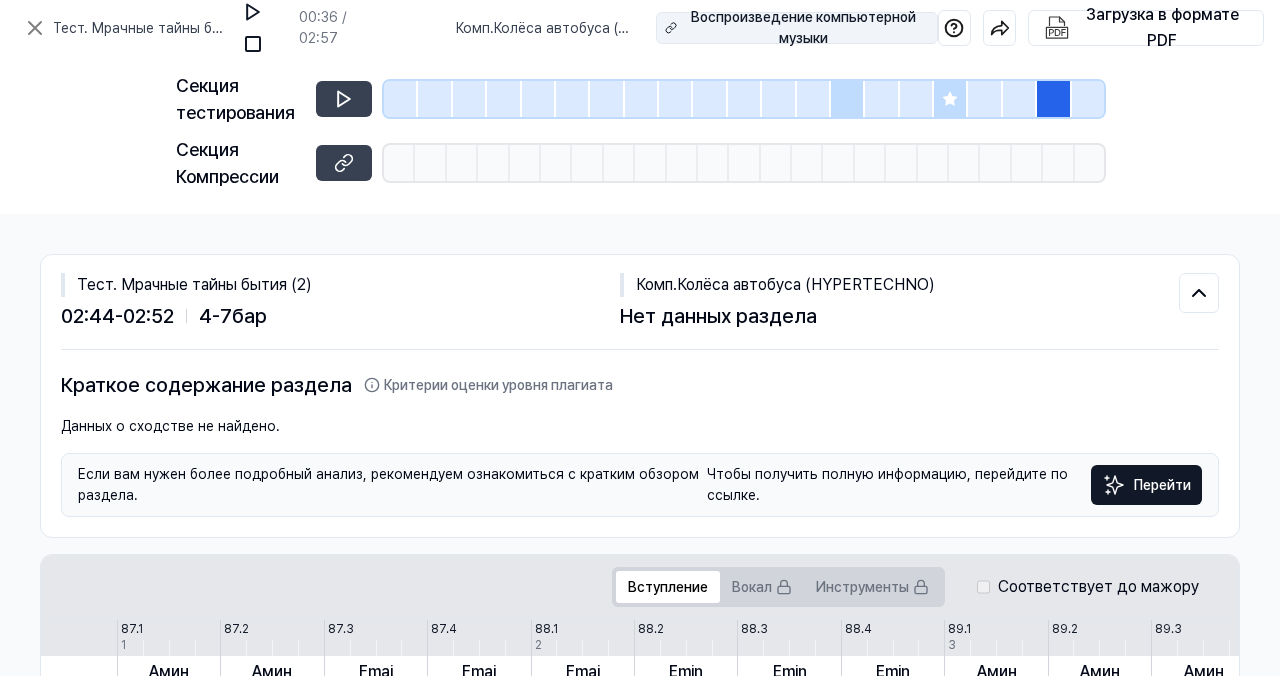 click on "Воспроизведение компьютерной музыки" at bounding box center (803, 27) 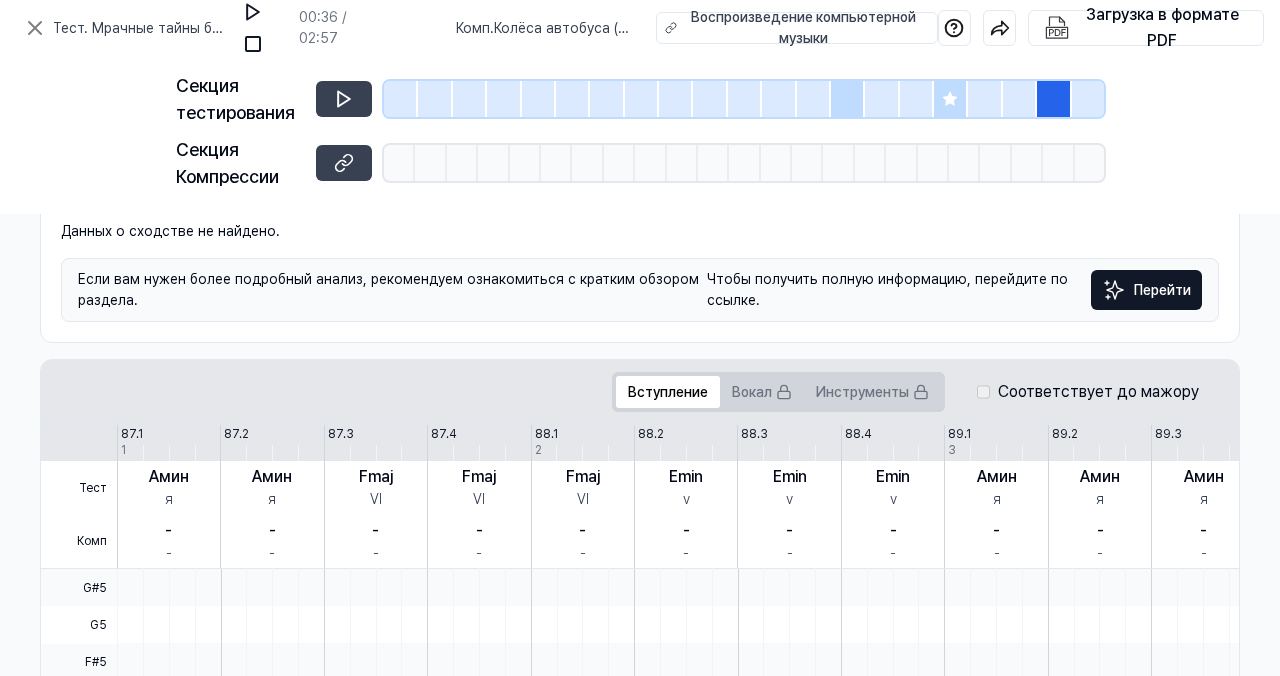 scroll, scrollTop: 200, scrollLeft: 340, axis: both 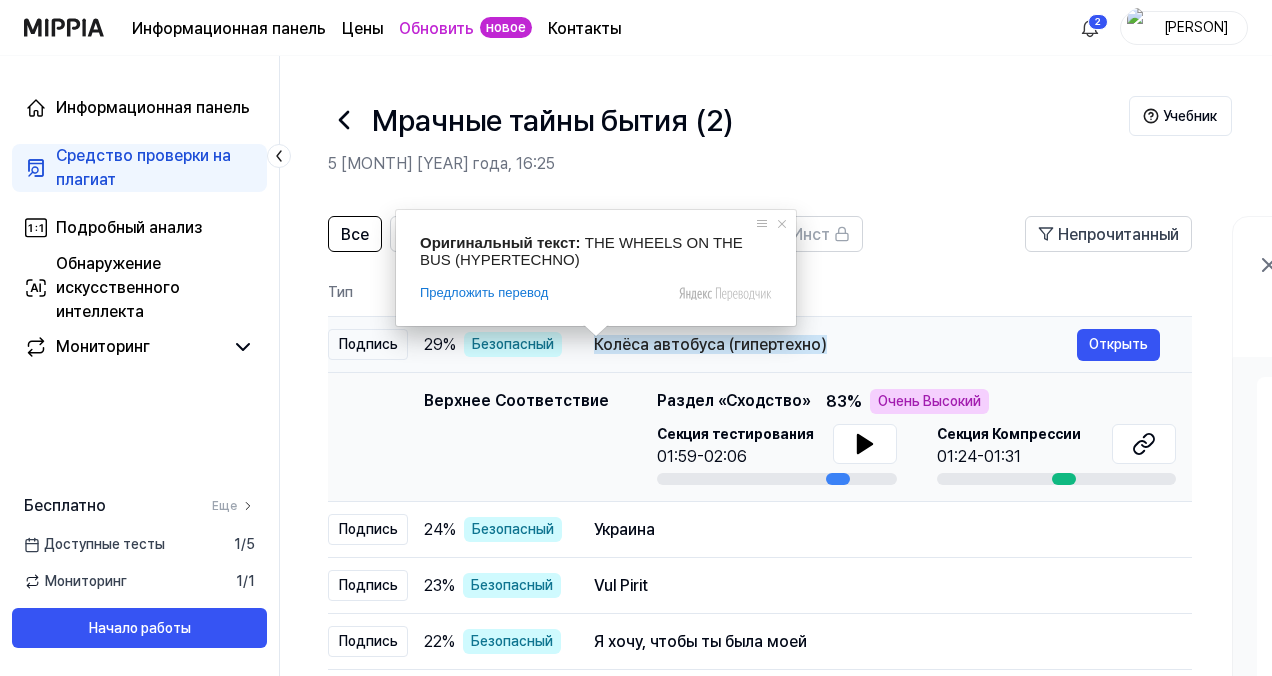 drag, startPoint x: 594, startPoint y: 352, endPoint x: 840, endPoint y: 346, distance: 246.07317 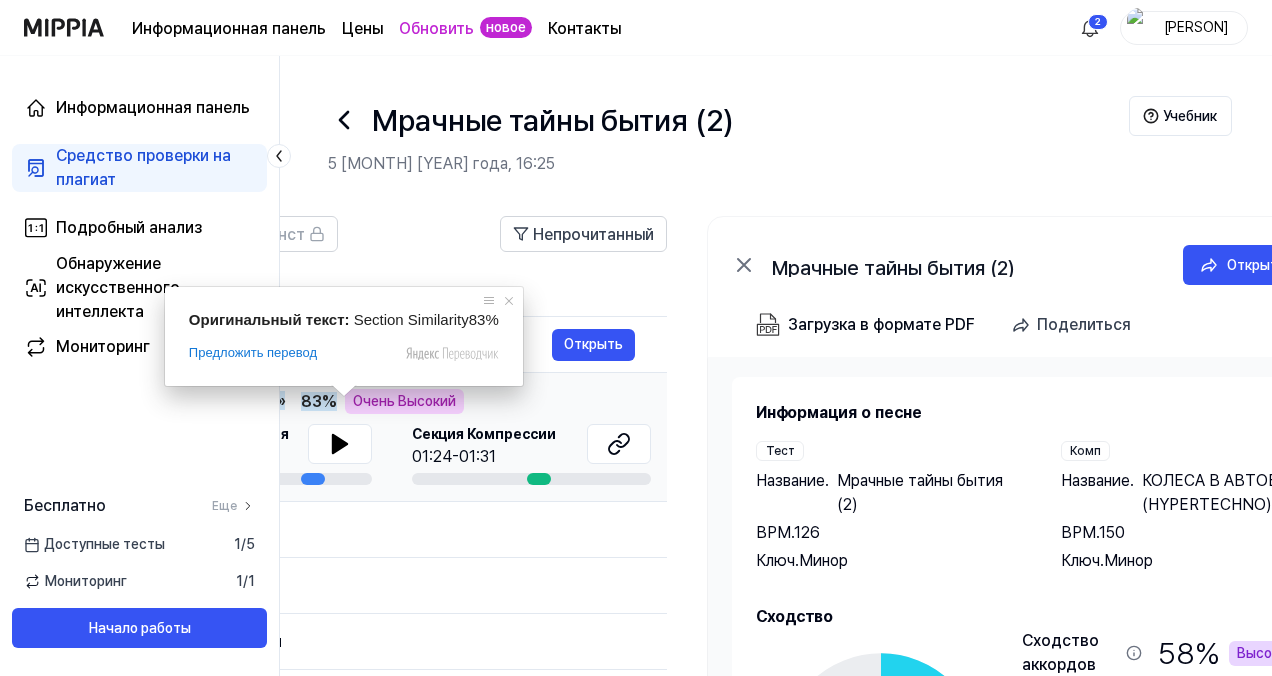 drag, startPoint x: 841, startPoint y: 343, endPoint x: 399, endPoint y: 376, distance: 443.2302 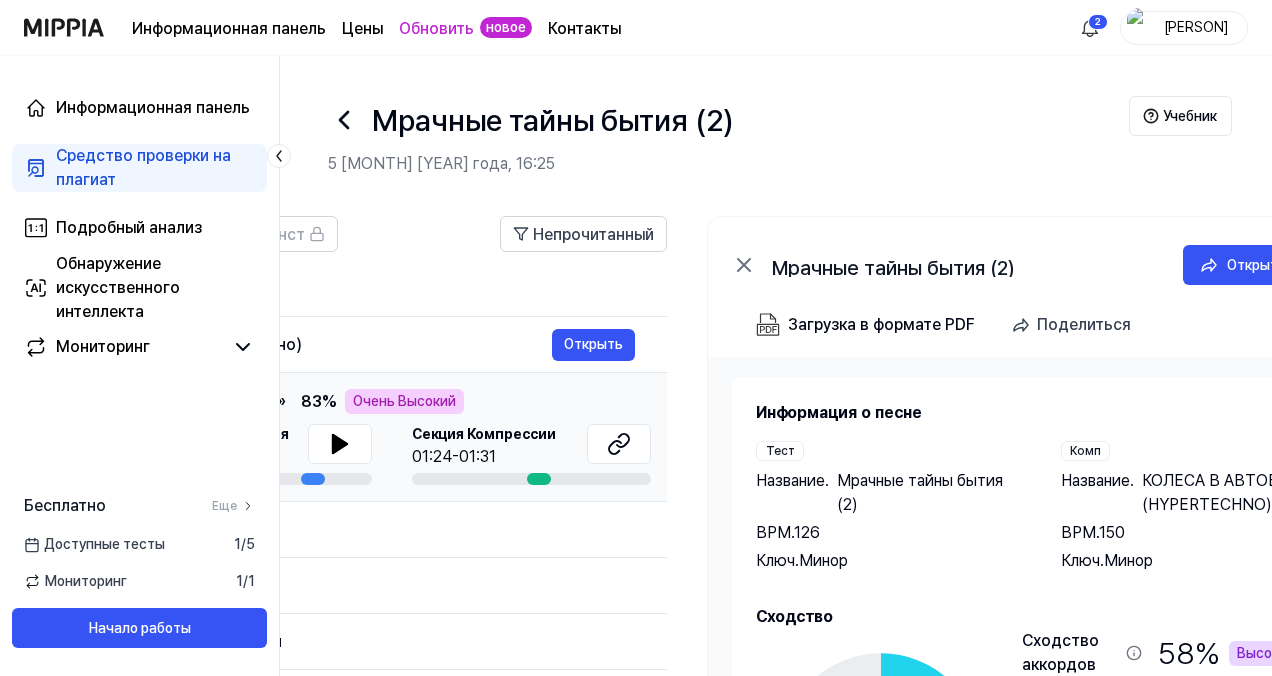 scroll, scrollTop: 0, scrollLeft: 523, axis: horizontal 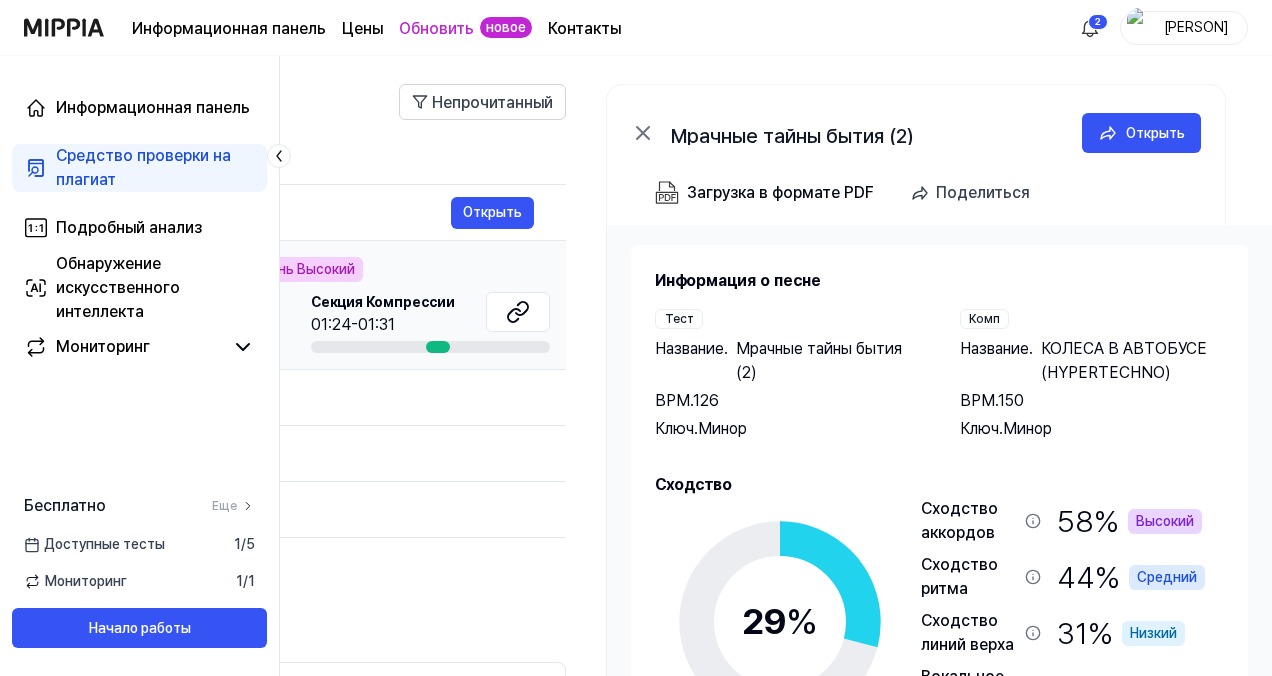 drag, startPoint x: 1142, startPoint y: 333, endPoint x: 752, endPoint y: 377, distance: 392.4742 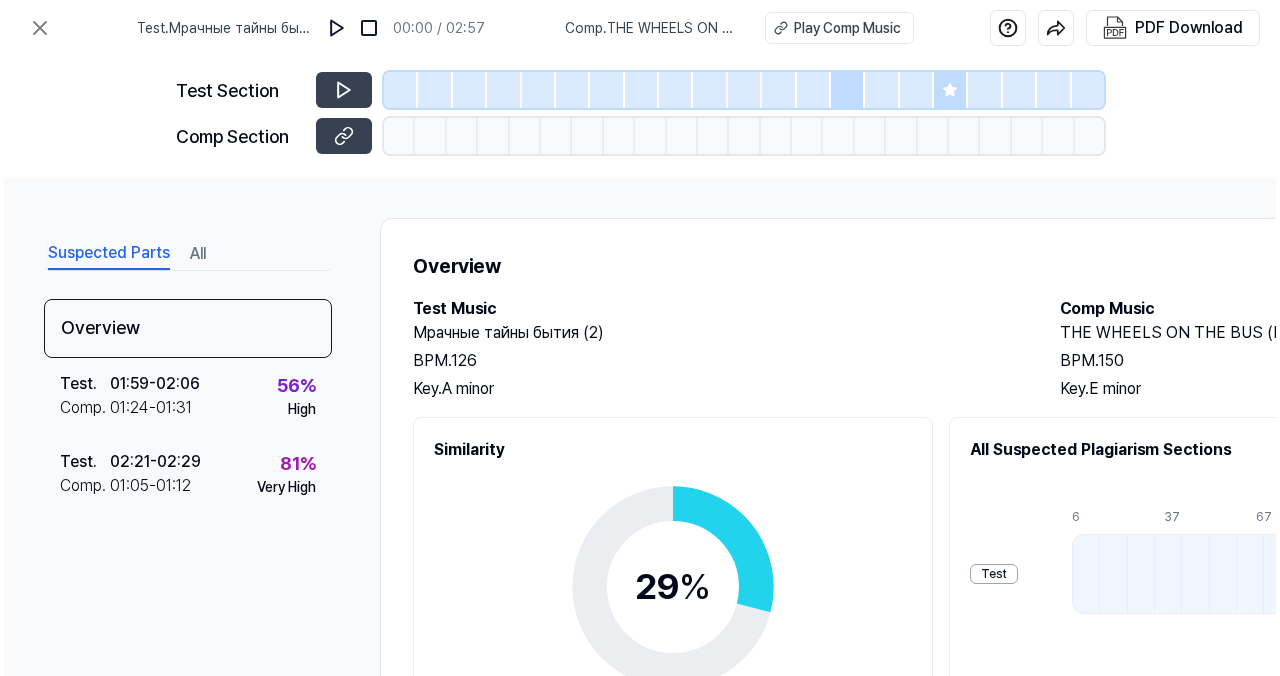 scroll, scrollTop: 0, scrollLeft: 0, axis: both 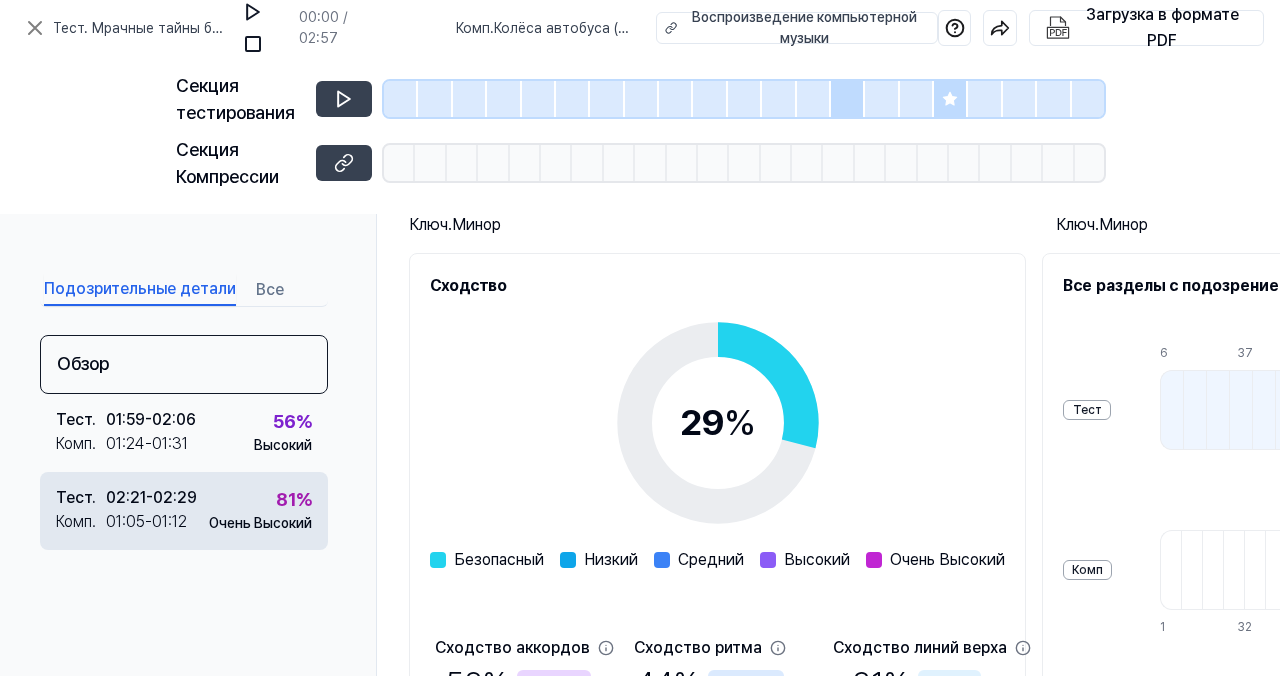 click on "Очень Высокий" at bounding box center [260, 523] 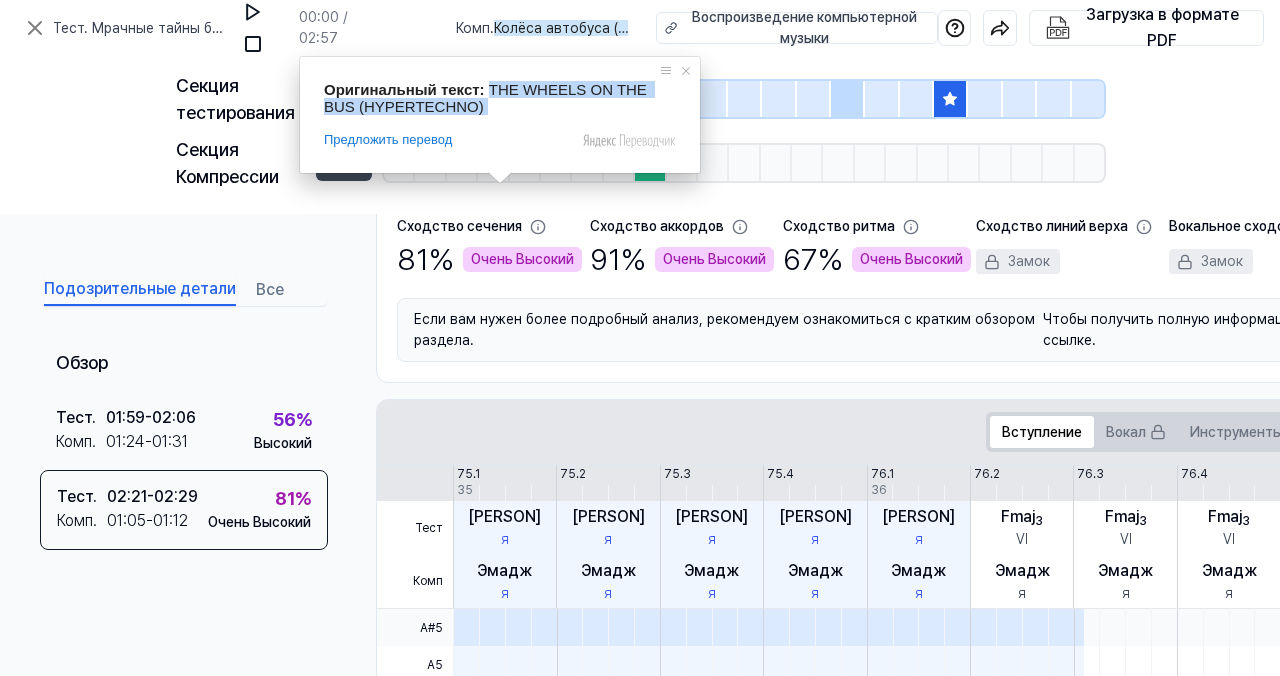 drag, startPoint x: 487, startPoint y: 86, endPoint x: 510, endPoint y: 124, distance: 44.418465 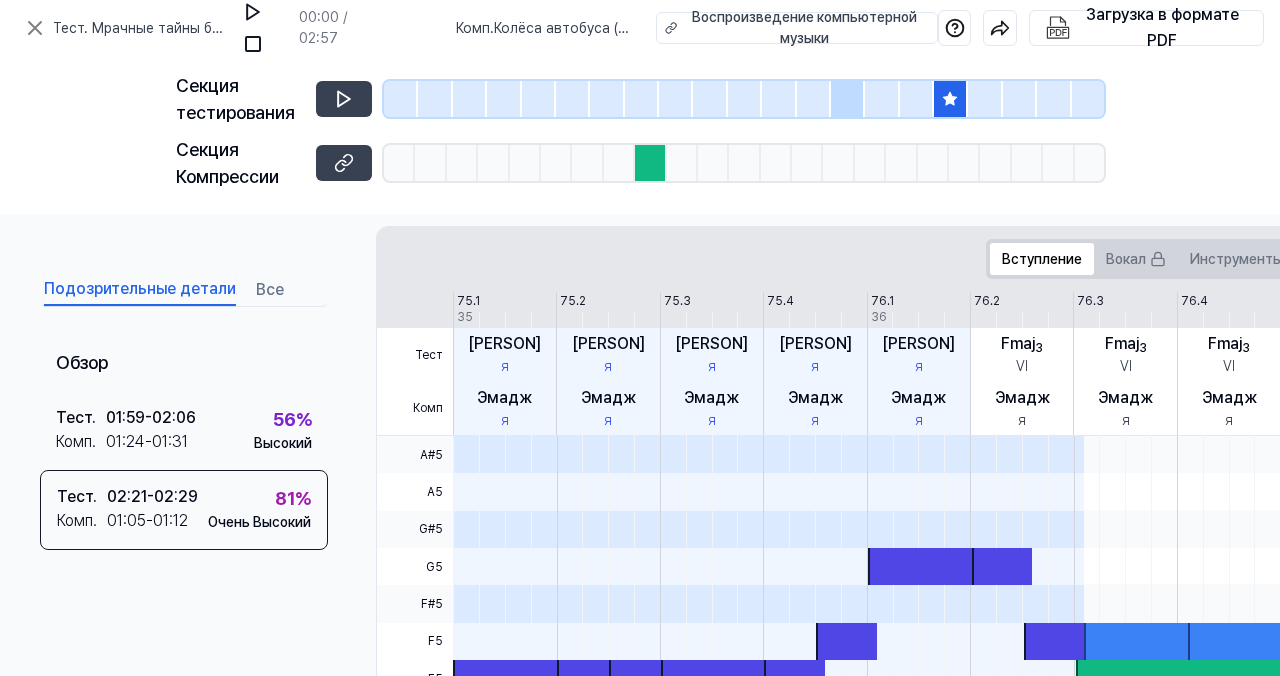 scroll, scrollTop: 339, scrollLeft: 0, axis: vertical 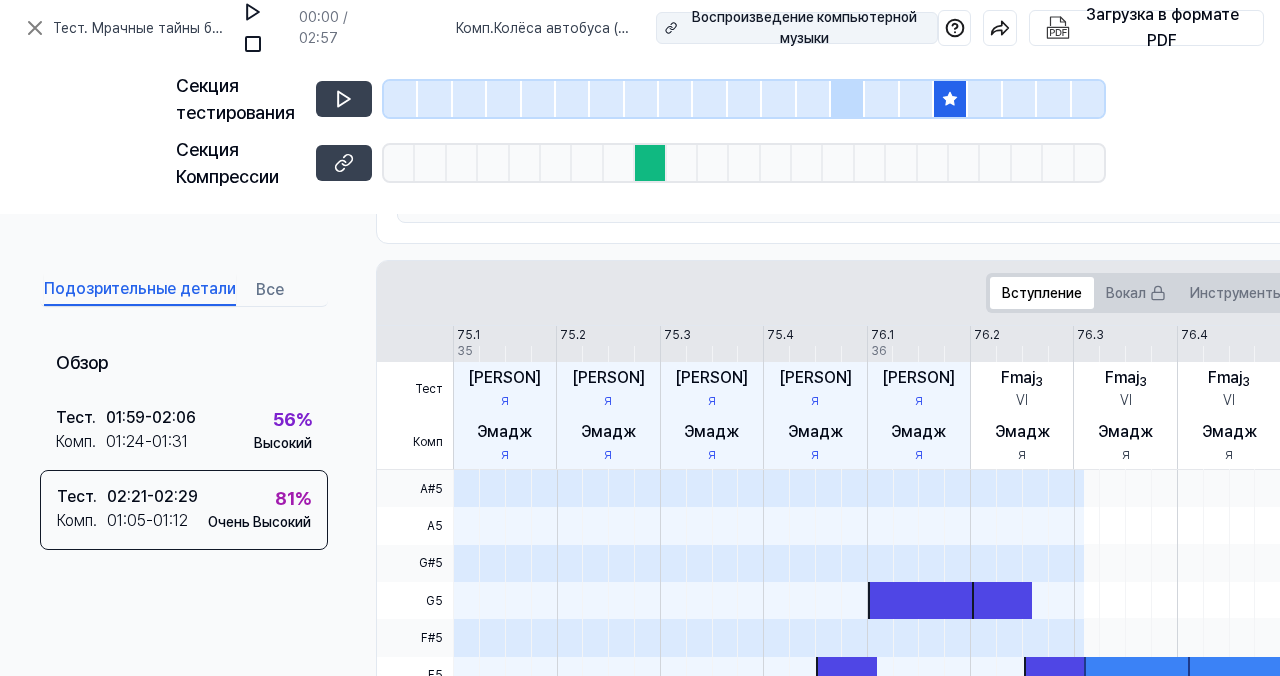 click on "Воспроизведение компьютерной музыки" at bounding box center [804, 28] 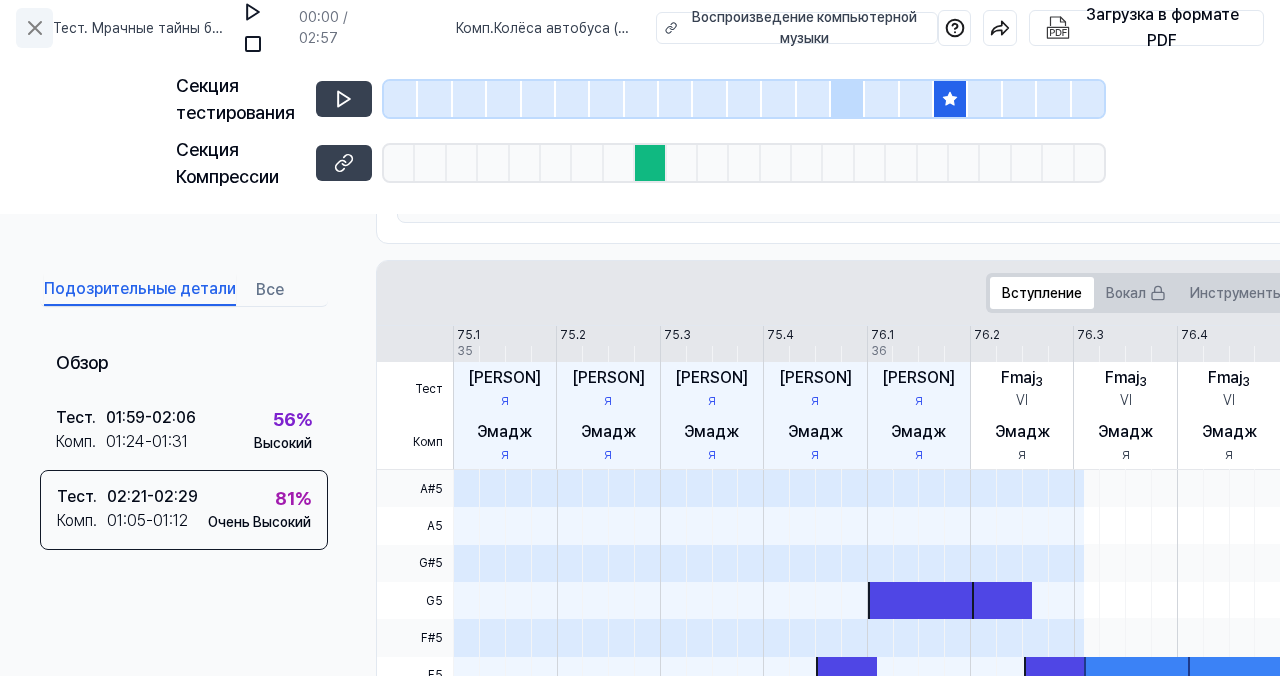 click 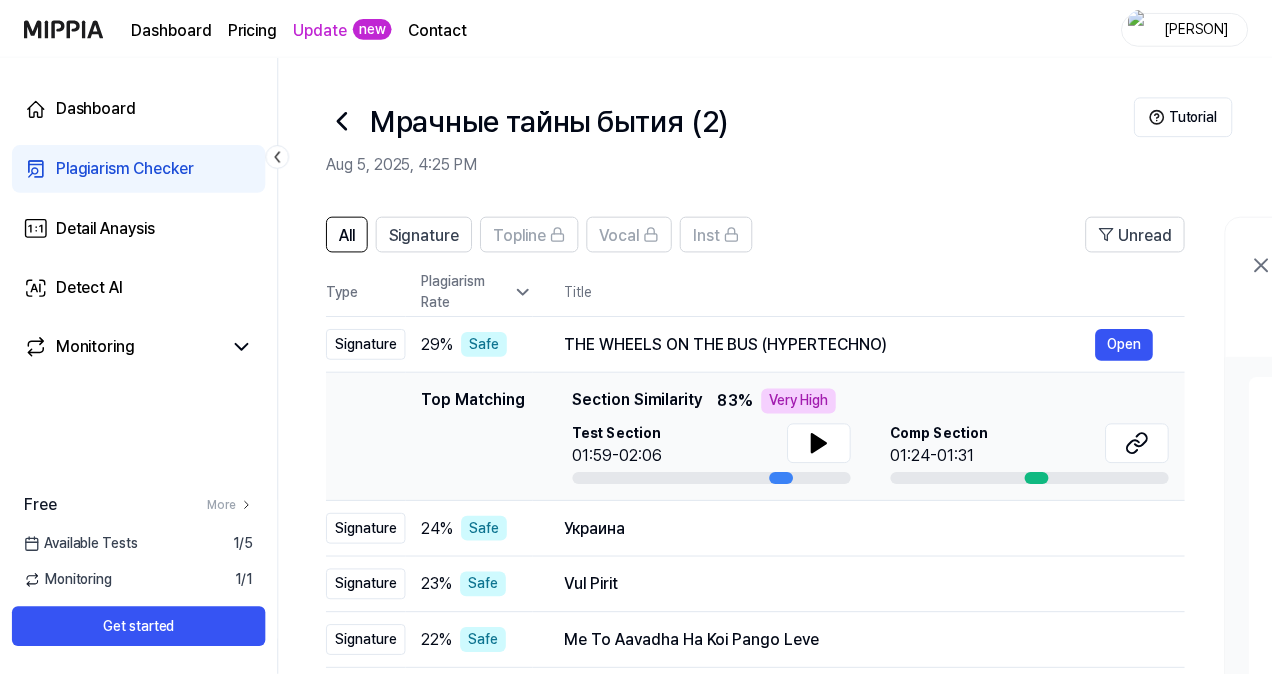 scroll, scrollTop: 132, scrollLeft: 0, axis: vertical 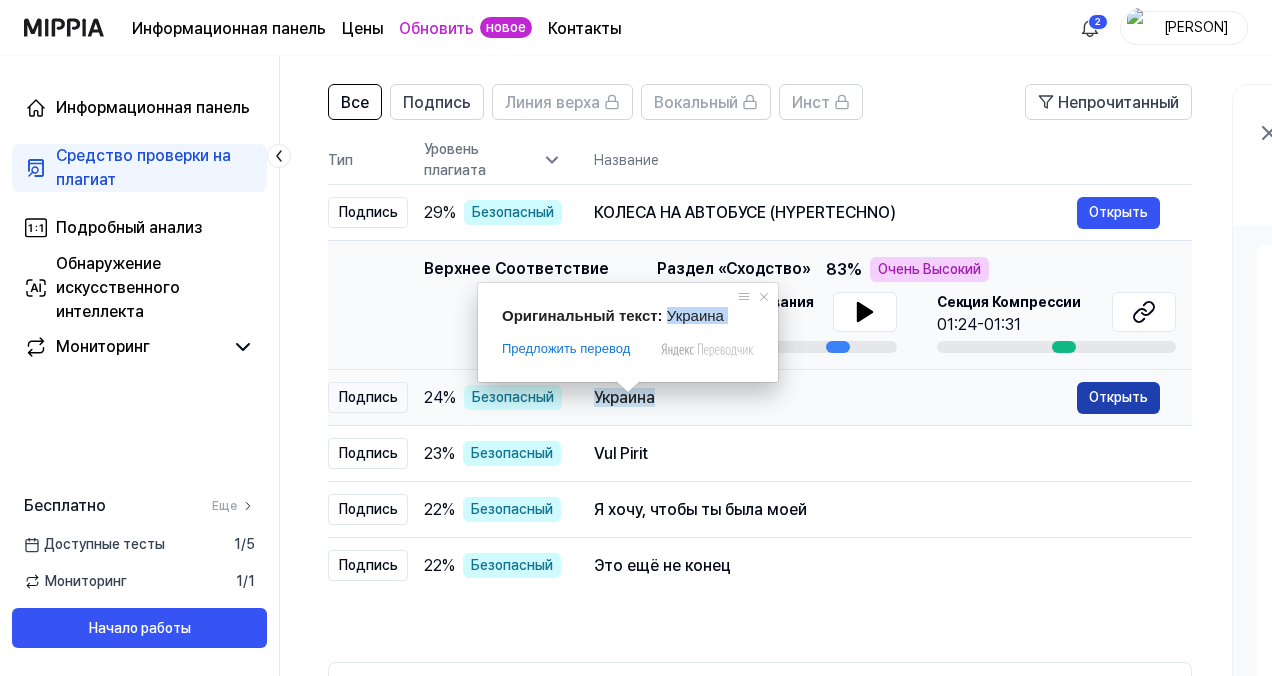 click on "Открыть" at bounding box center [1118, 397] 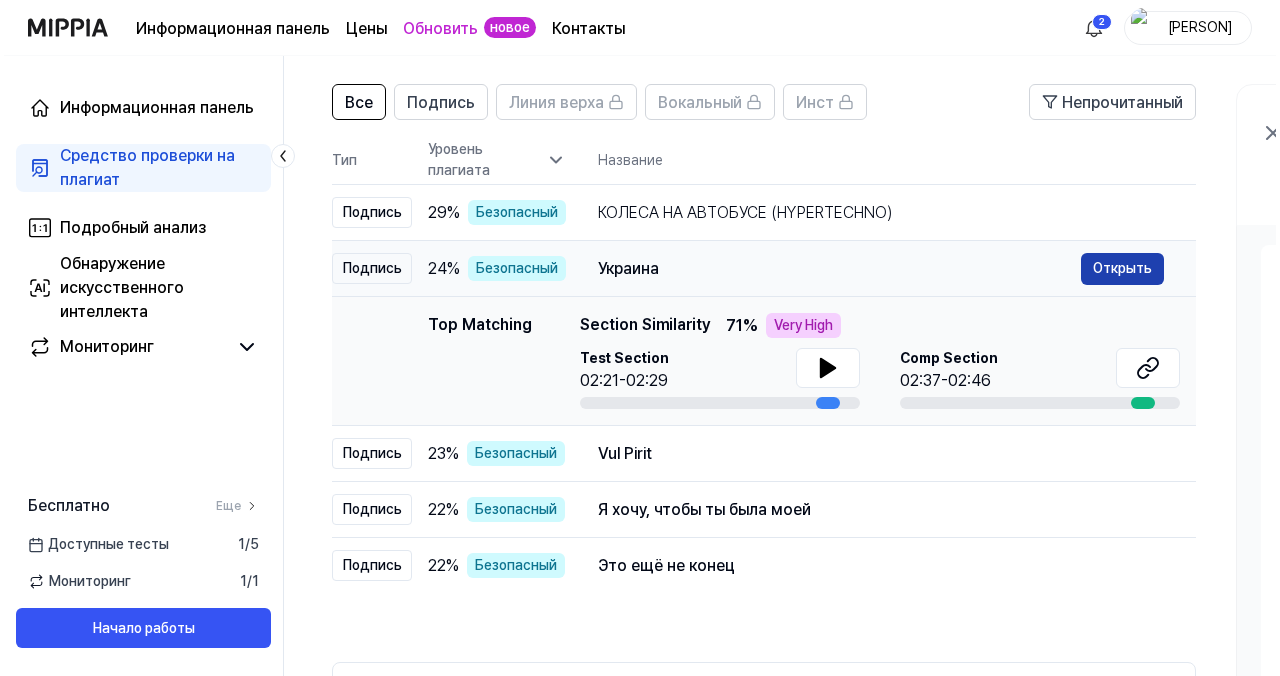 scroll, scrollTop: 0, scrollLeft: 0, axis: both 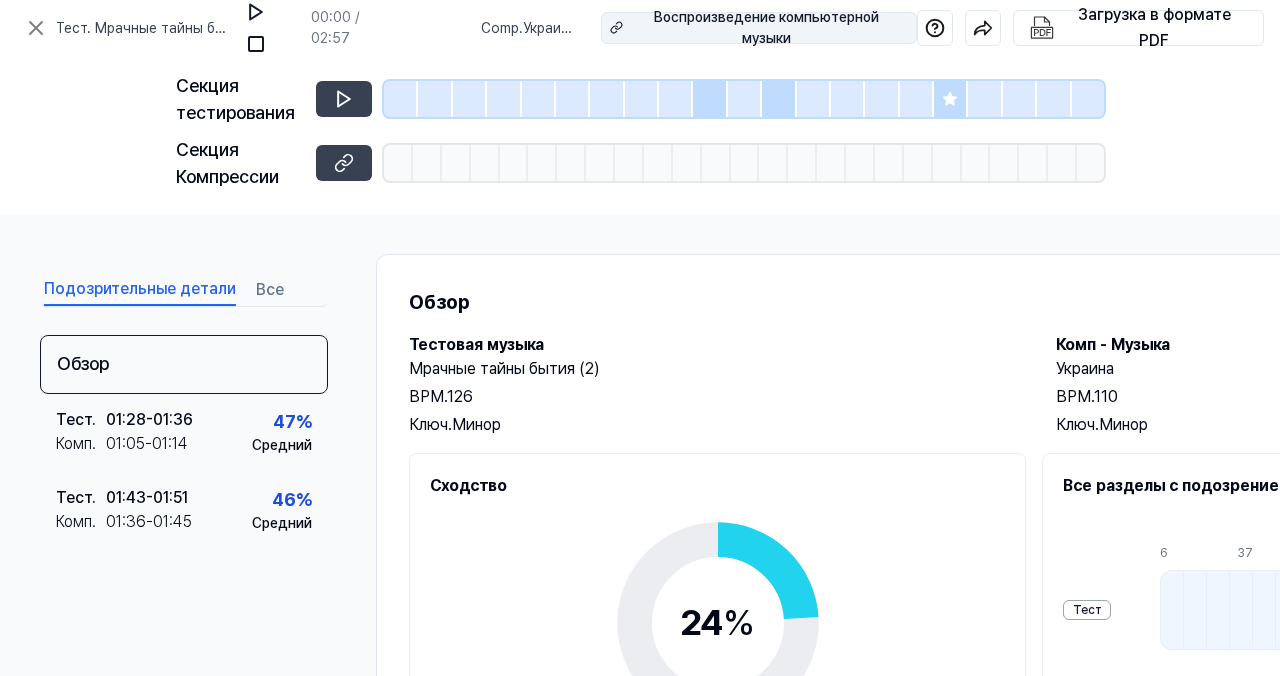 click on "Воспроизведение компьютерной музыки" at bounding box center [759, 28] 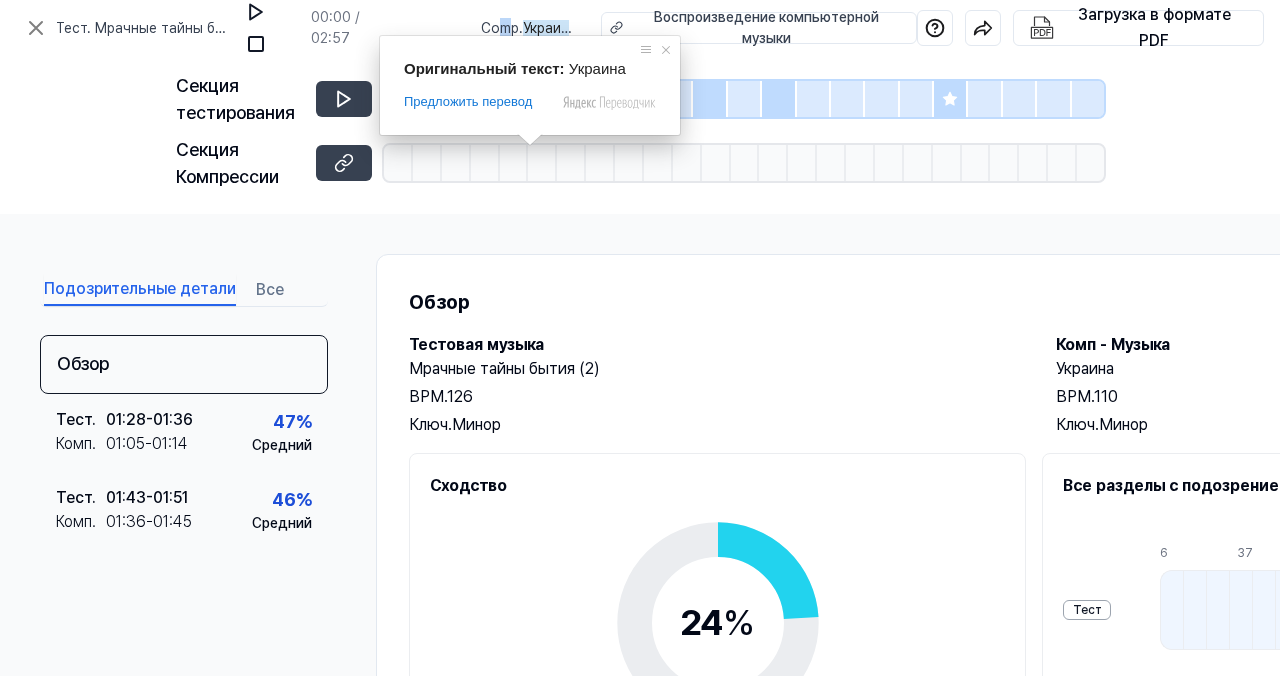 click on "Comp" at bounding box center (500, 28) 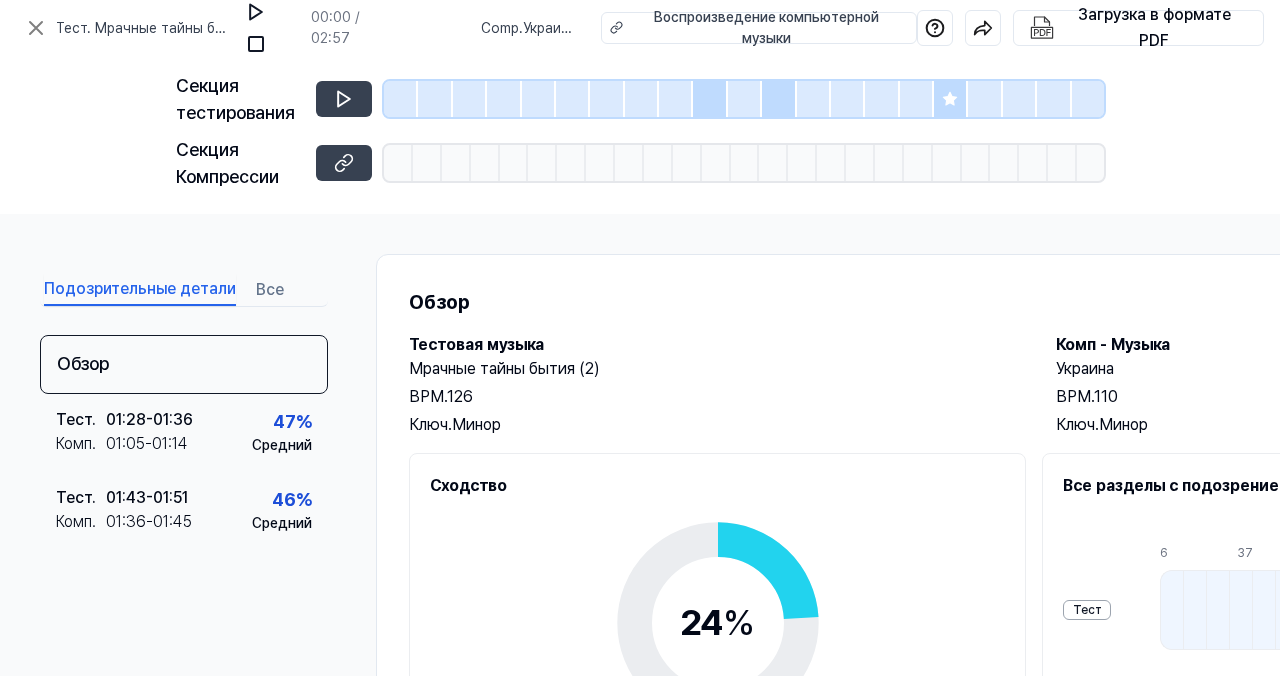 click on "Тест .    Мрачные тайны бытия (2) 00:00 / 02:57 Comp .  Украина Воспроизведение компьютерной музыки" at bounding box center (486, 28) 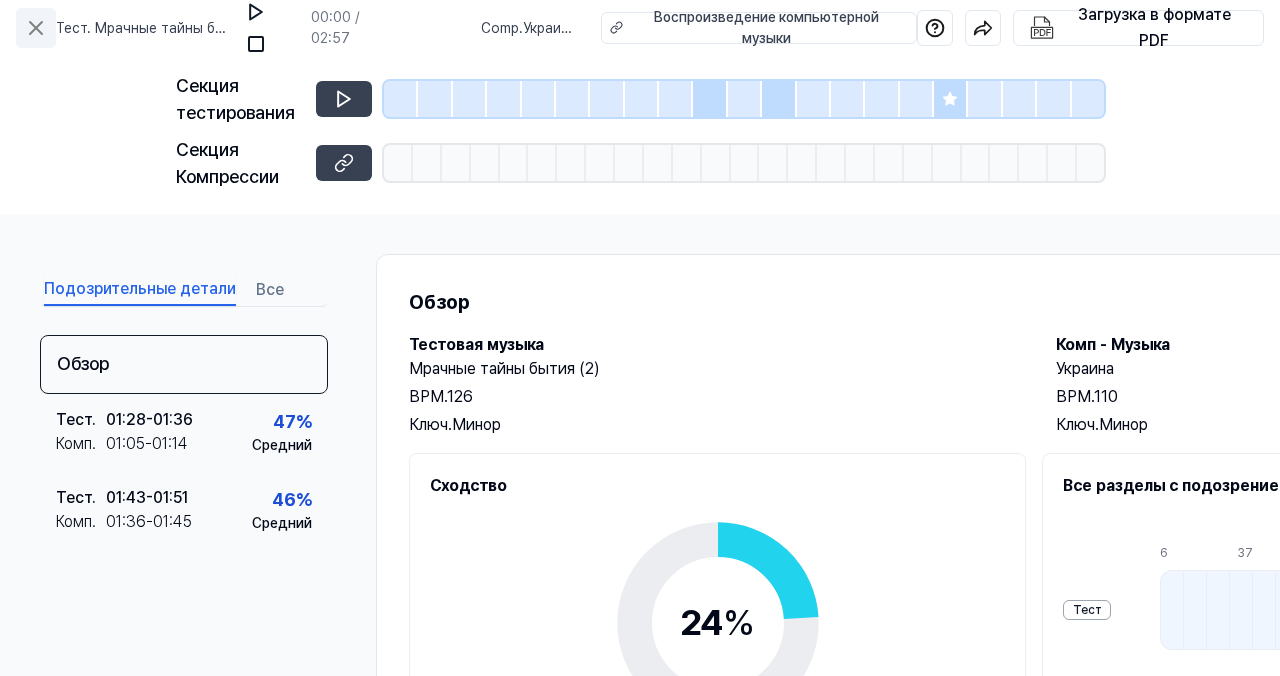 click 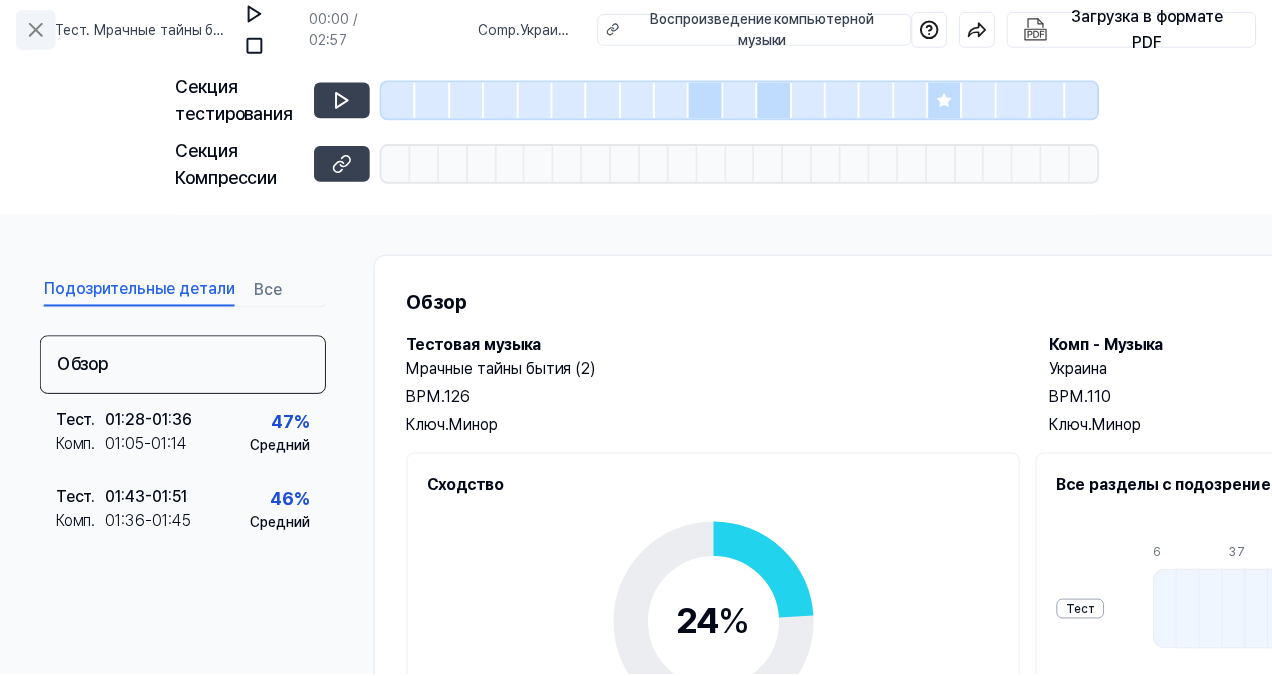 scroll, scrollTop: 132, scrollLeft: 0, axis: vertical 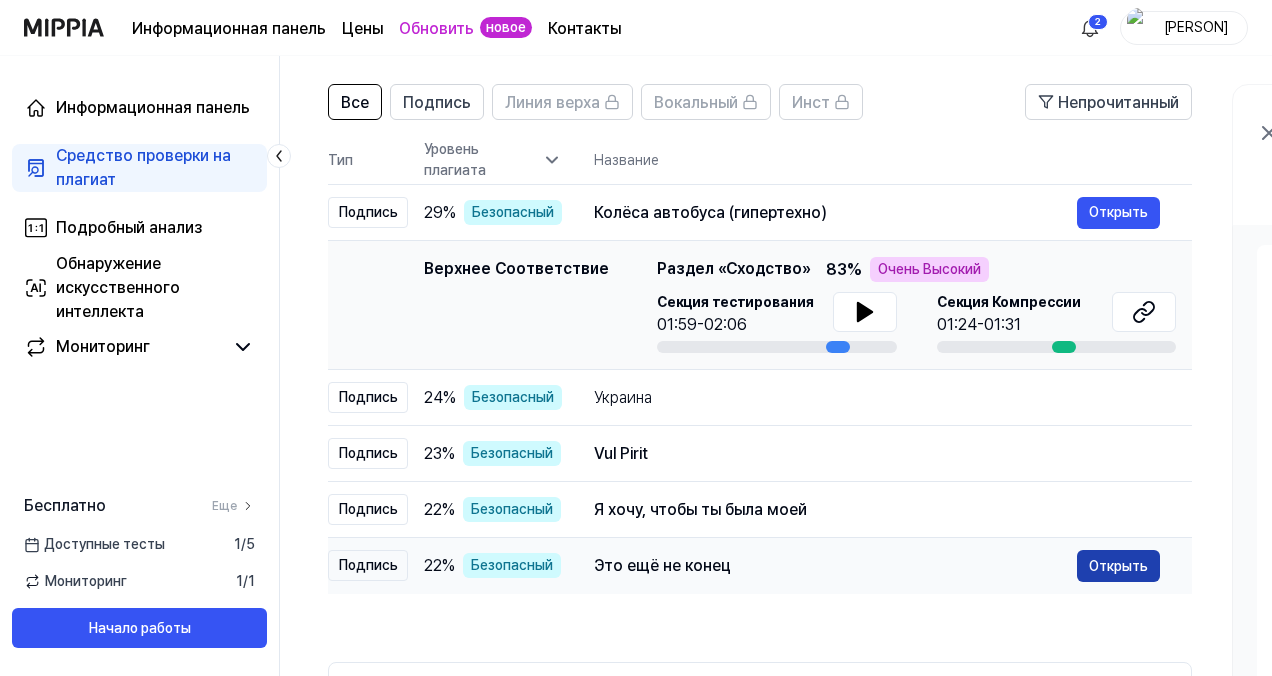 click on "Открыть" at bounding box center [1118, 566] 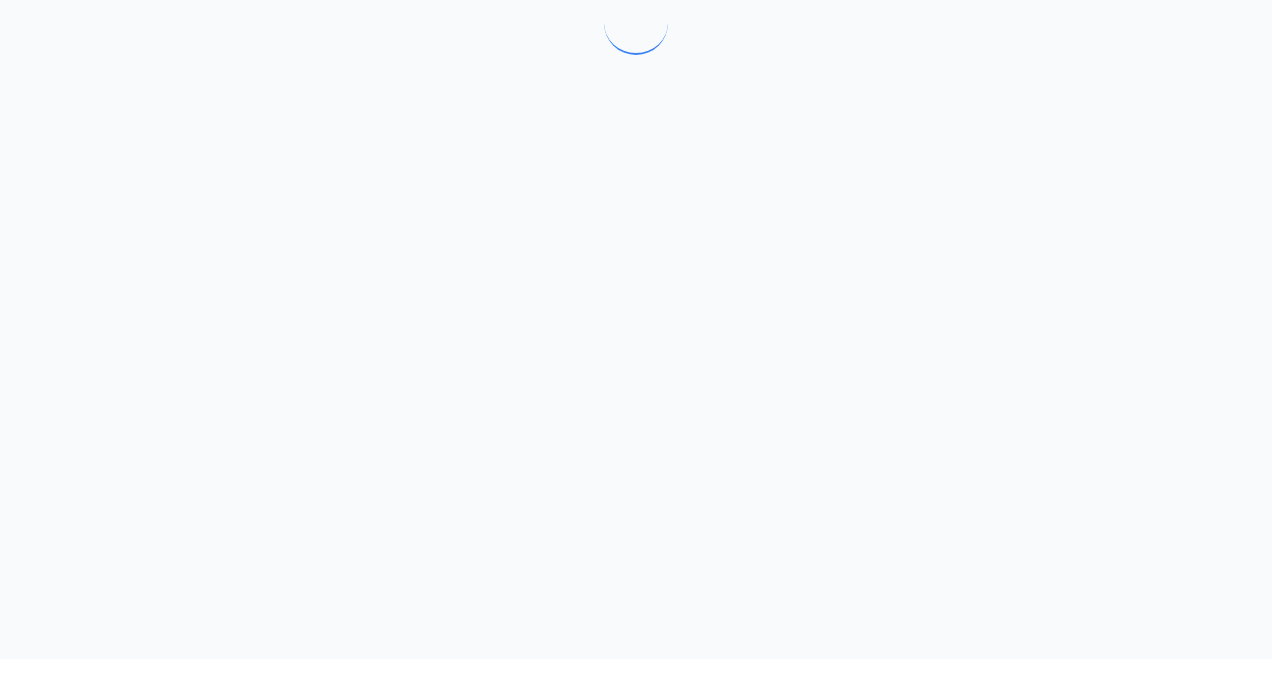 scroll, scrollTop: 0, scrollLeft: 0, axis: both 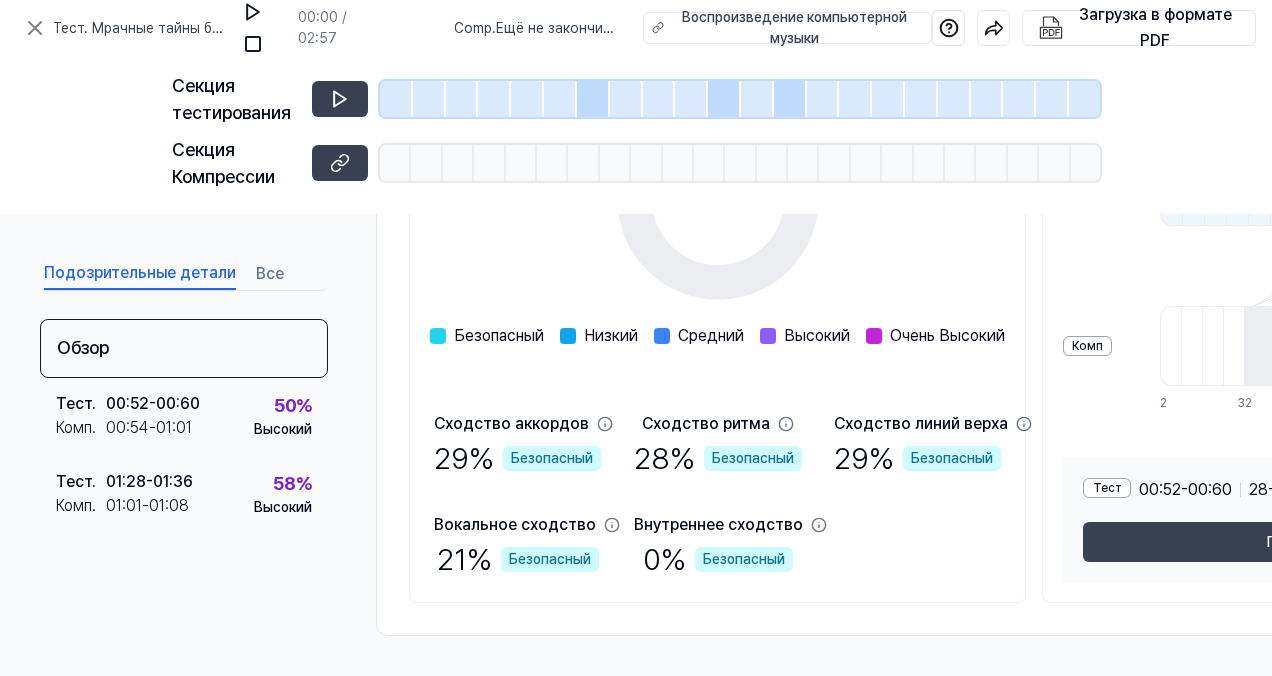 click on "Тест" at bounding box center [1107, 488] 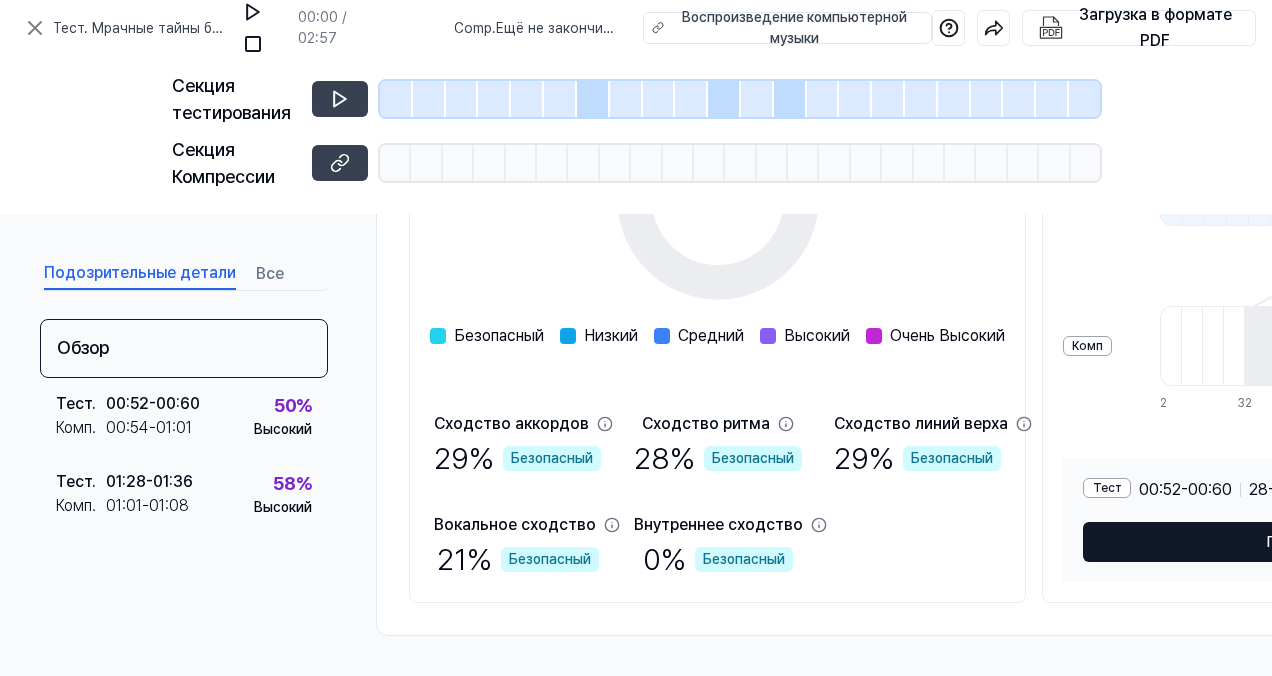 click on "Перейдите в этот раздел" at bounding box center (1352, 542) 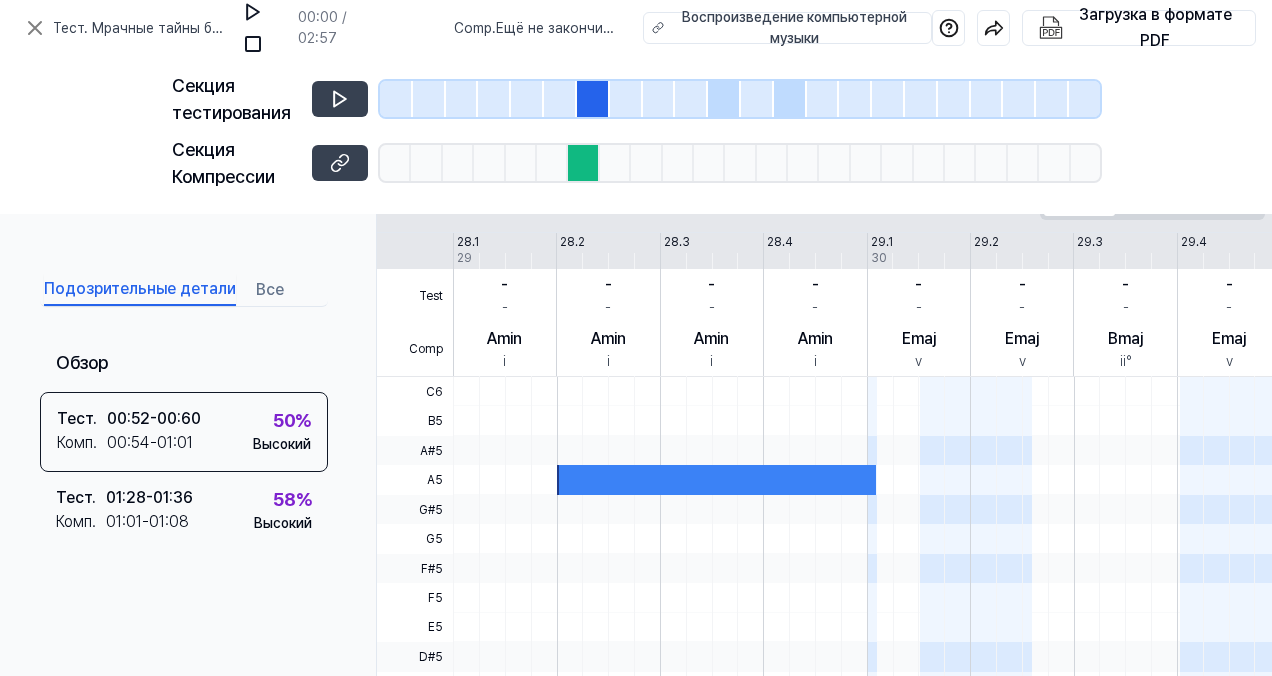 scroll, scrollTop: 432, scrollLeft: 0, axis: vertical 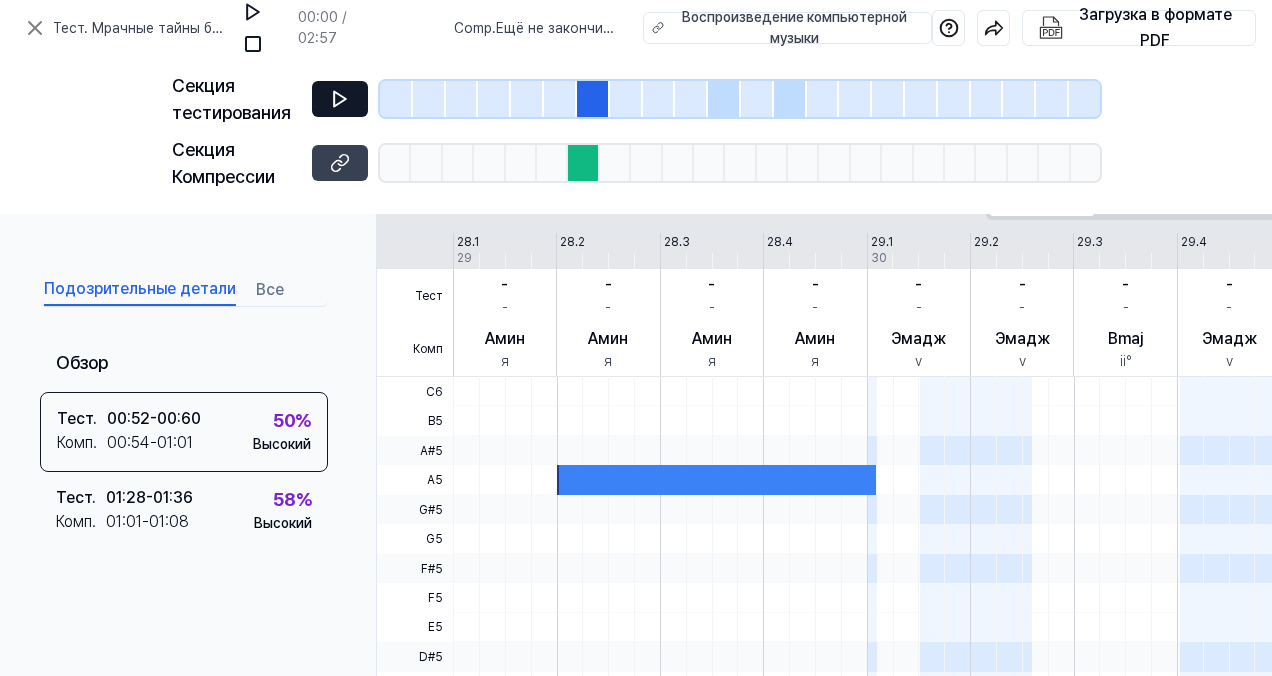 drag, startPoint x: 363, startPoint y: 103, endPoint x: 352, endPoint y: 105, distance: 11.18034 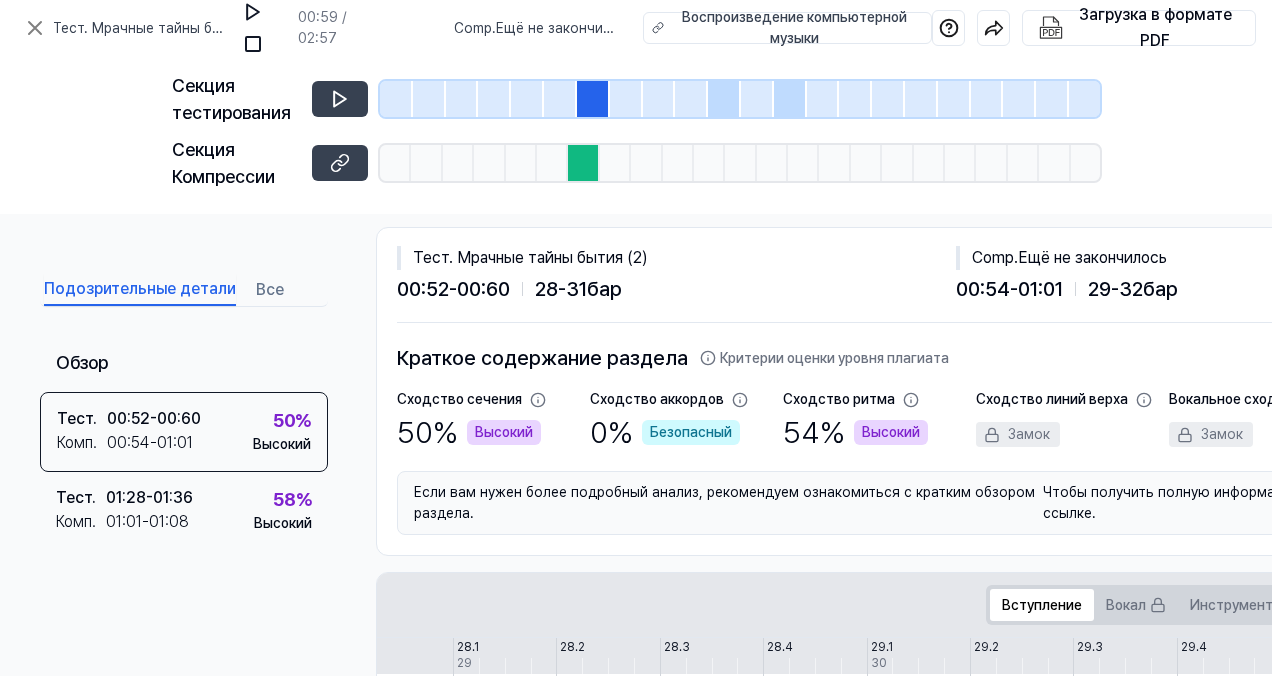scroll, scrollTop: 0, scrollLeft: 0, axis: both 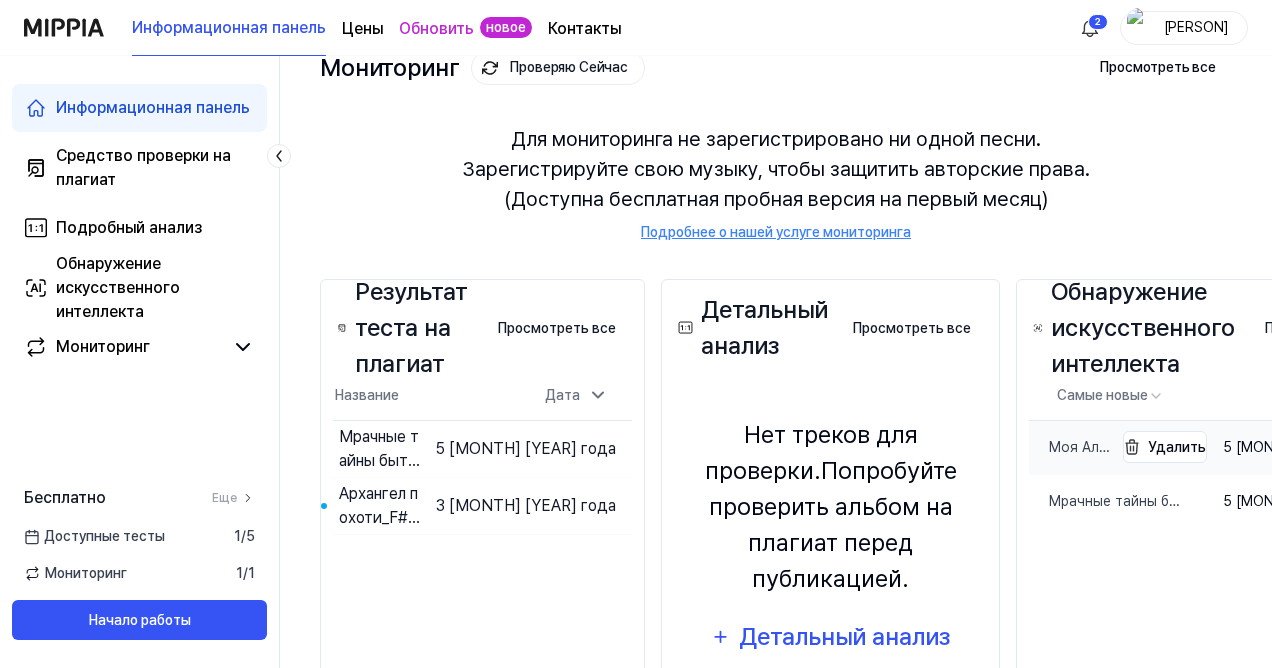 click on "Моя Альтуха (2)" at bounding box center (1079, 457) 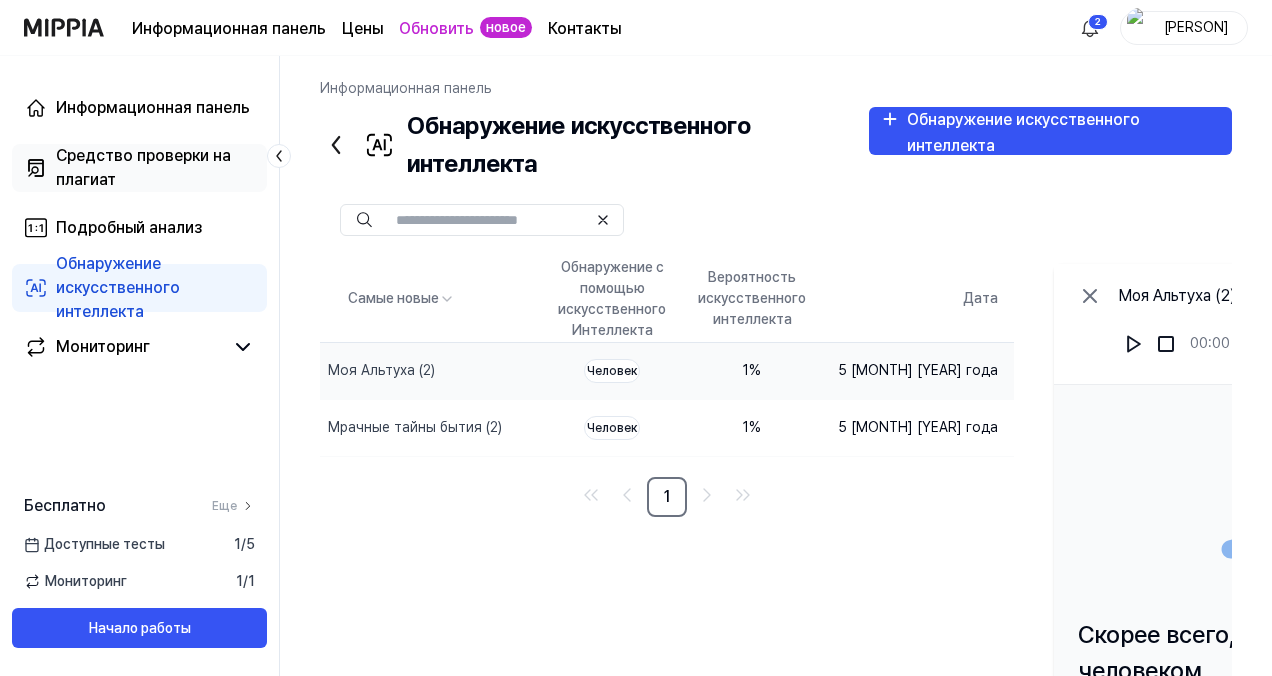 scroll, scrollTop: 0, scrollLeft: 0, axis: both 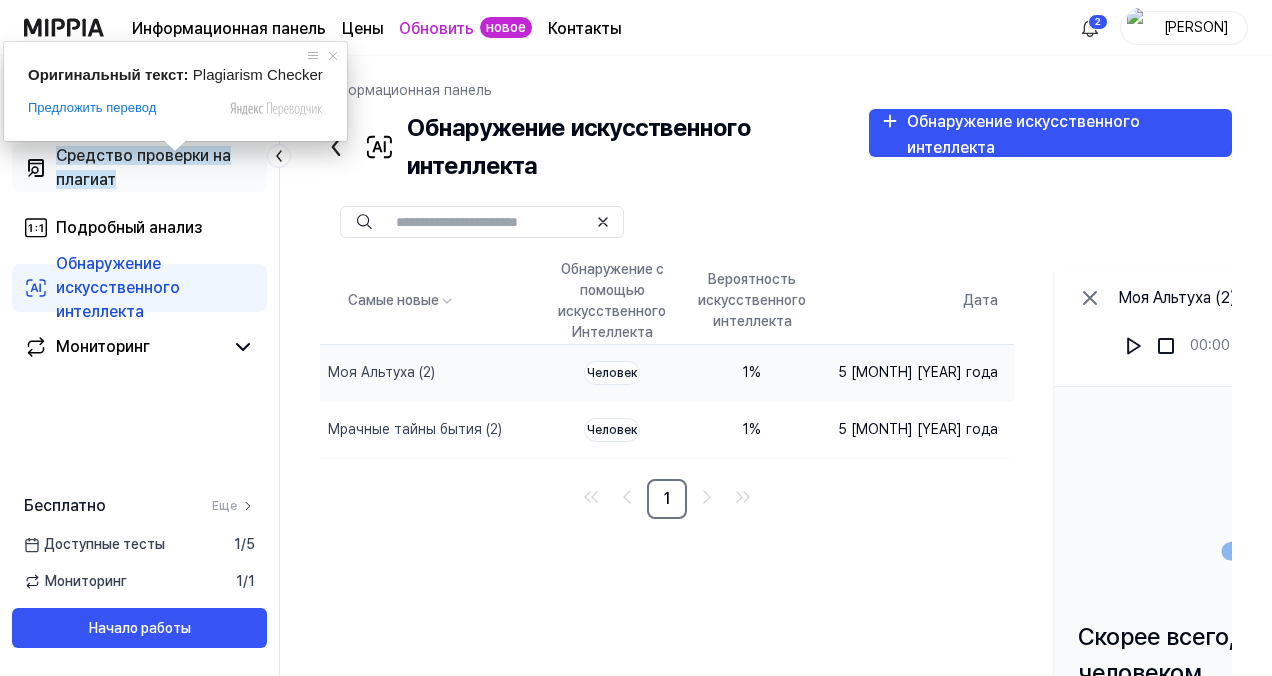 click on "Средство проверки на плагиат" at bounding box center [143, 167] 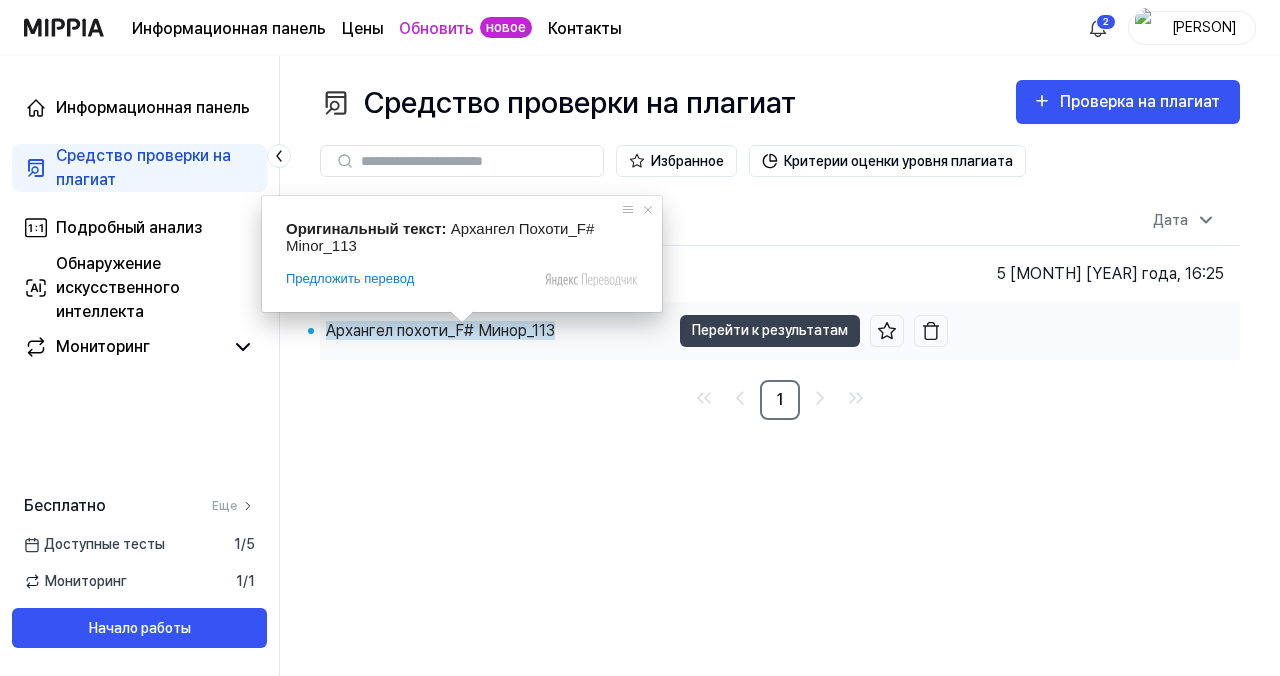 click at bounding box center (462, 317) 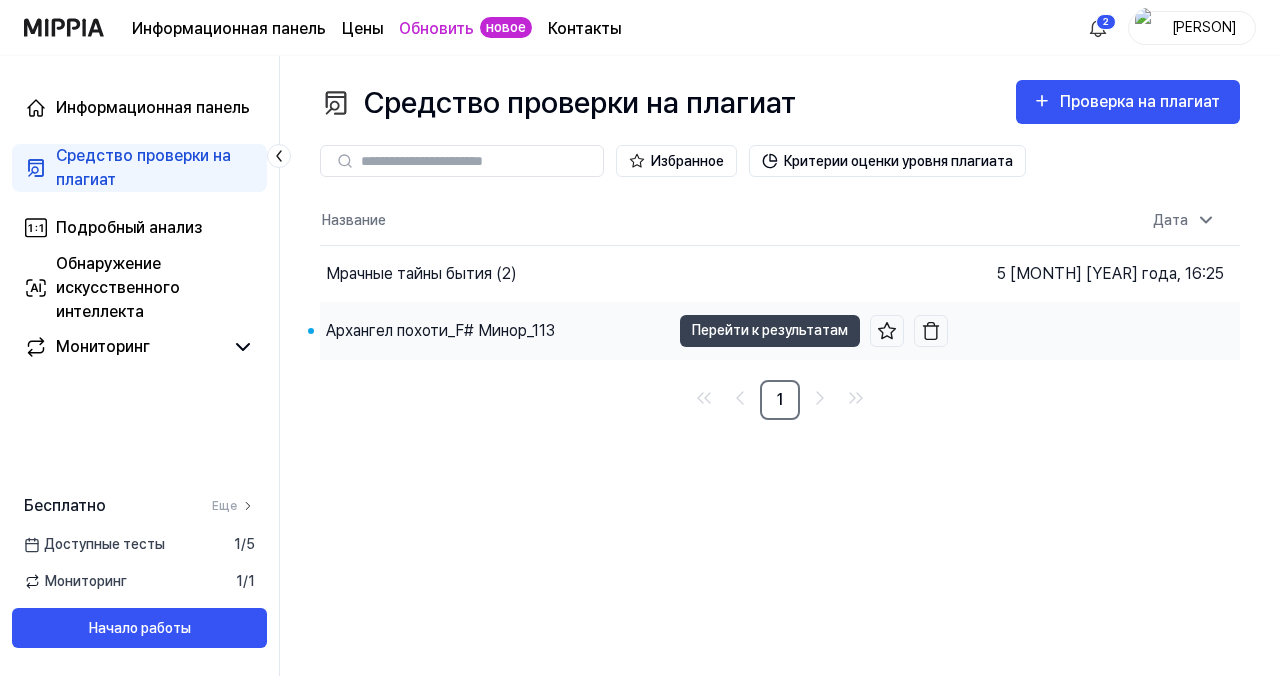 click on "3 [MONTH] [YEAR] года, 9:04 утра" at bounding box center [1094, 330] 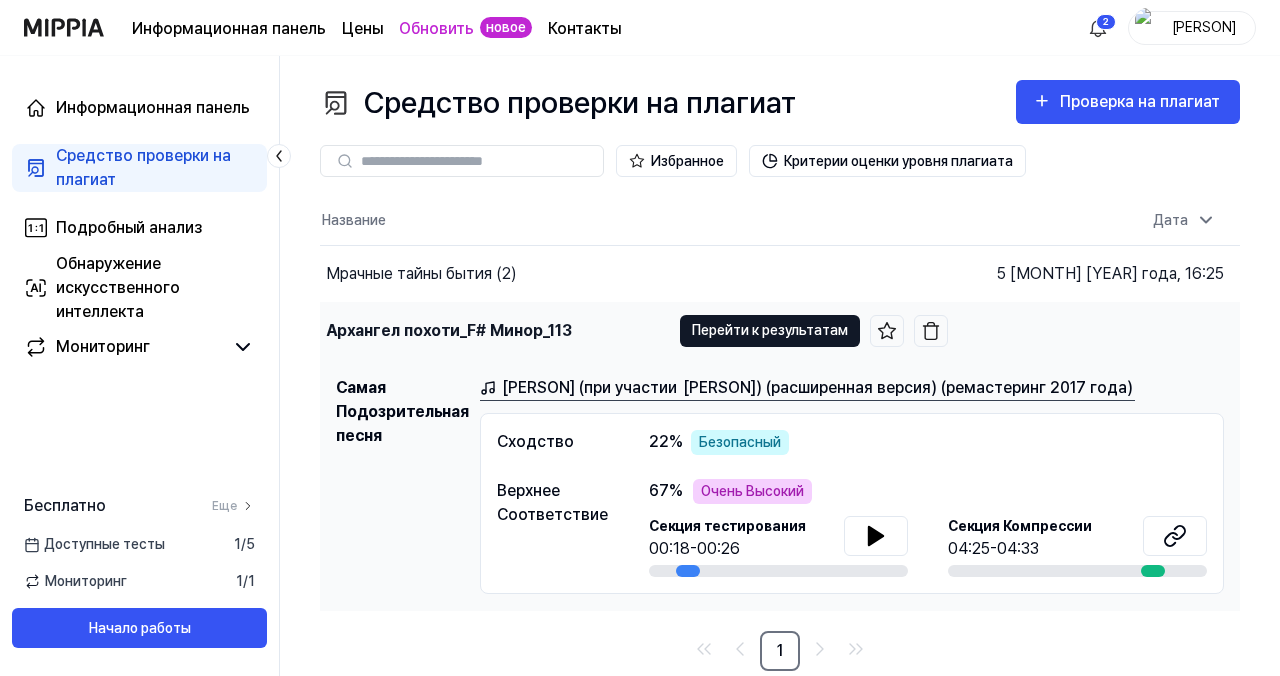 click on "Перейти к результатам" at bounding box center (770, 331) 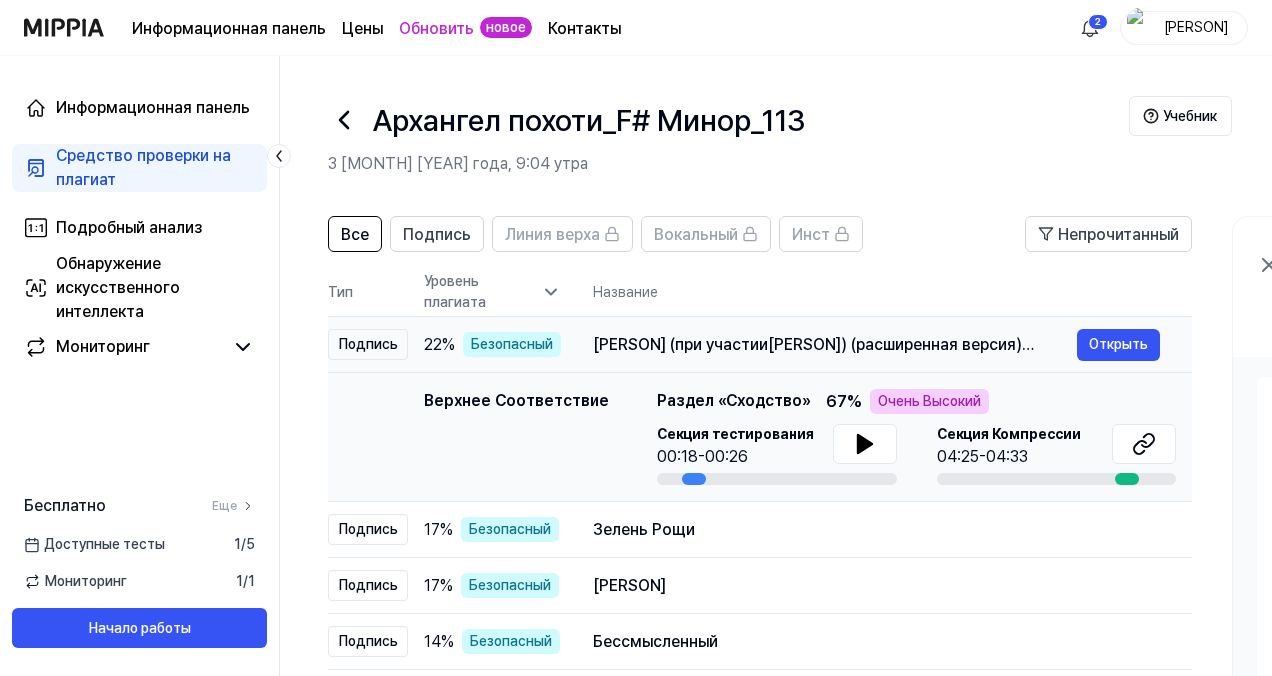 drag, startPoint x: 599, startPoint y: 346, endPoint x: 1047, endPoint y: 360, distance: 448.2187 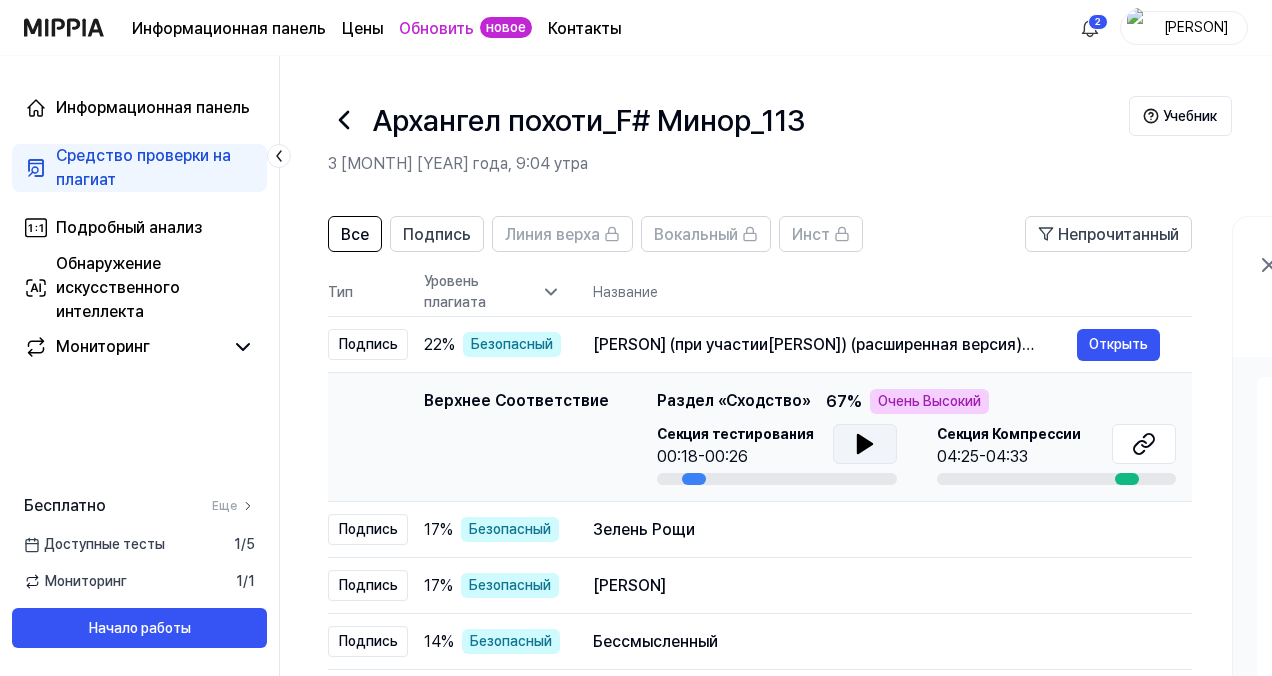 click 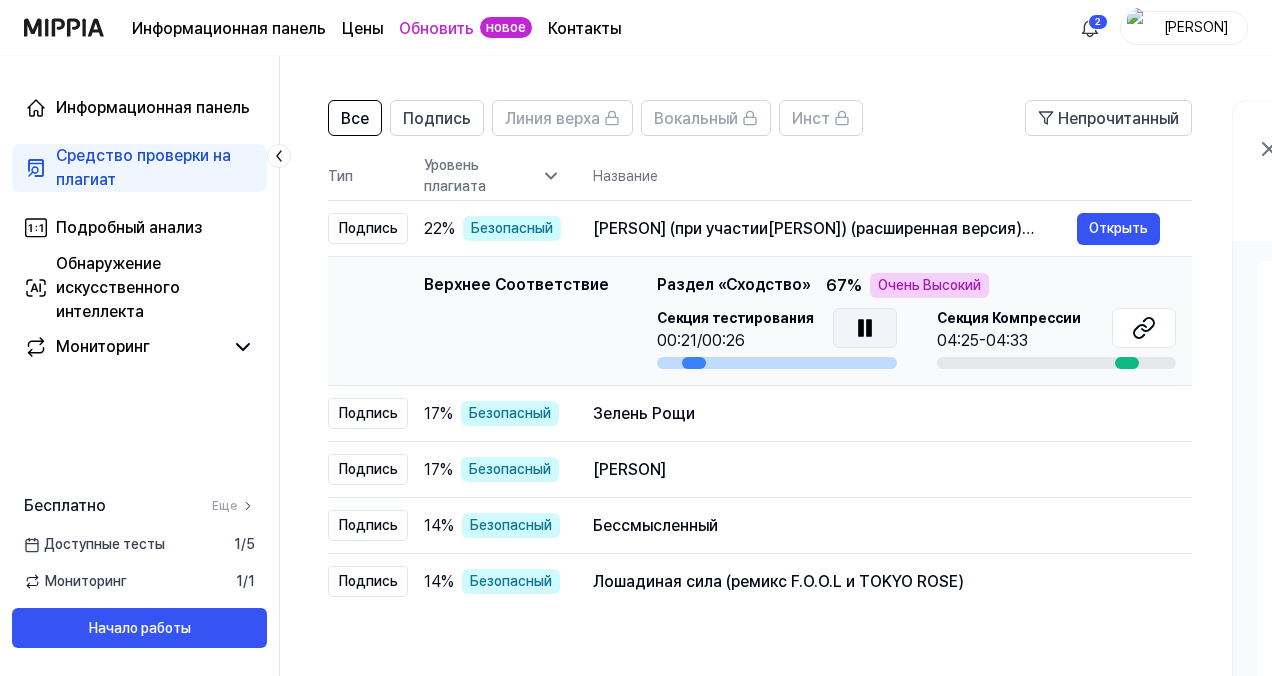 scroll, scrollTop: 200, scrollLeft: 0, axis: vertical 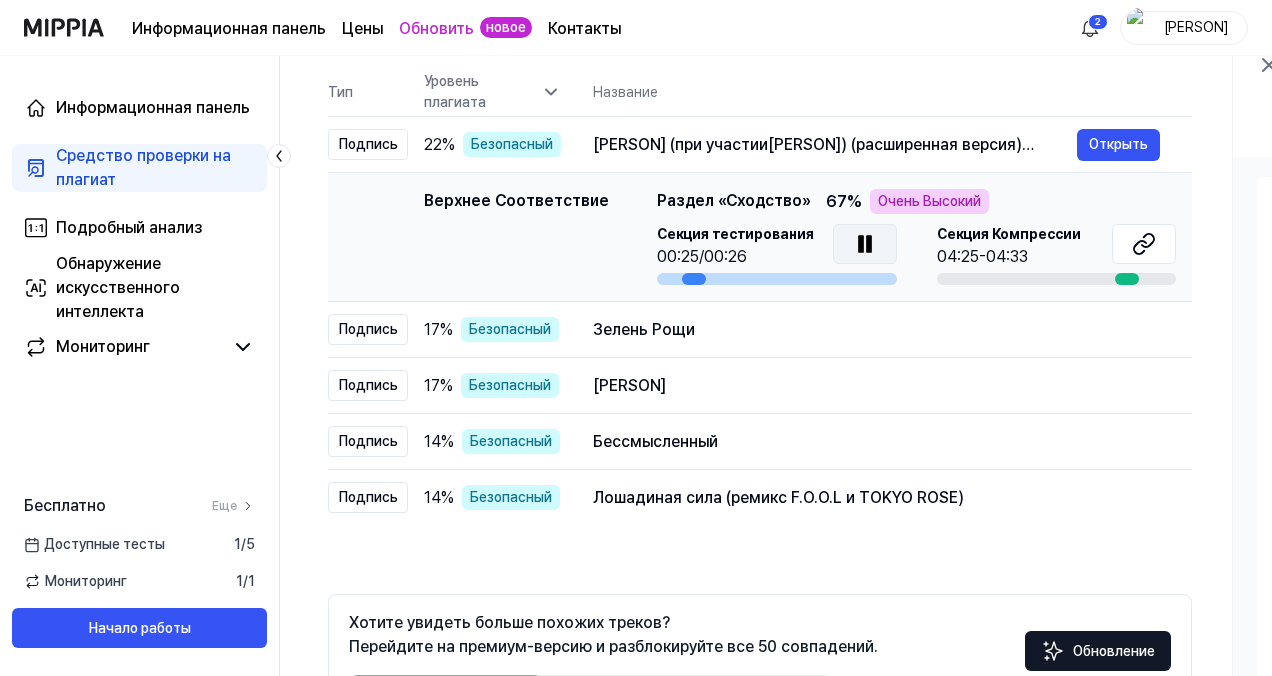 click 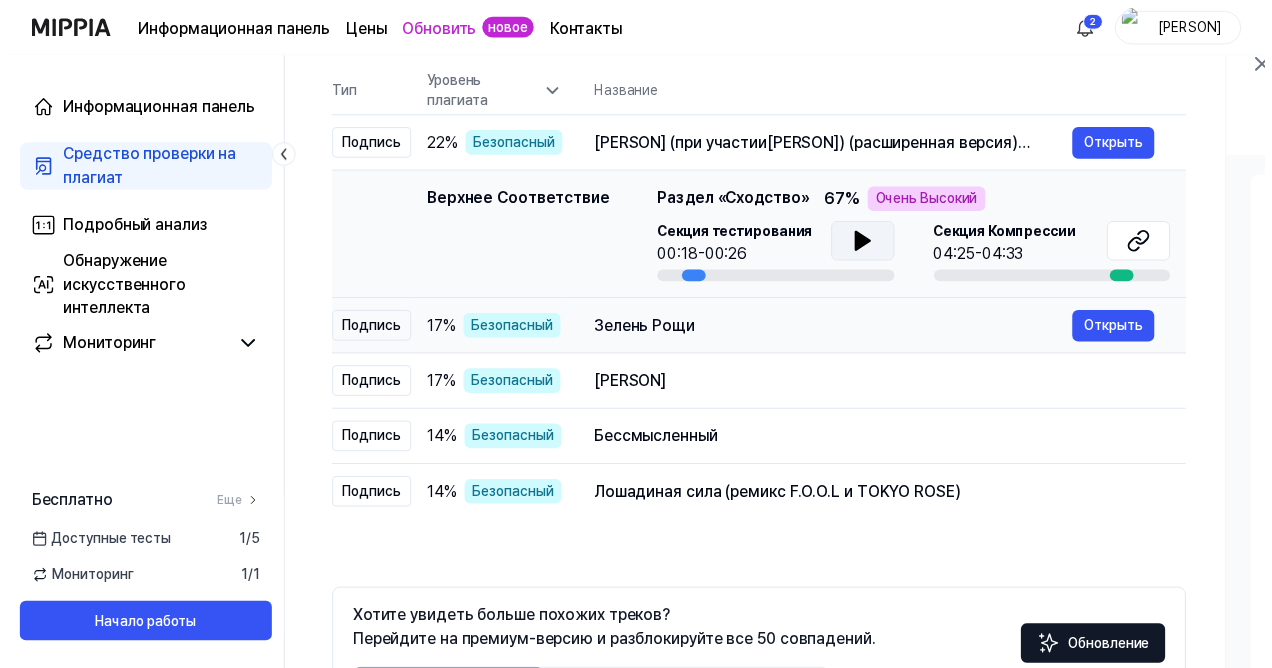 scroll, scrollTop: 0, scrollLeft: 0, axis: both 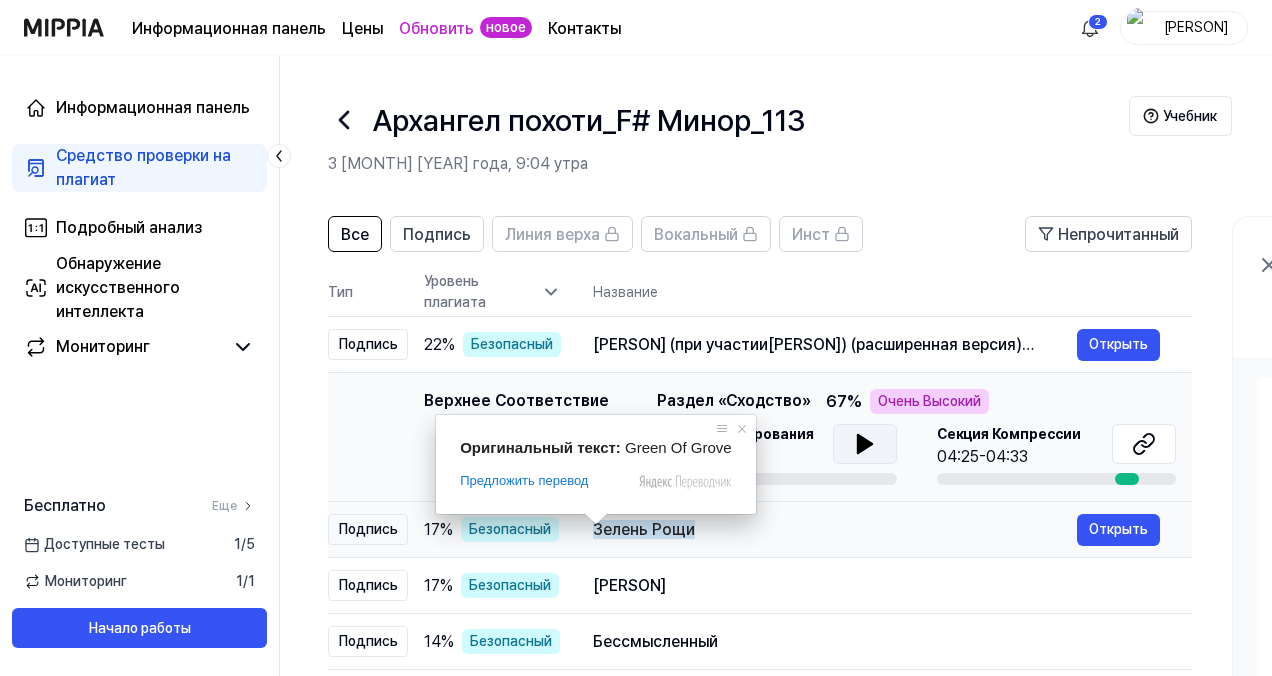 drag, startPoint x: 582, startPoint y: 526, endPoint x: 710, endPoint y: 536, distance: 128.39003 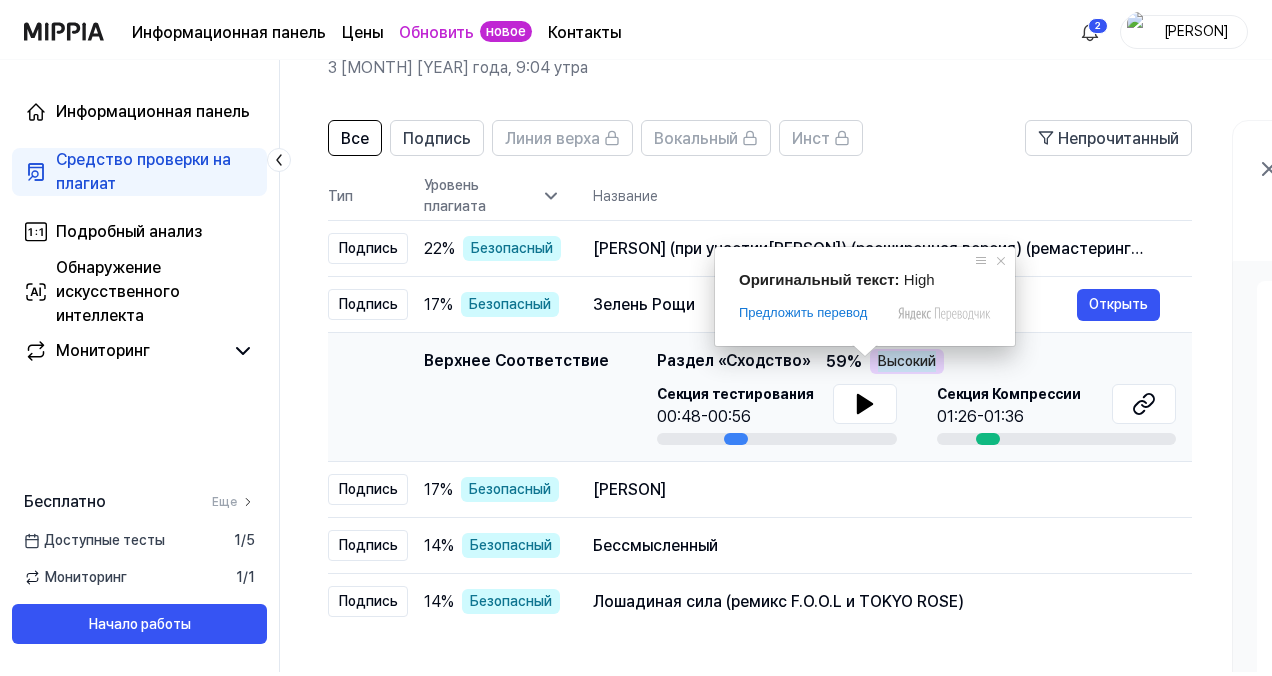scroll, scrollTop: 300, scrollLeft: 0, axis: vertical 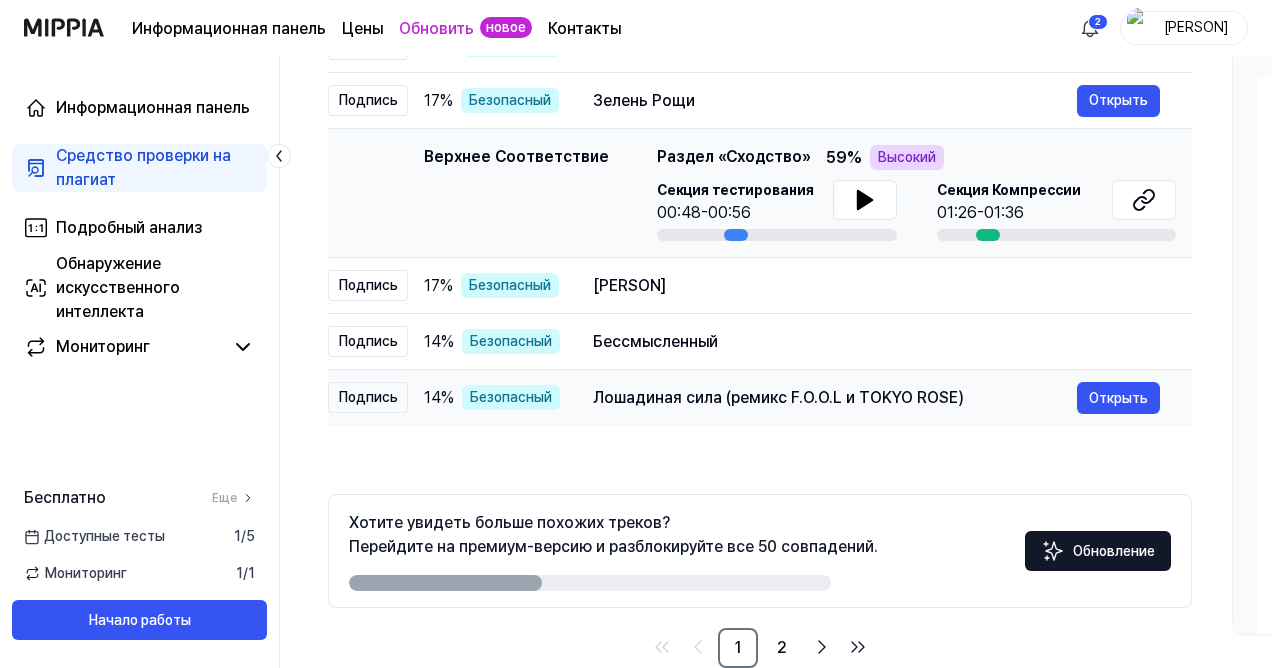 click on "Лошадиная сила (ремикс F.O.O.L и TOKYO ROSE)" at bounding box center (778, 397) 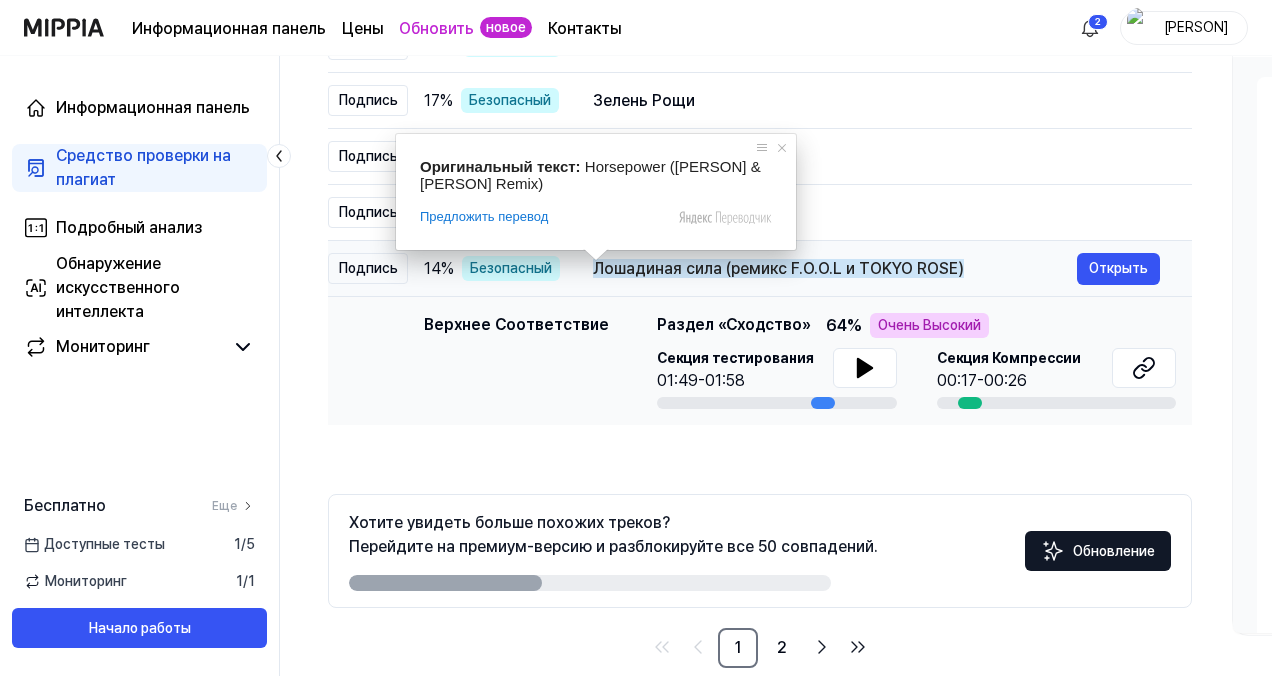 drag, startPoint x: 608, startPoint y: 261, endPoint x: 970, endPoint y: 278, distance: 362.39896 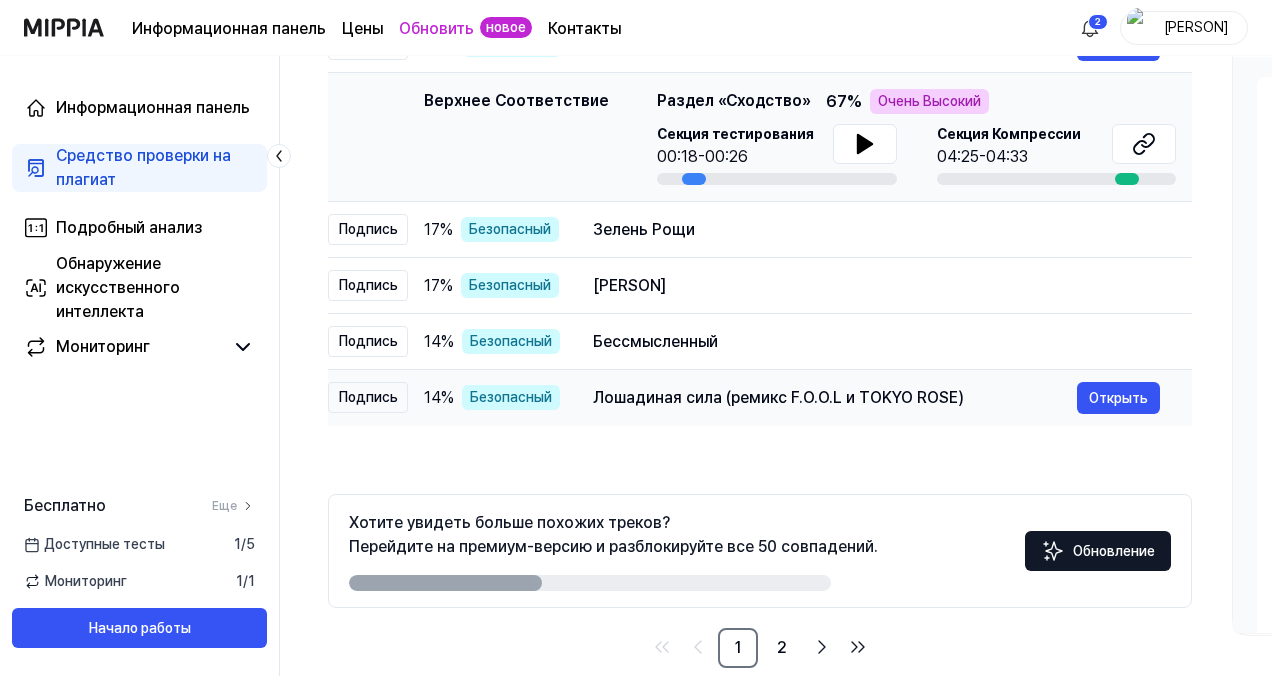 drag, startPoint x: 590, startPoint y: 404, endPoint x: 976, endPoint y: 390, distance: 386.2538 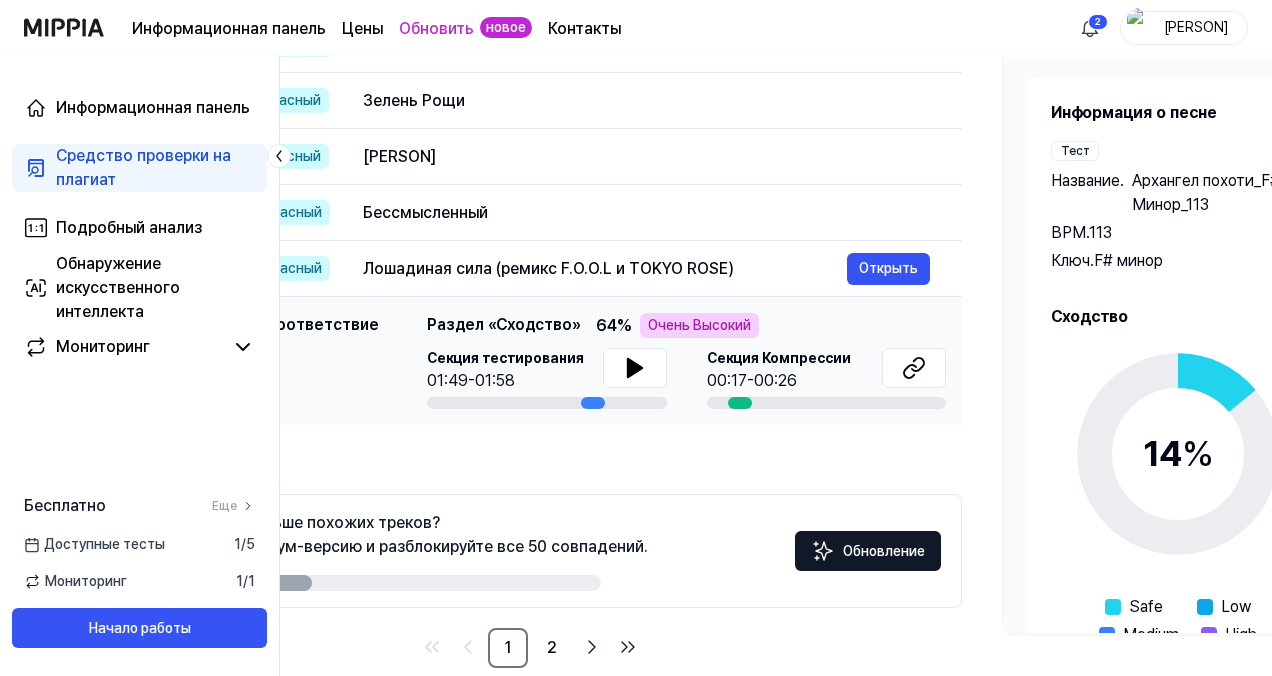 scroll, scrollTop: 0, scrollLeft: 620, axis: horizontal 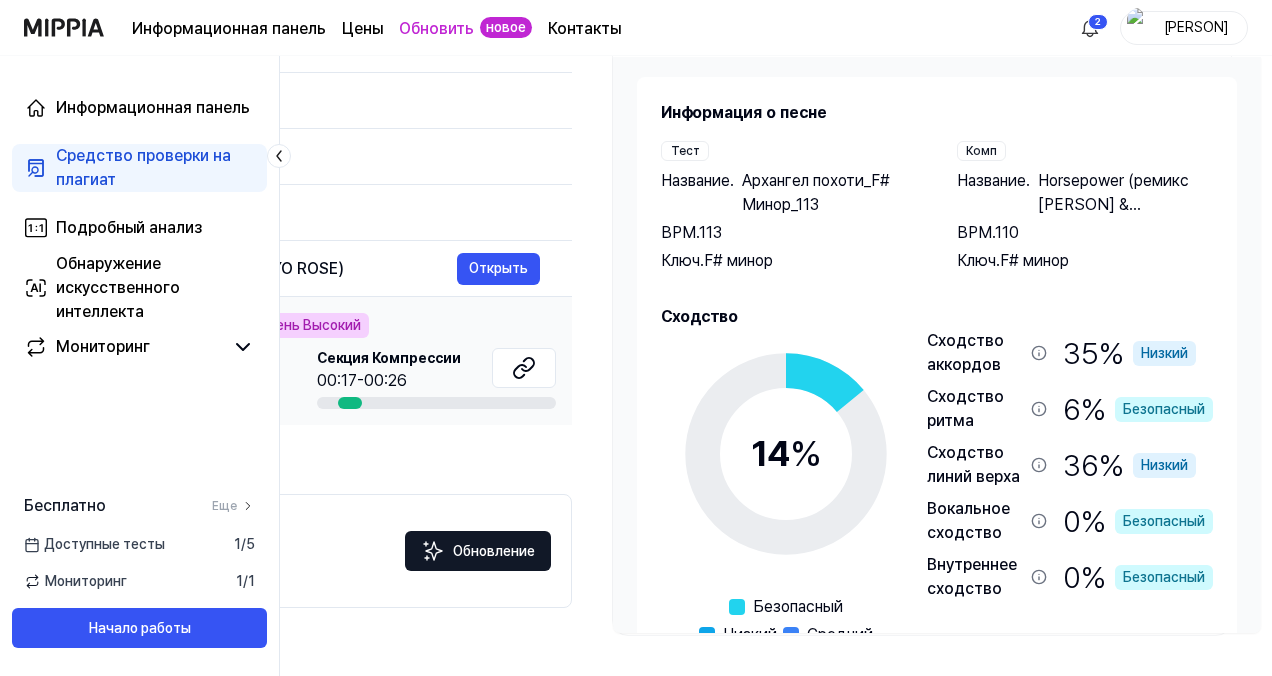 drag, startPoint x: 968, startPoint y: 271, endPoint x: 278, endPoint y: 352, distance: 694.7381 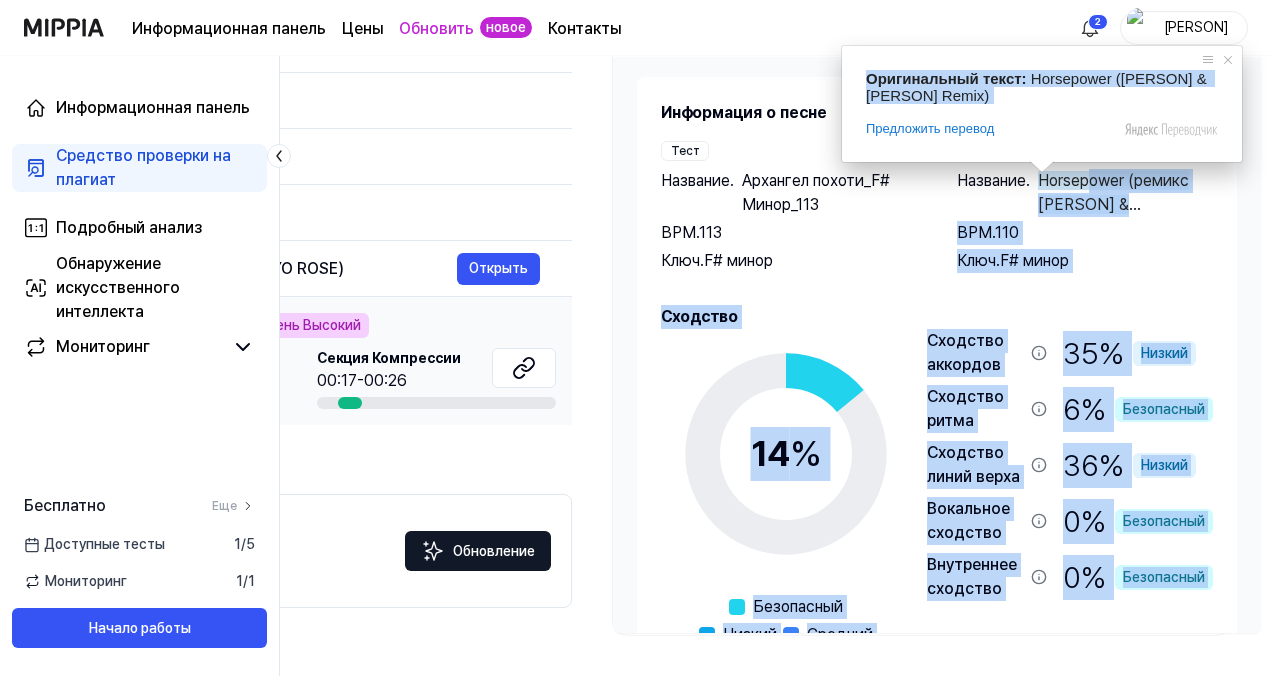 drag, startPoint x: 1040, startPoint y: 178, endPoint x: 1087, endPoint y: 183, distance: 47.26521 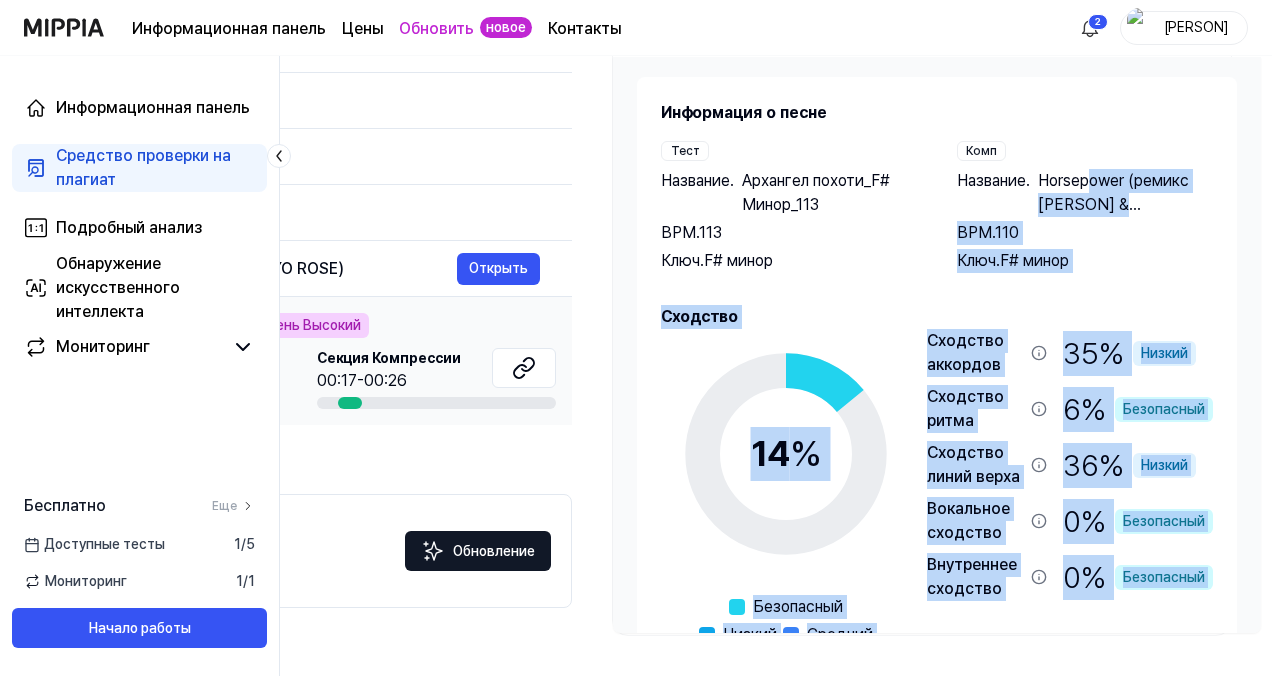 click on "BPM.  110" at bounding box center (1085, 233) 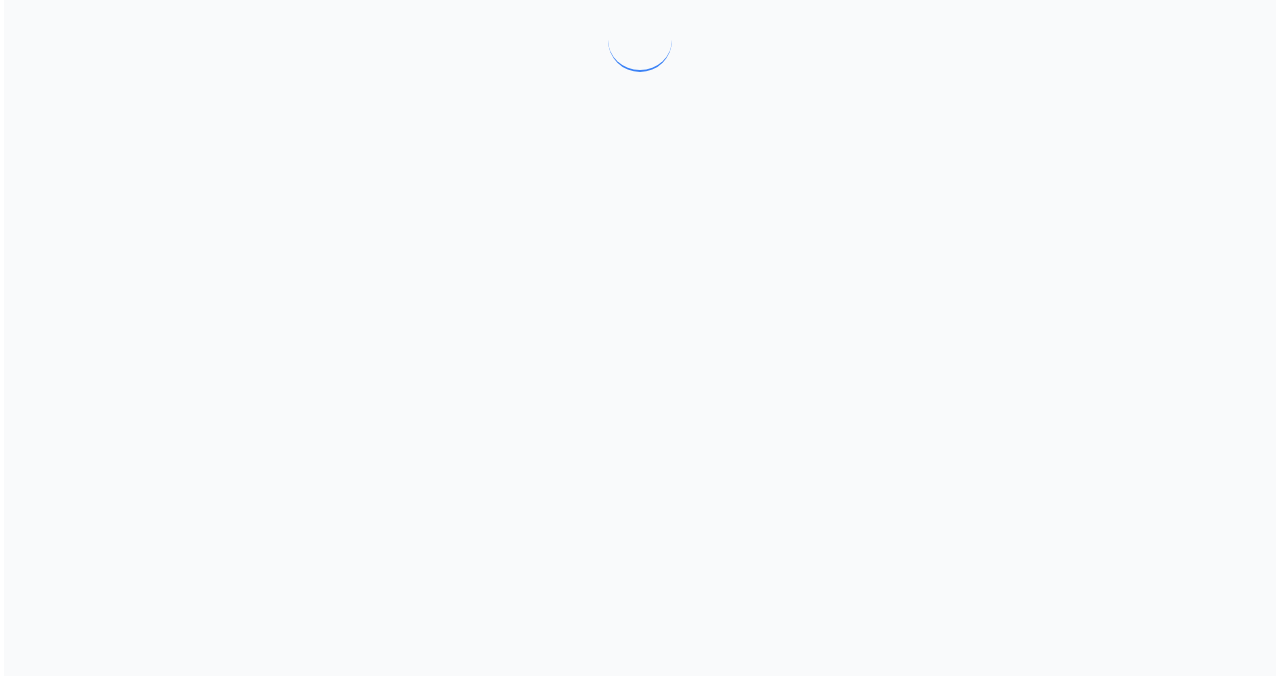 scroll, scrollTop: 0, scrollLeft: 0, axis: both 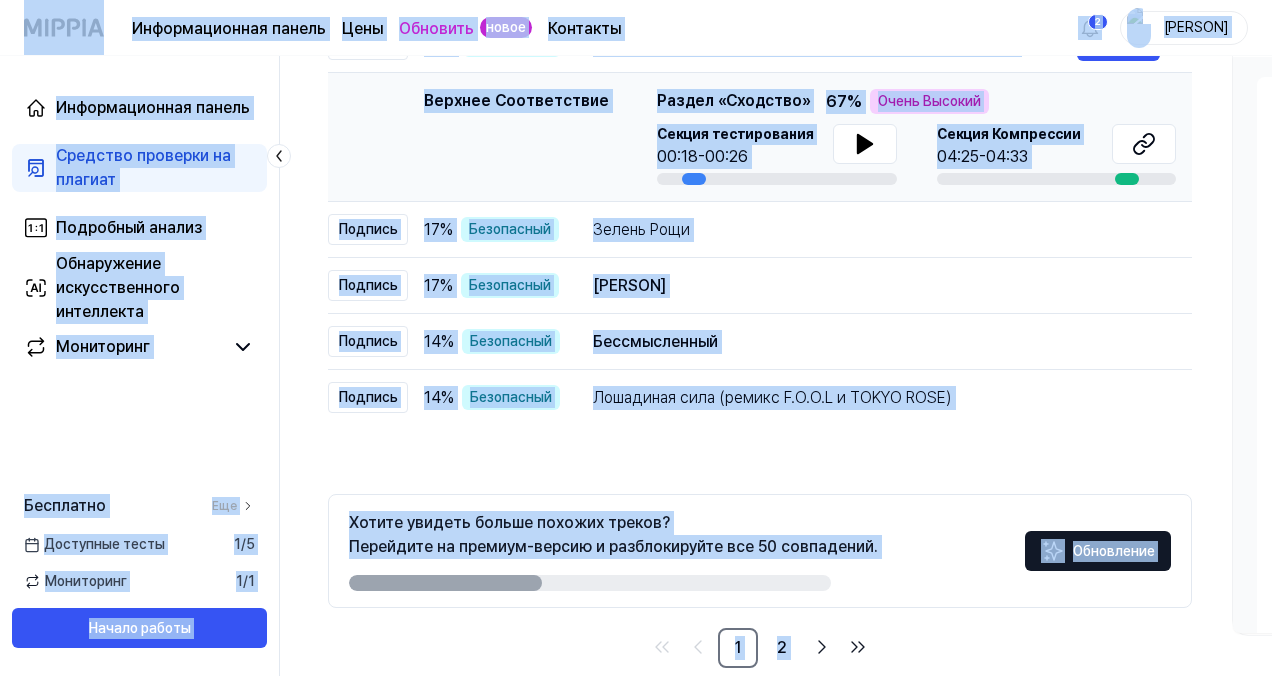 click on "Верхнее Соответствие Top Matching Раздел «Сходство» 67 % Очень Высокий   Секция тестирования 00:18-00:26 Секция Компрессии 04:25-04:33 Open" at bounding box center [760, 137] 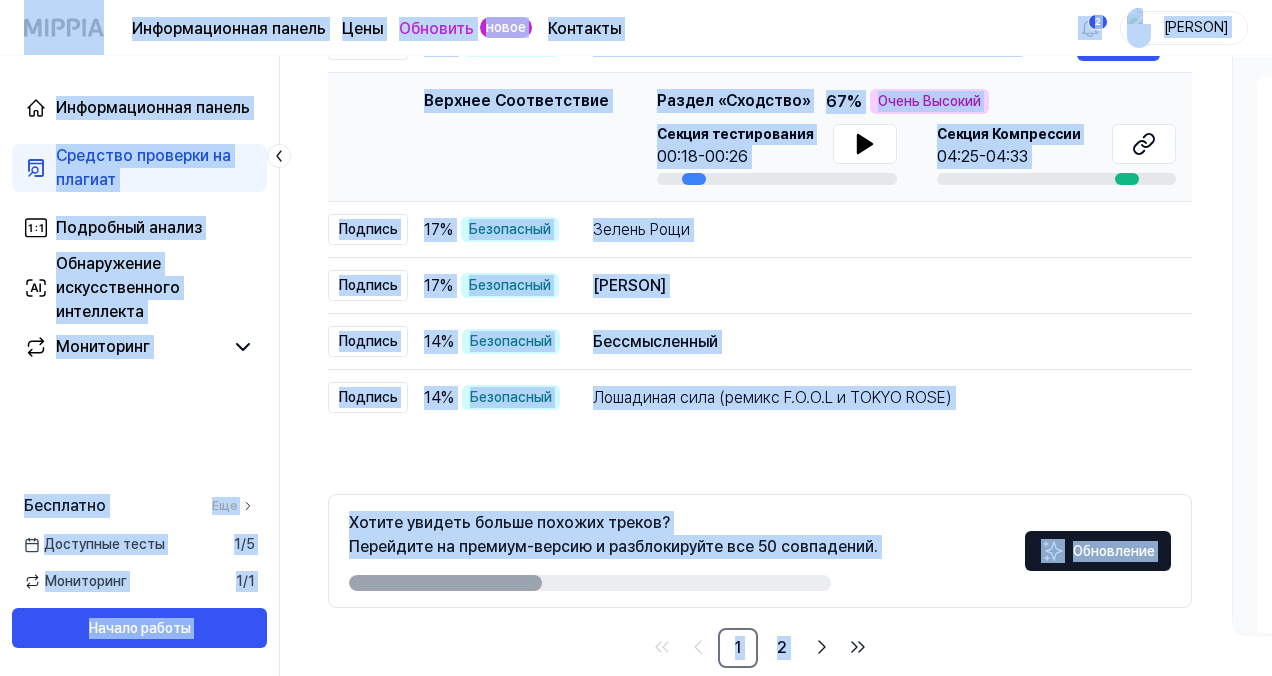 click on "Все Подпись Линия верха Вокальный Инст Непрочитанный All Signature Topline Vocal Inst Тип Уровень плагиата Название High Rate Unread Подпись 22 % Безопасный   [PERSON] (при участии   [PERSON]) (расширенная версия) (ремастеринг 2017 года) Открыть Верхнее Соответствие Top Matching Раздел «Сходство» 67 % Очень Высокий   Секция тестирования 00:18-00:26 Секция Компрессии 04:25-04:33 Open Подпись 17 % Безопасный   Зелень Рощи Открыть Подпись 17 % Безопасный   Раса Открыть Подпись 14 % Безопасный   Бессмысленный Открыть Подпись 14 % Безопасный   Лошадиная сила (ремикс [PERSON] и [PERSON]) Открыть   Обновление 1 2 Open Share ." at bounding box center (1086, 302) 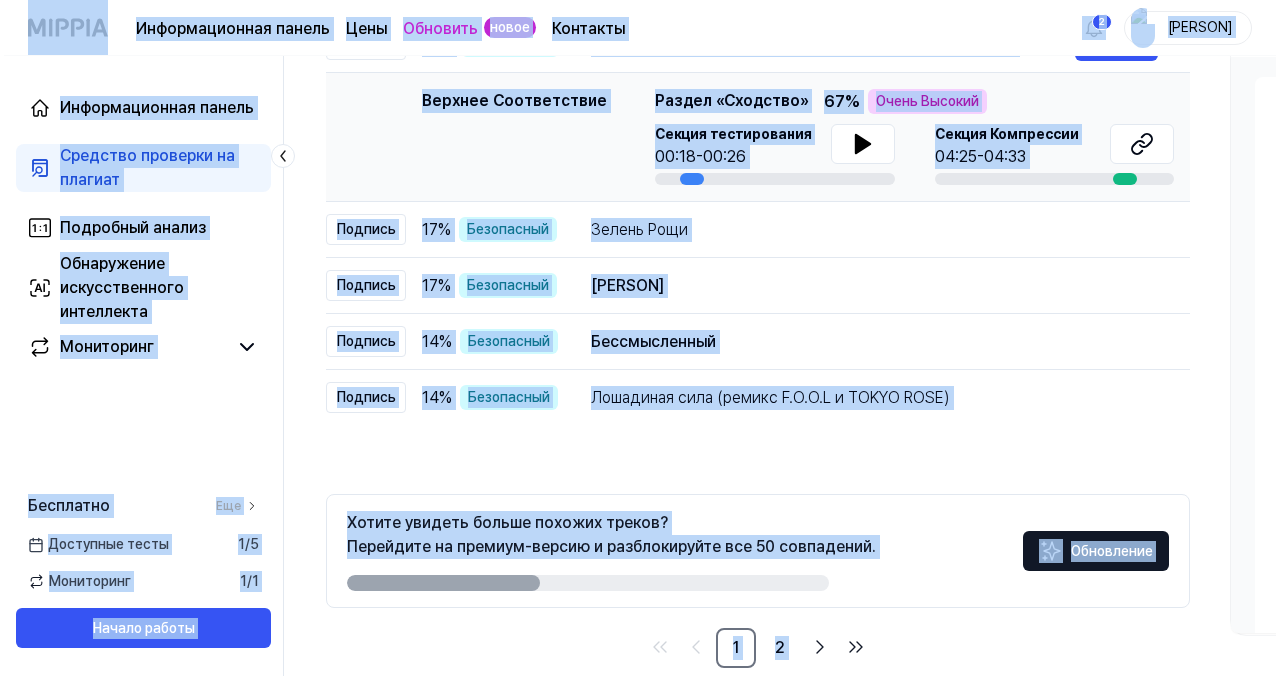 scroll, scrollTop: 0, scrollLeft: 0, axis: both 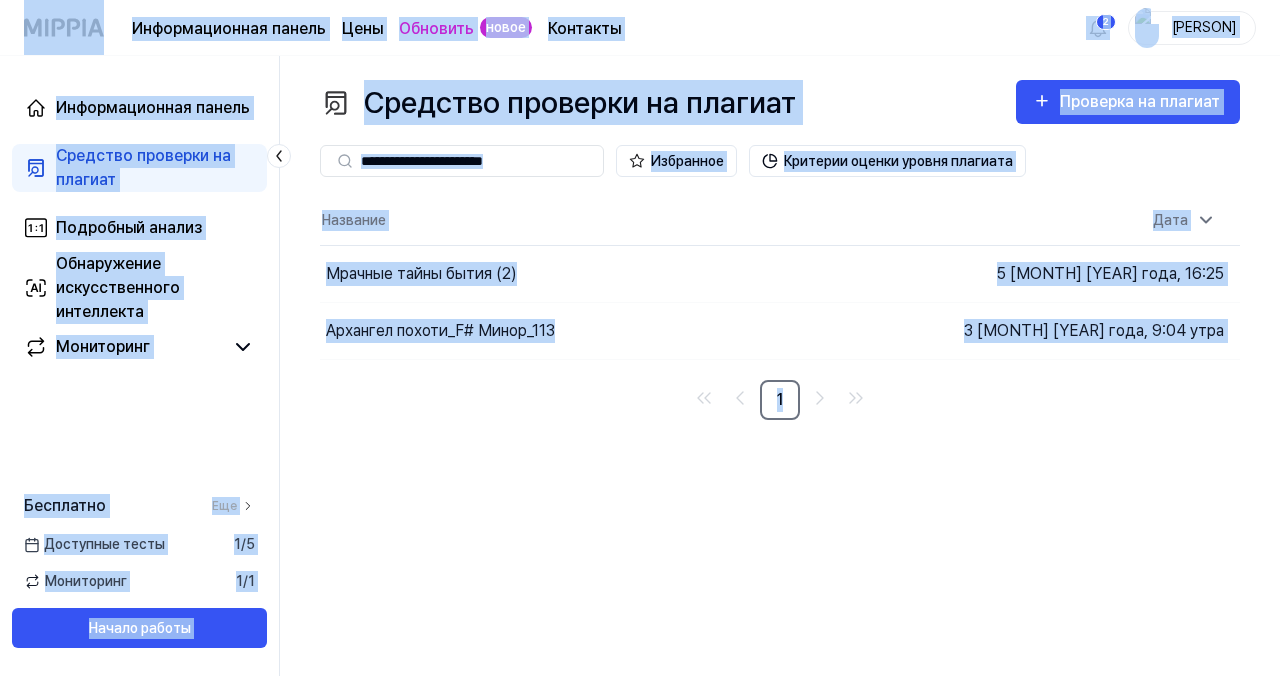 click on "Средство проверки на плагиат  Проверка на плагиат Plagiarism Checker Detail Analysis Detect AI Избранное Критерии оценки уровня плагиата Название Дата Мрачные тайны бытия (2) Перейти к результатам 5 [MONTH] [YEAR] года, 16:25 Архангел похоти_F# Минор_113 Перейти к результатам 3 [MONTH] [YEAR] года, 9:04 утра 1" at bounding box center [780, 366] 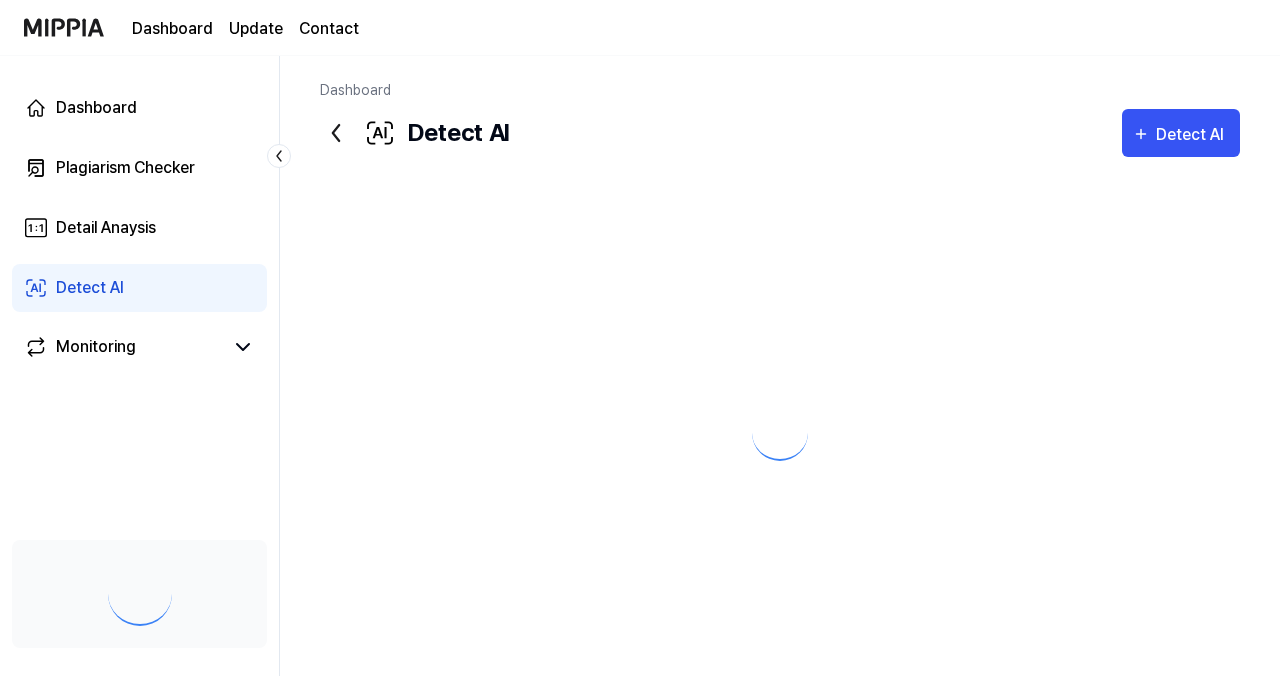 scroll, scrollTop: 0, scrollLeft: 0, axis: both 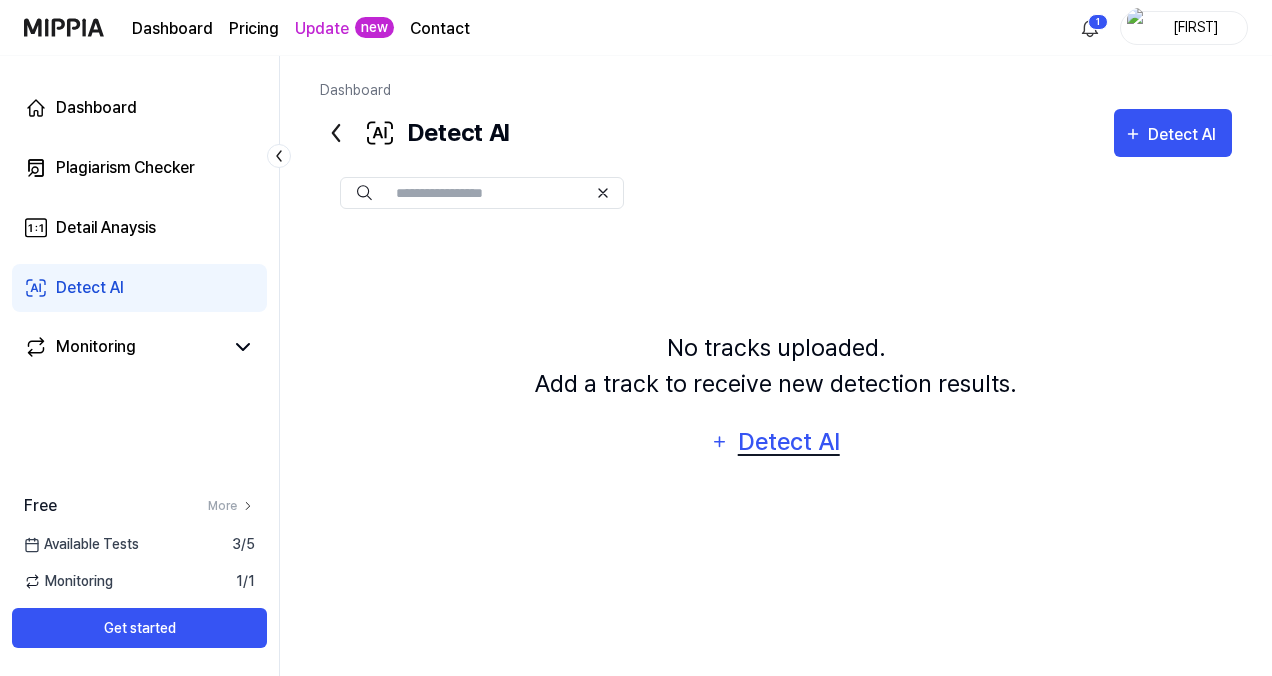 click on "Detect AI" at bounding box center (788, 442) 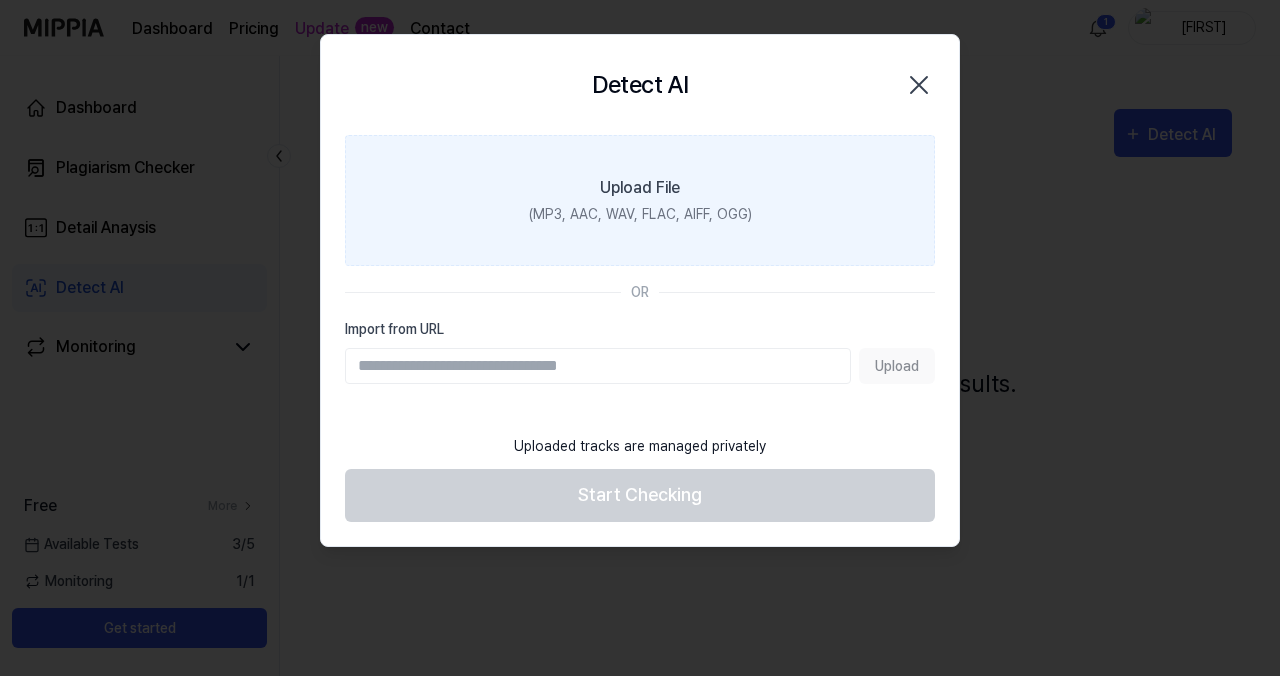 click on "Upload File (MP3, AAC, WAV, FLAC, AIFF, OGG)" at bounding box center [640, 200] 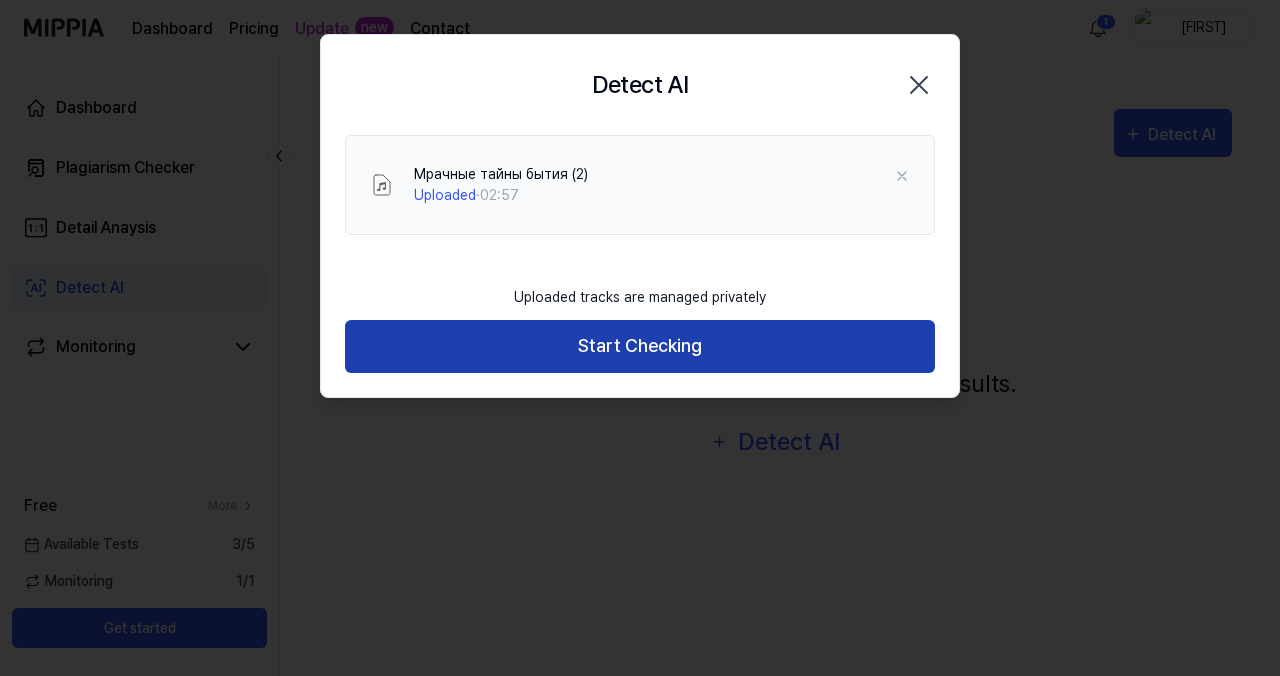 click on "Start Checking" at bounding box center [640, 346] 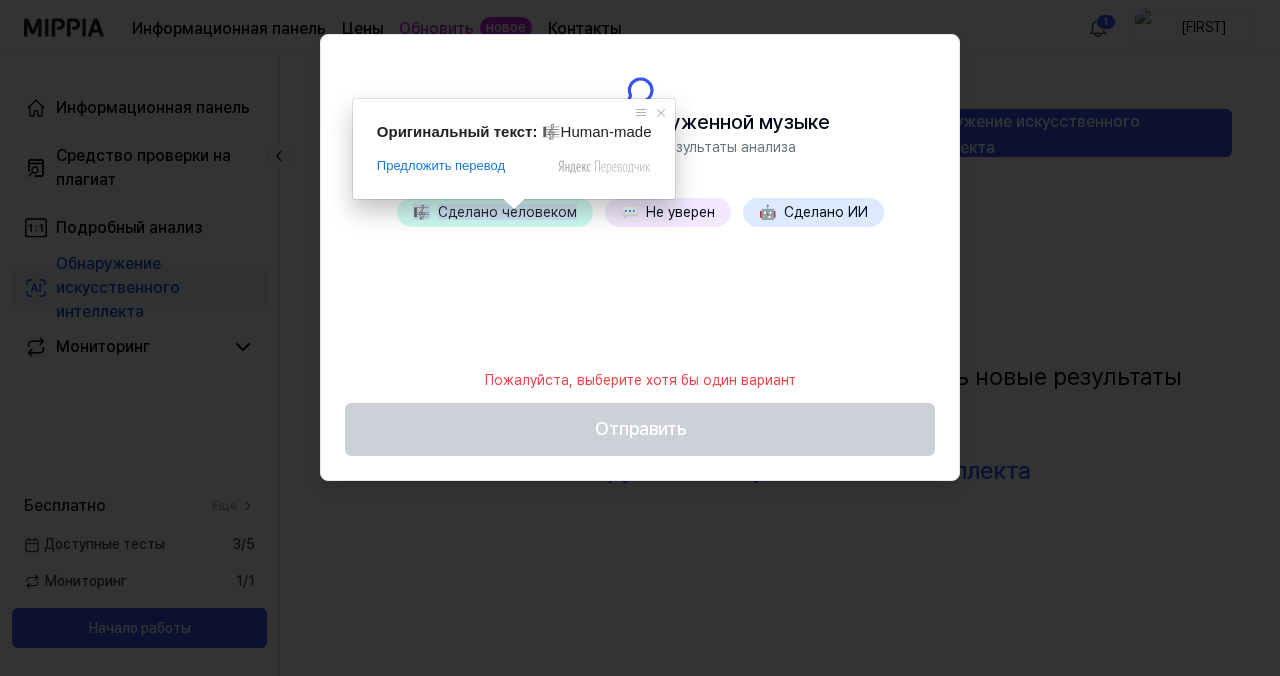 click on "Сделано человеком" at bounding box center [507, 212] 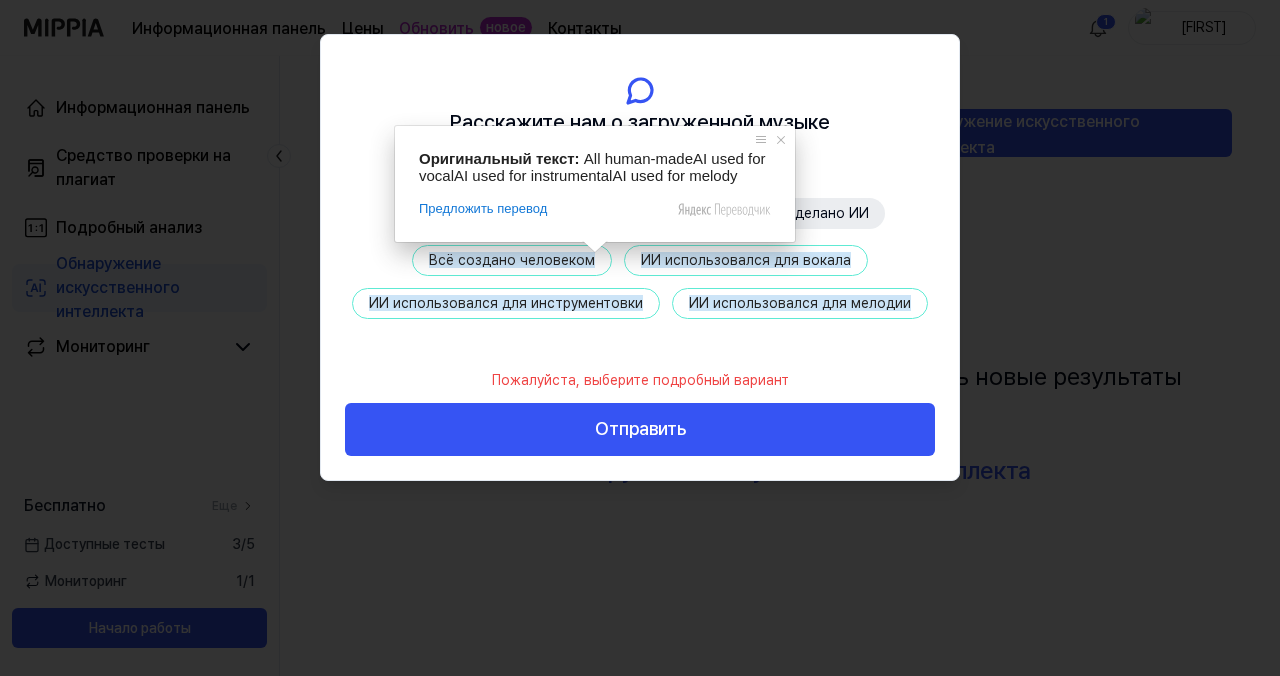 click on "ИИ использовался для инструментовки" at bounding box center [506, 303] 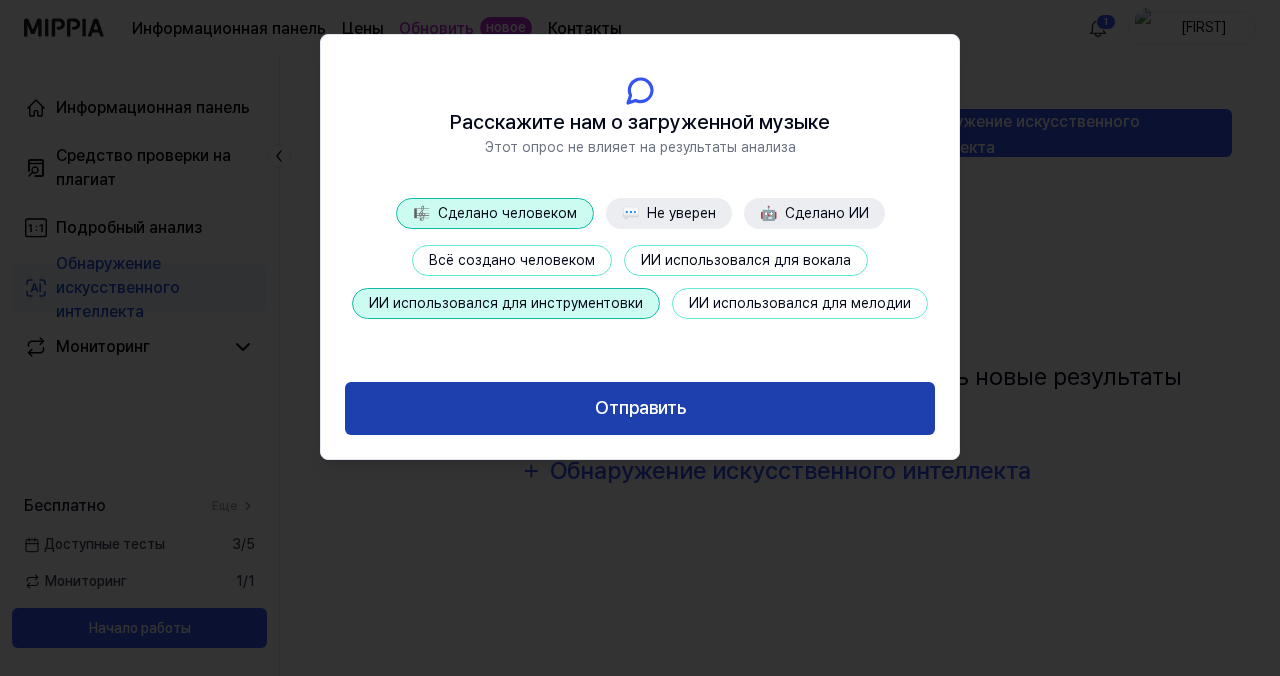 click on "Отправить" at bounding box center [640, 408] 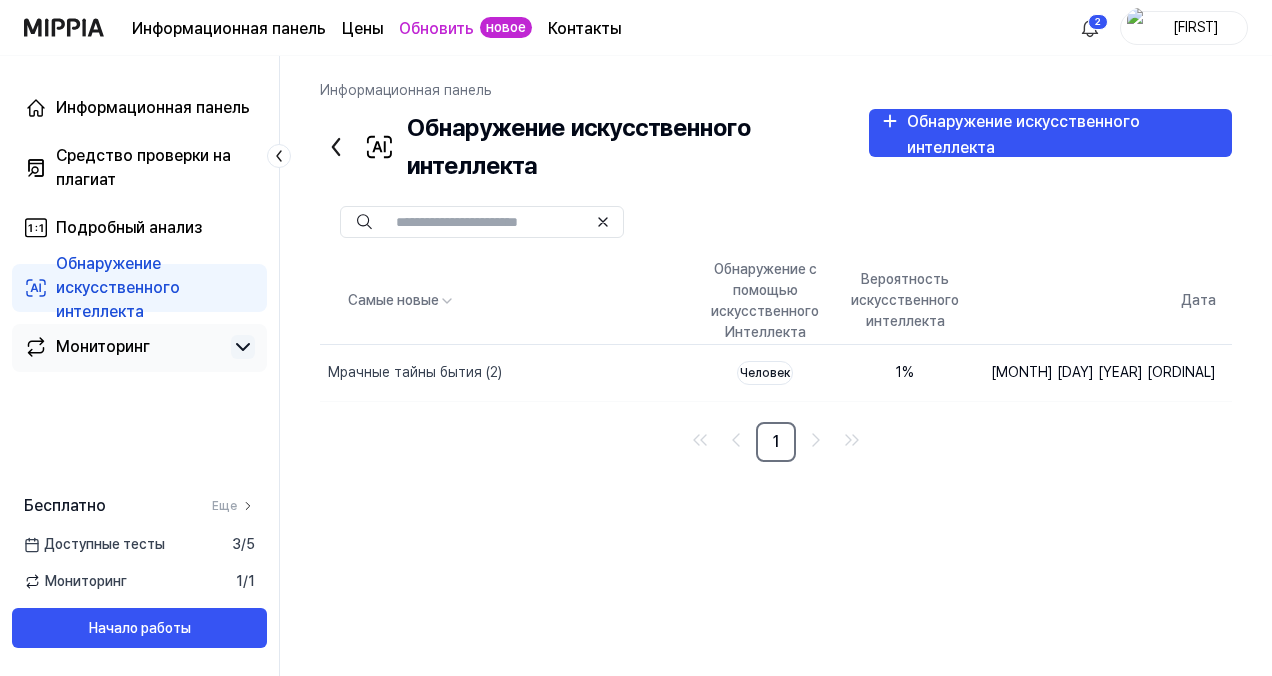 click 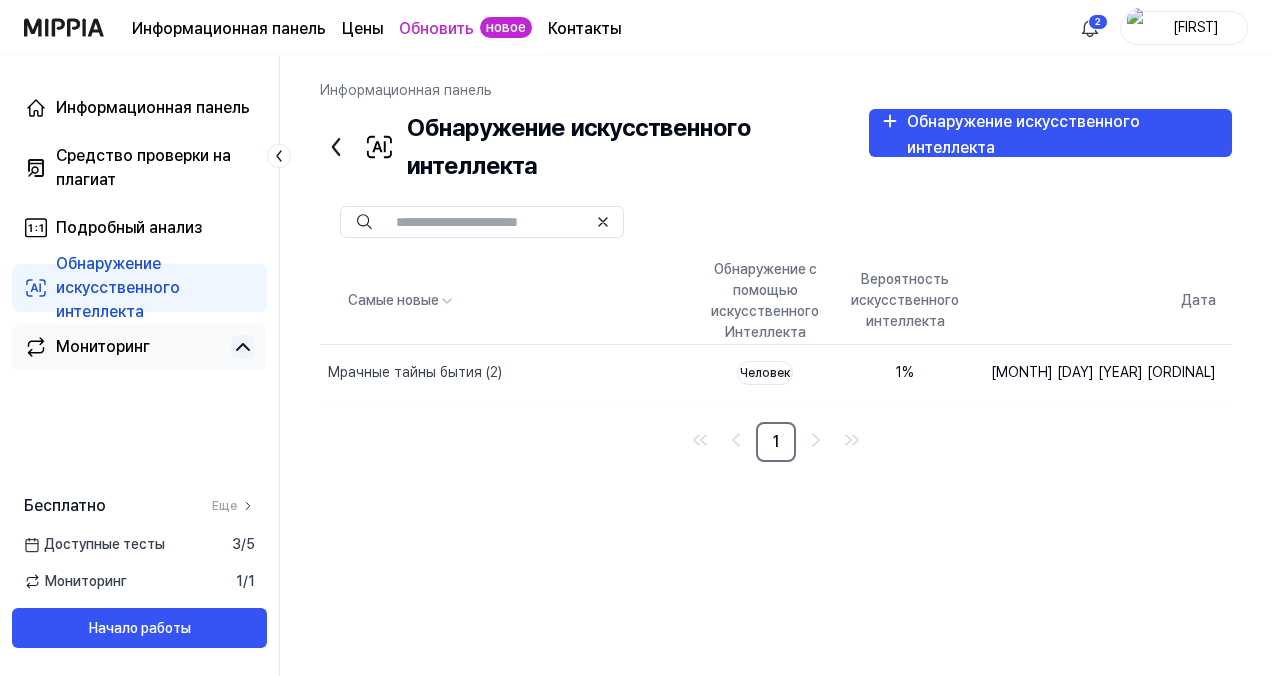 click 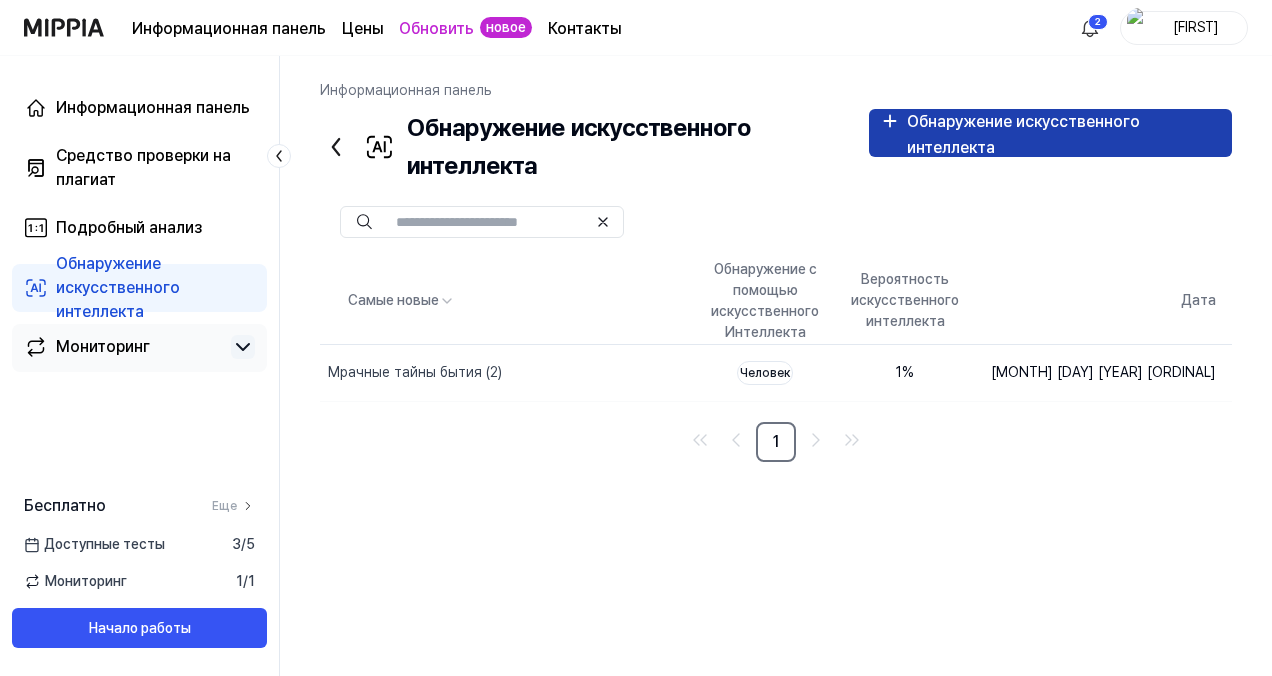 click on "Обнаружение искусственного интеллекта" at bounding box center (1023, 134) 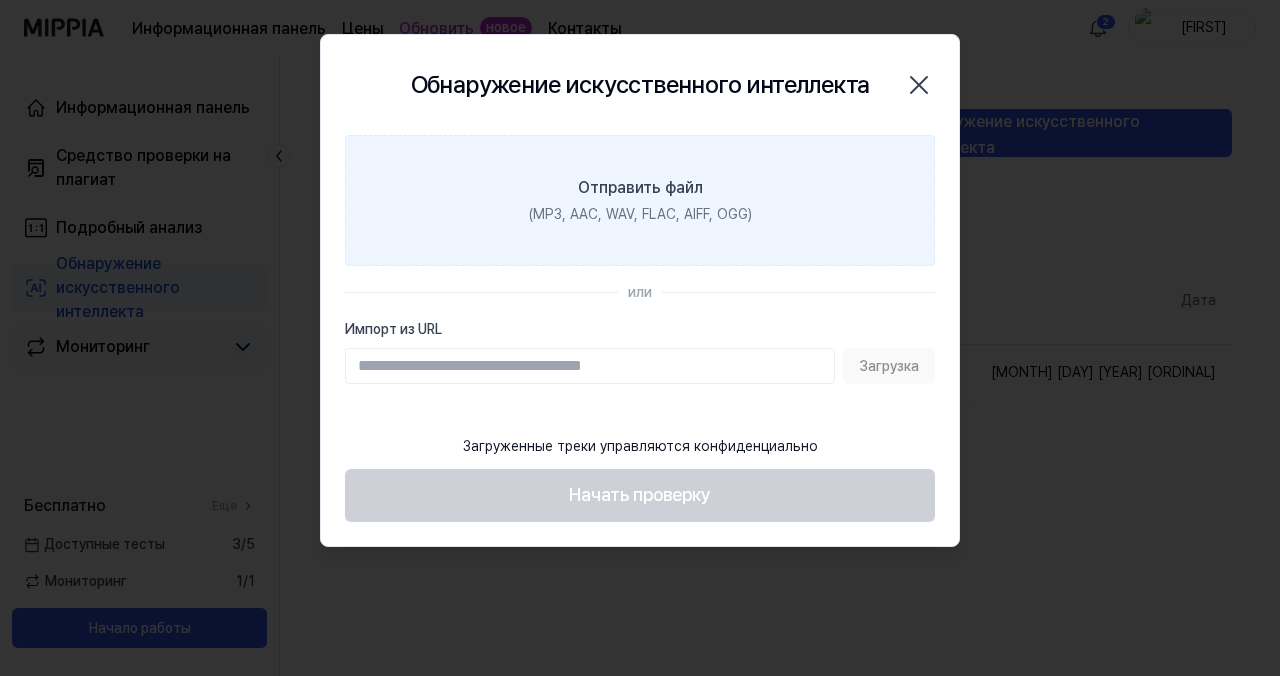 click on "Отправить файл (MP3, AAC, WAV, FLAC, AIFF, OGG)" at bounding box center [640, 200] 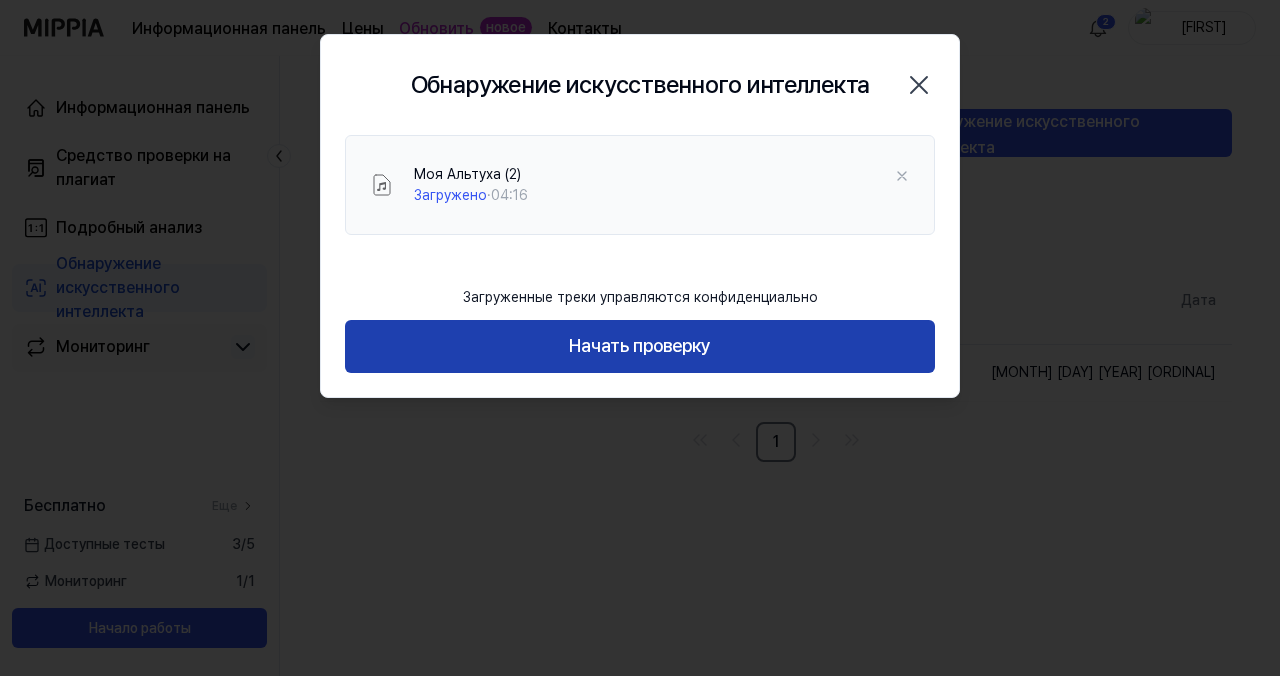 click on "Начать проверку" at bounding box center (640, 346) 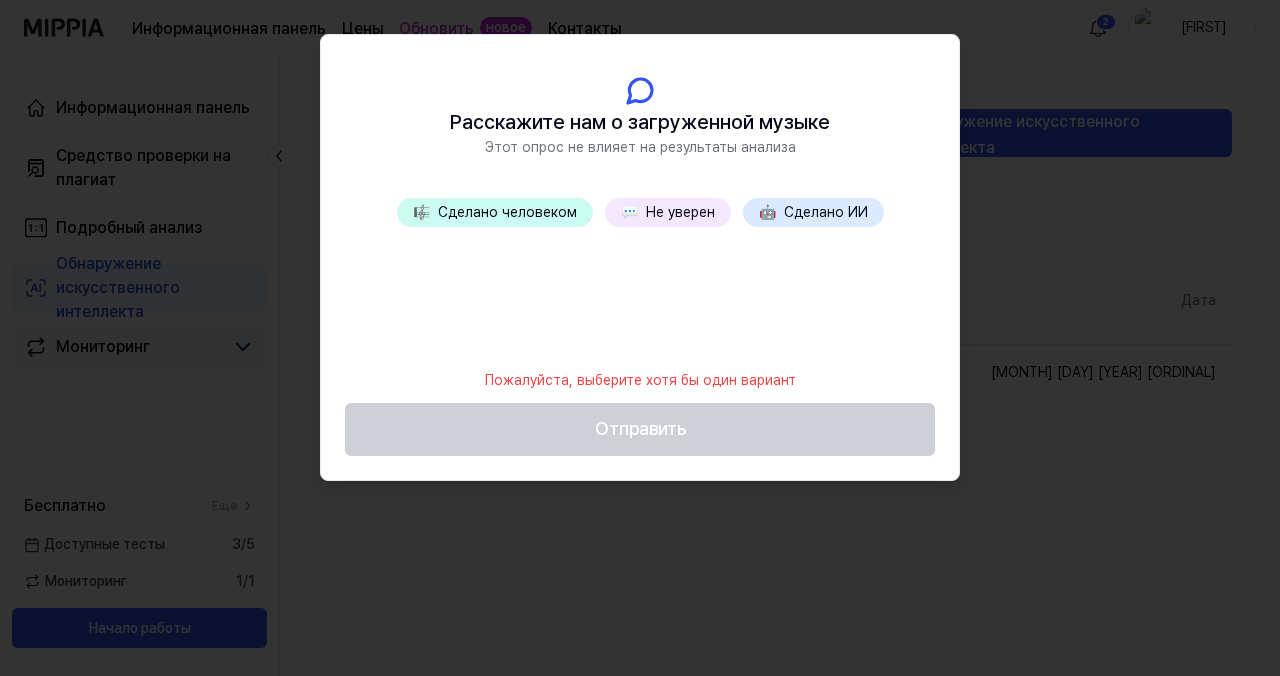 click on "Сделано человеком" at bounding box center (507, 212) 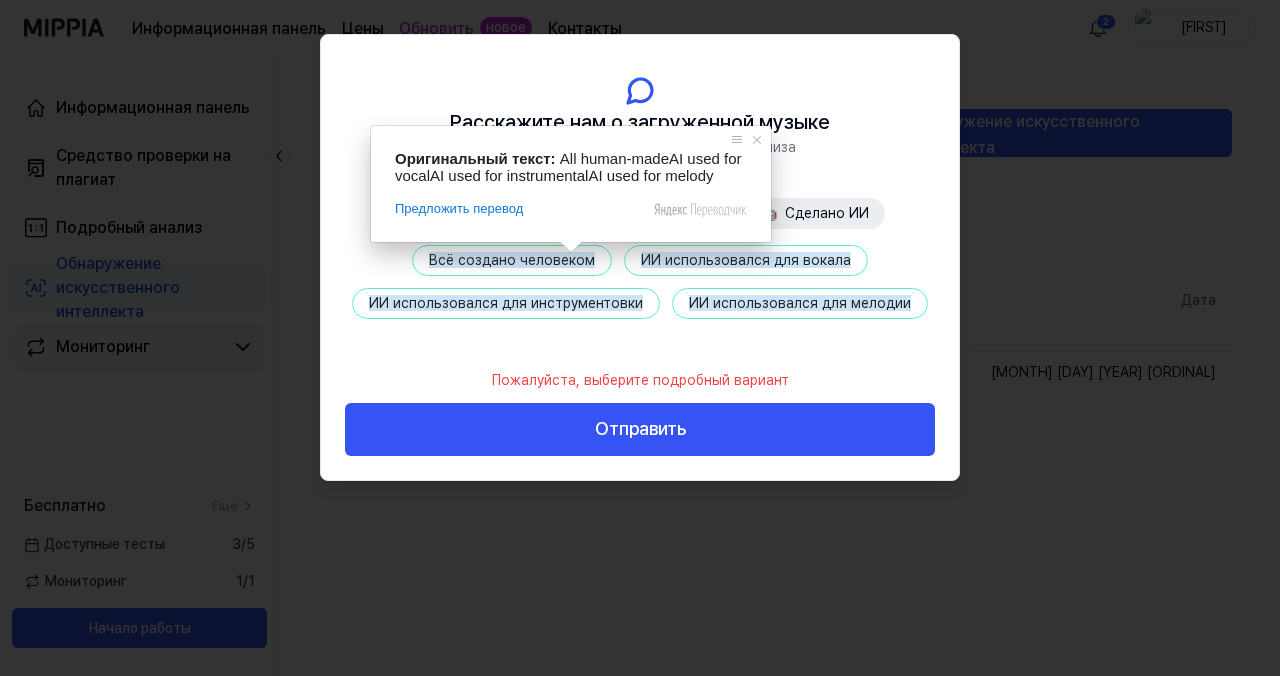 click on "ИИ использовался для инструментовки" at bounding box center [506, 303] 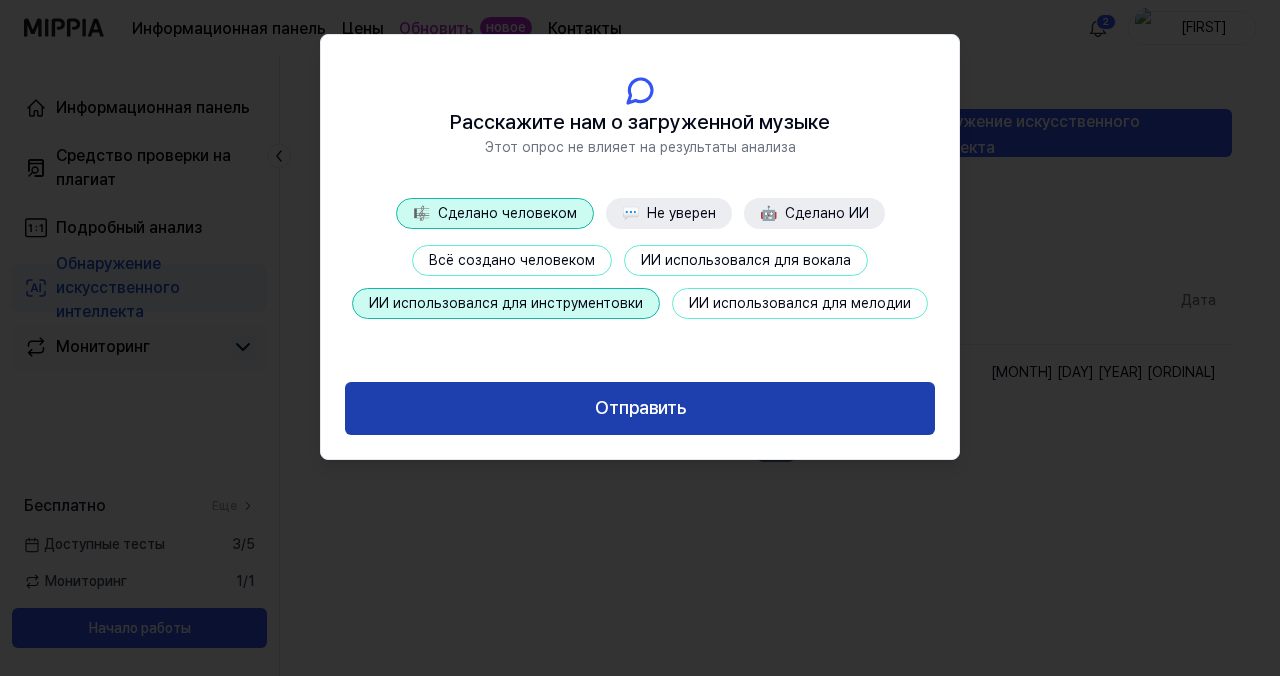 click on "Отправить" at bounding box center [640, 408] 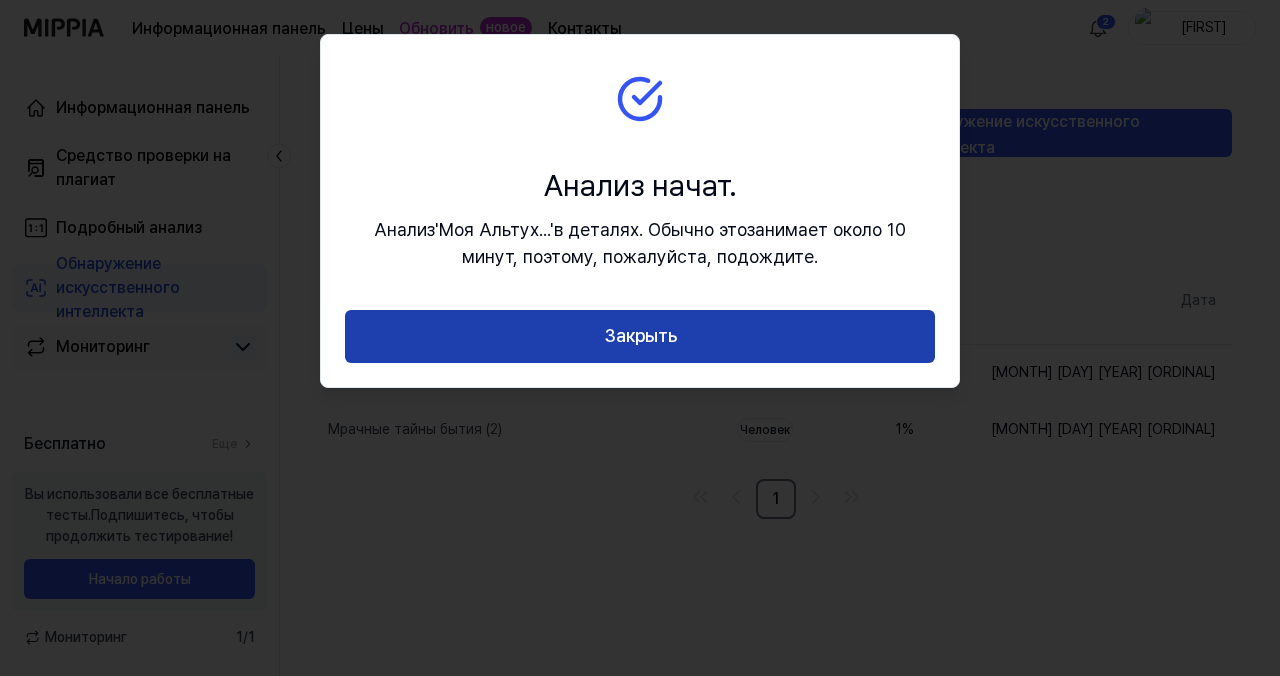 click on "Закрыть" at bounding box center (640, 336) 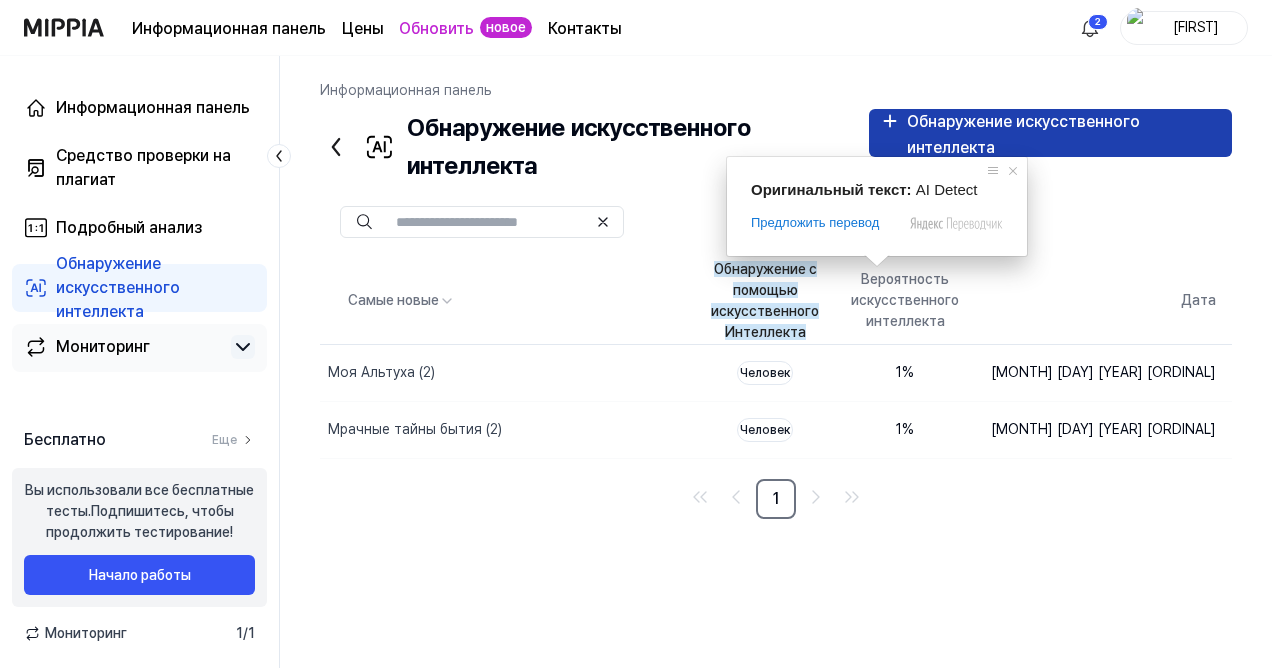 click on "Обнаружение искусственного интеллекта" at bounding box center [1023, 134] 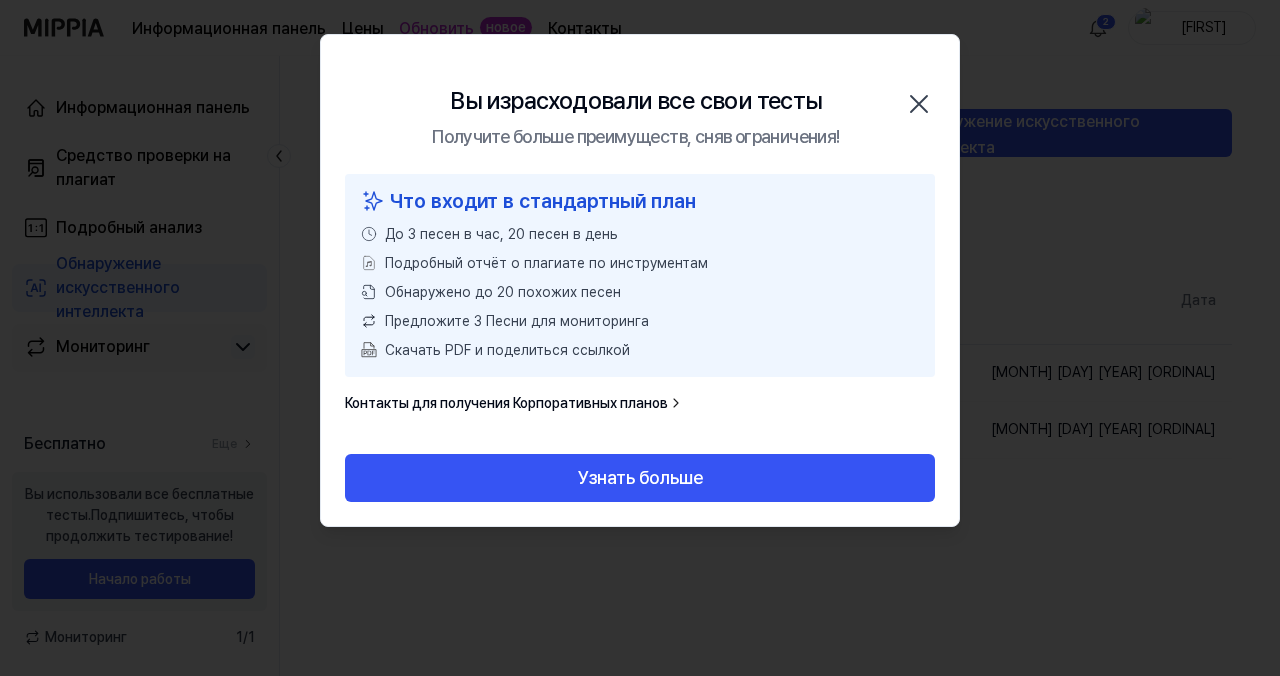 click 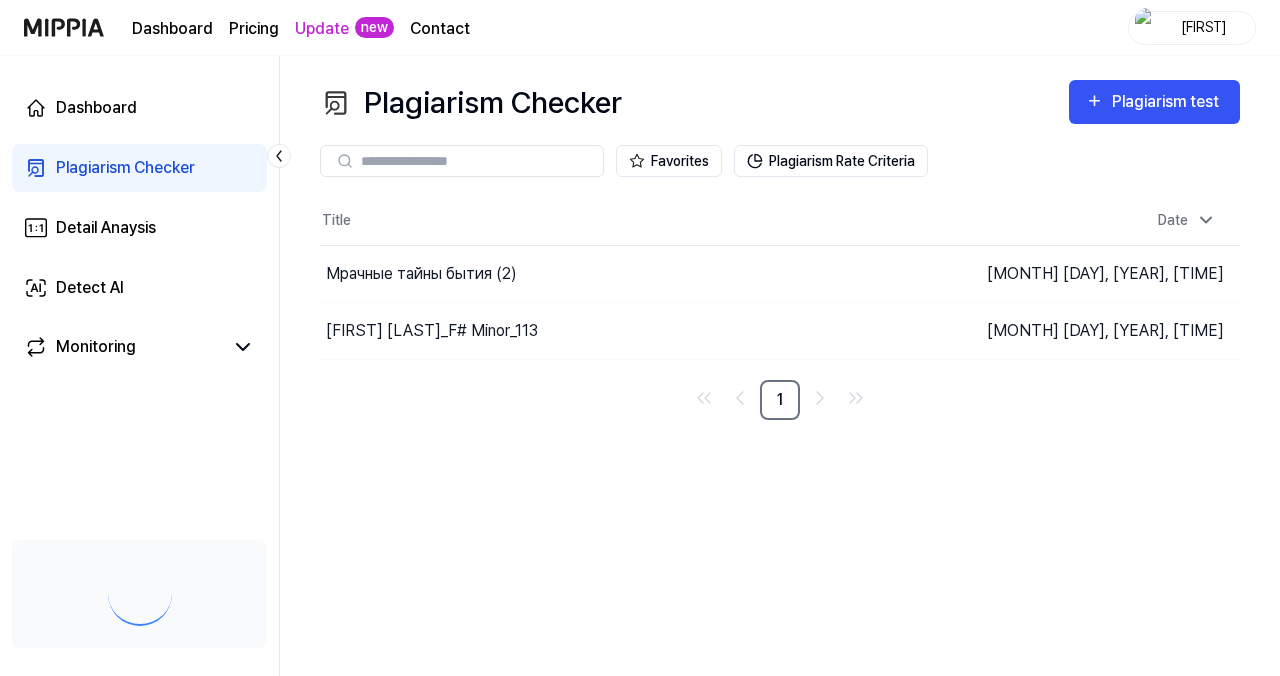 scroll, scrollTop: 0, scrollLeft: 0, axis: both 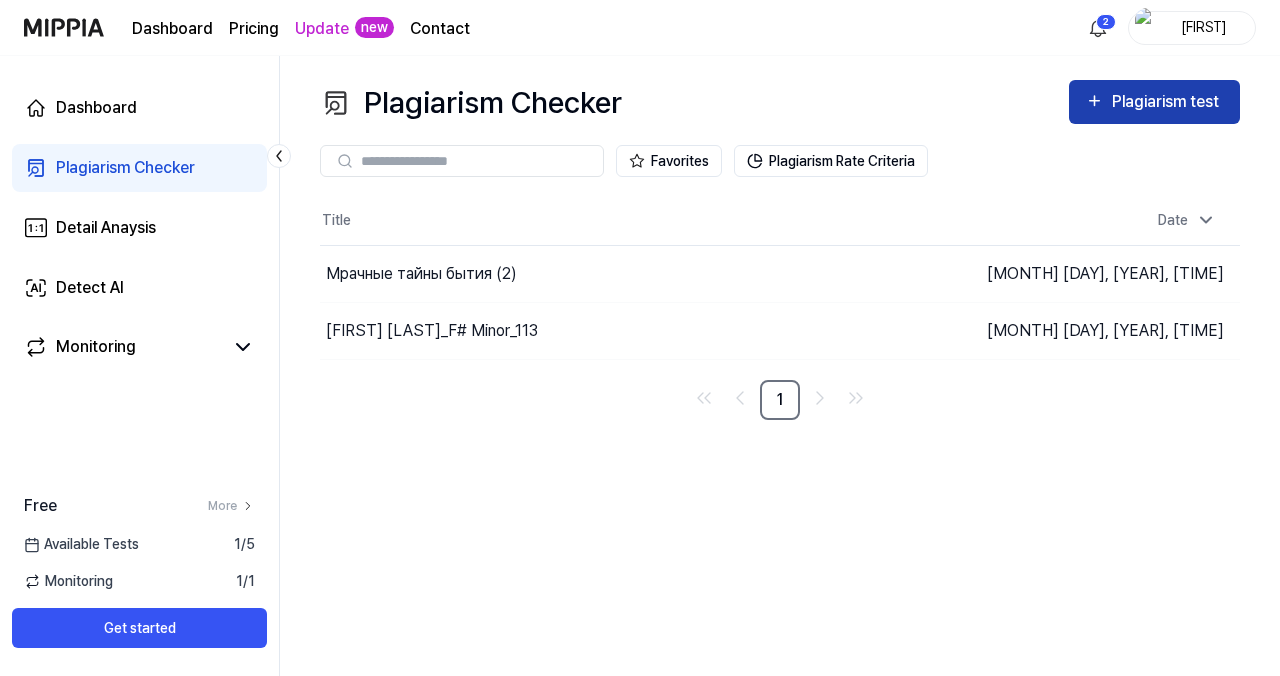 click on "Plagiarism test" at bounding box center [1168, 102] 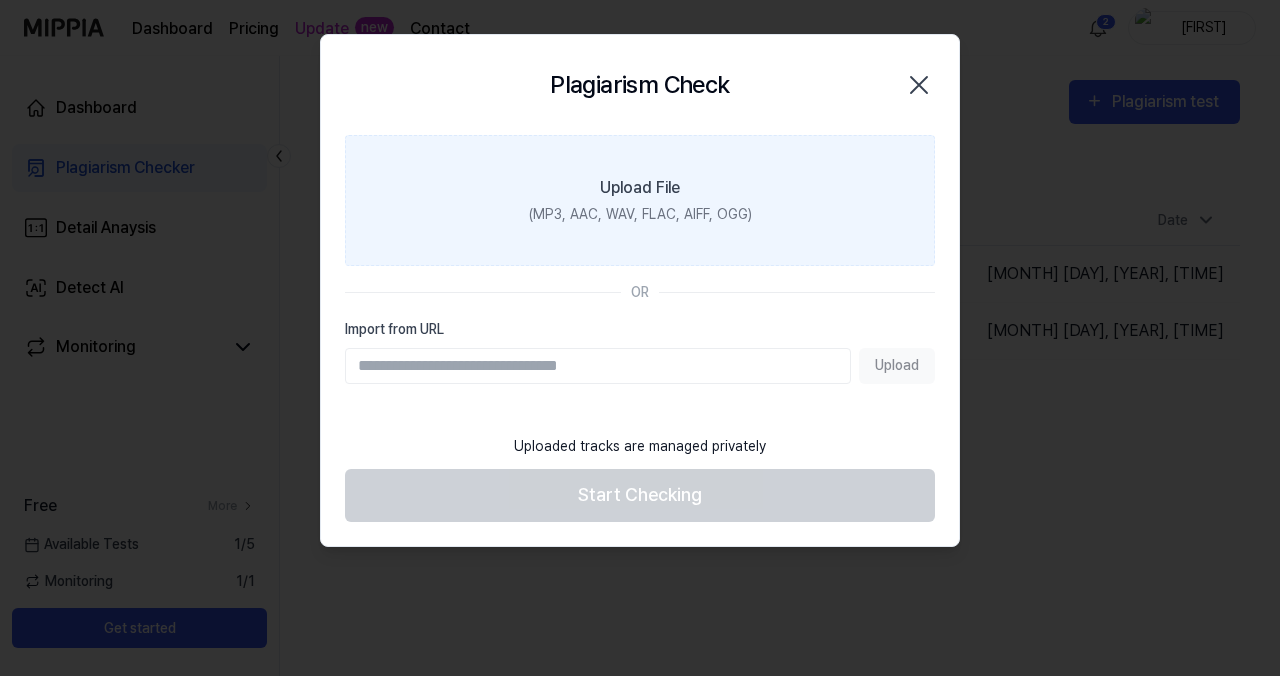 click on "Upload File (MP3, AAC, WAV, FLAC, AIFF, OGG)" at bounding box center [640, 200] 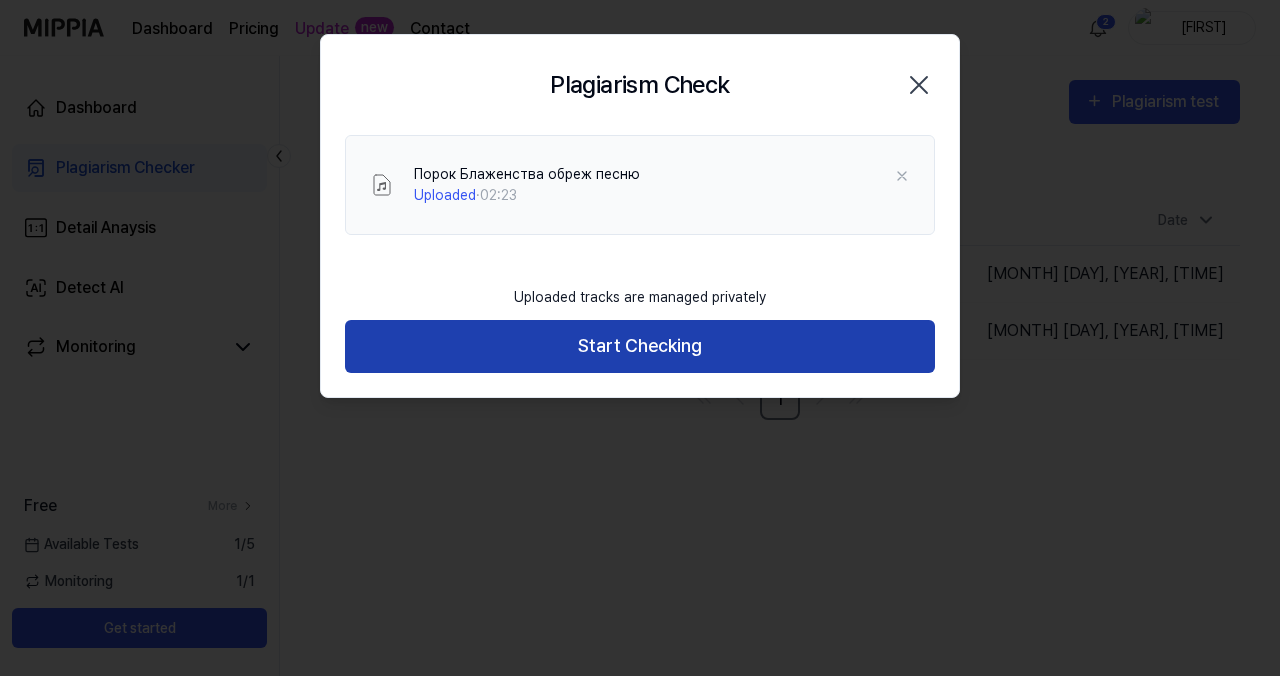click on "Start Checking" at bounding box center [640, 346] 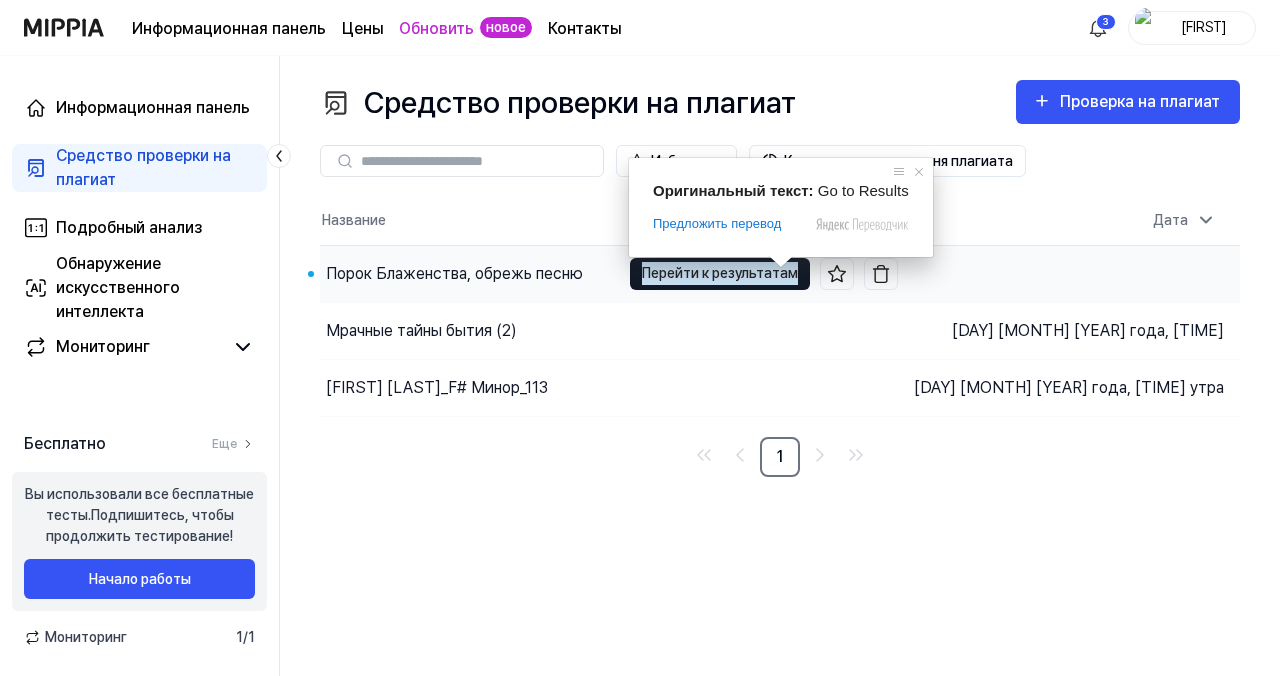 click on "Перейти к результатам" at bounding box center [720, 273] 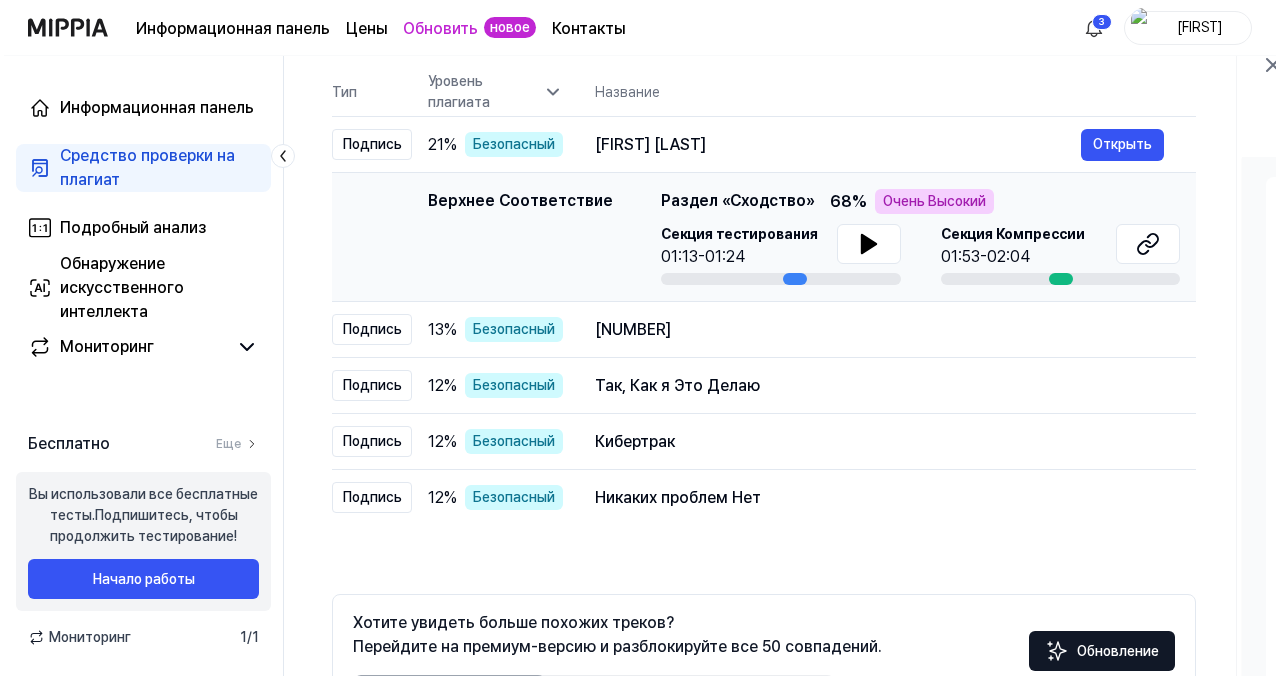 scroll, scrollTop: 0, scrollLeft: 0, axis: both 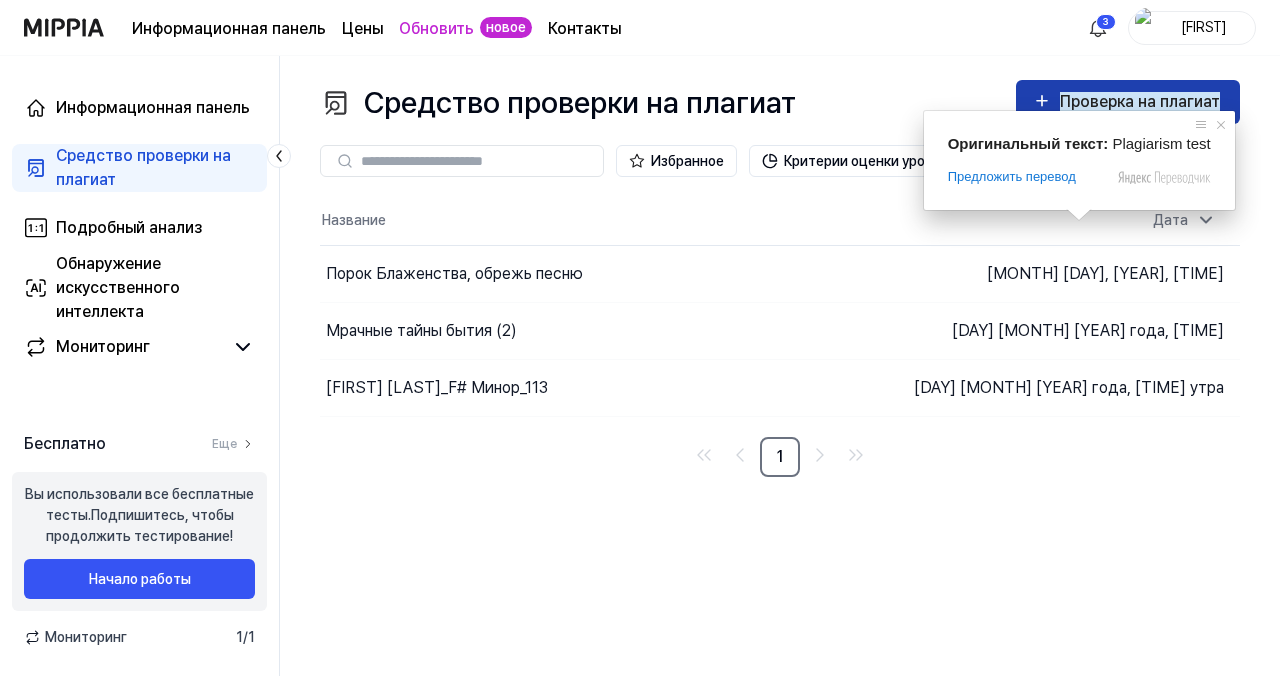 click on "Проверка на плагиат" at bounding box center [1140, 101] 